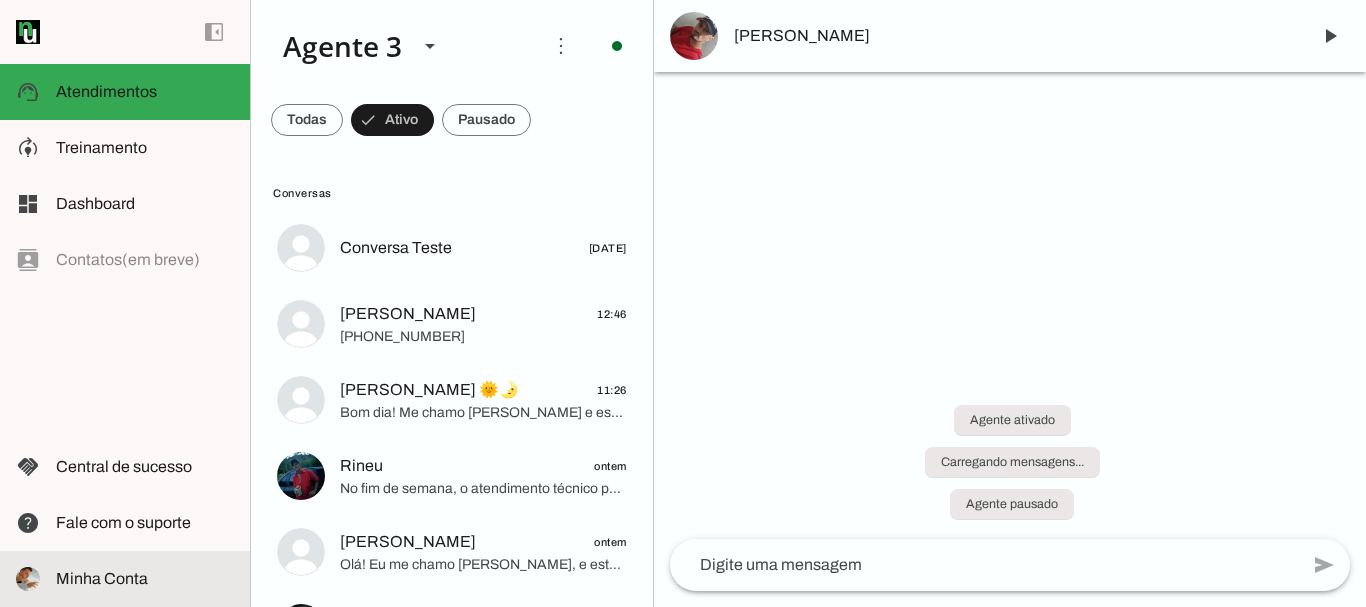 scroll, scrollTop: 0, scrollLeft: 0, axis: both 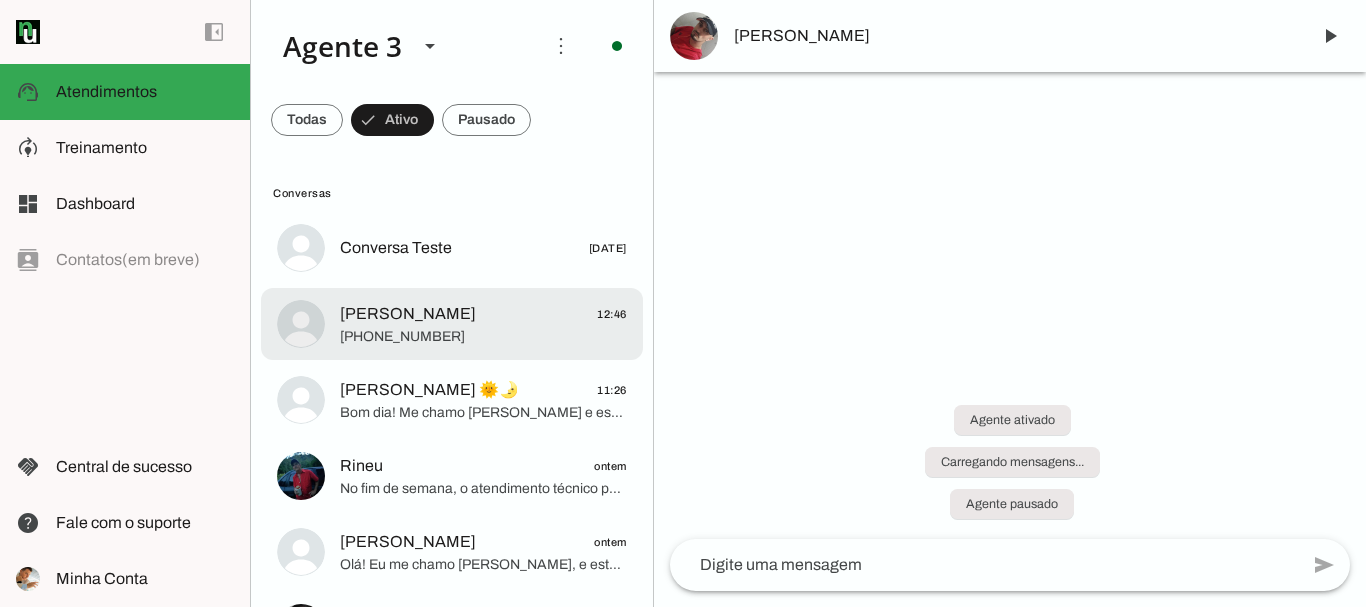 click on "[PHONE_NUMBER]" 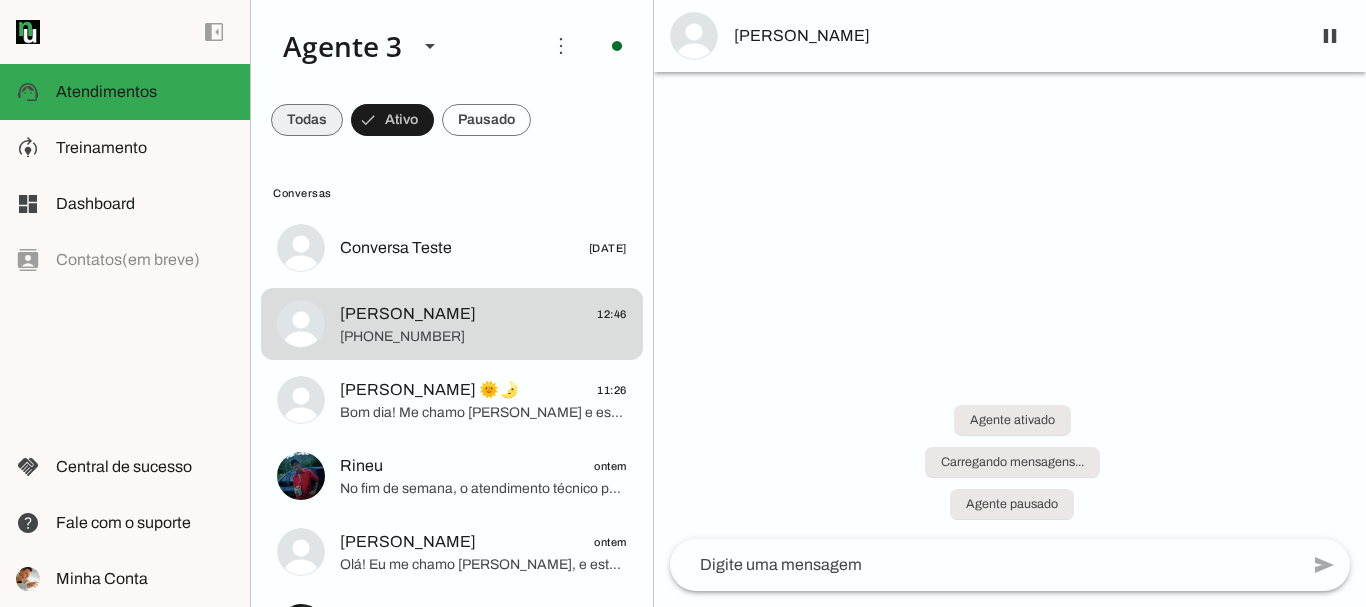 click at bounding box center (307, 120) 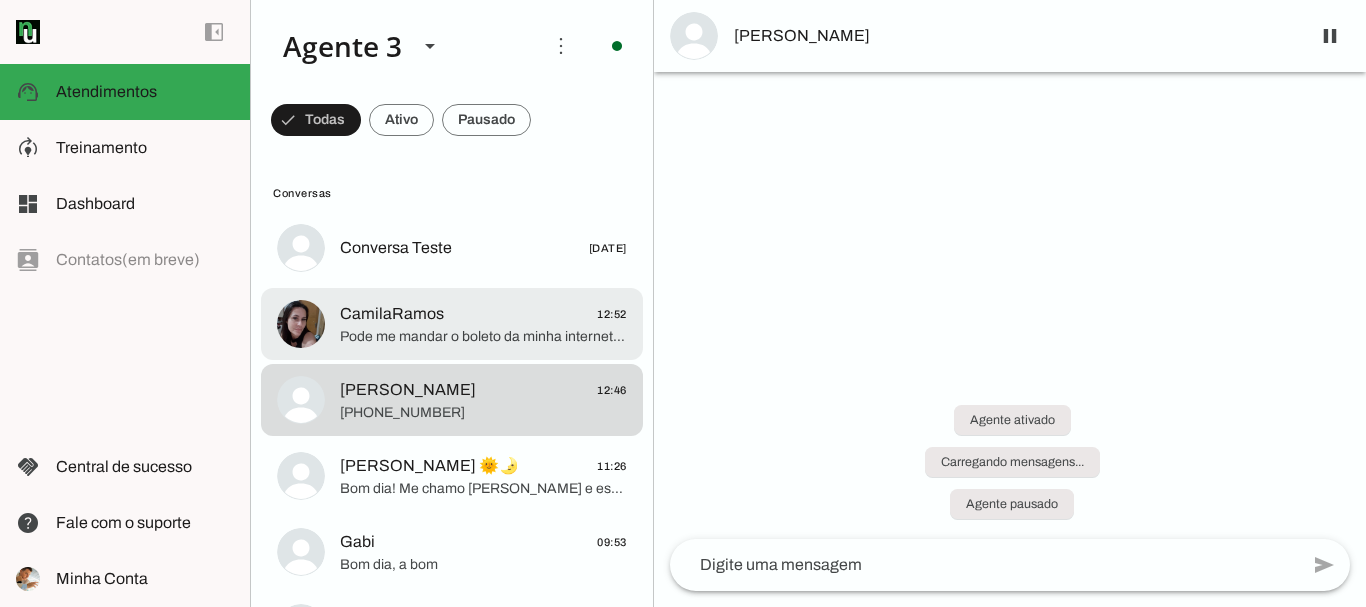 click on "Pode me mandar o boleto da minha internet por gentileza?" 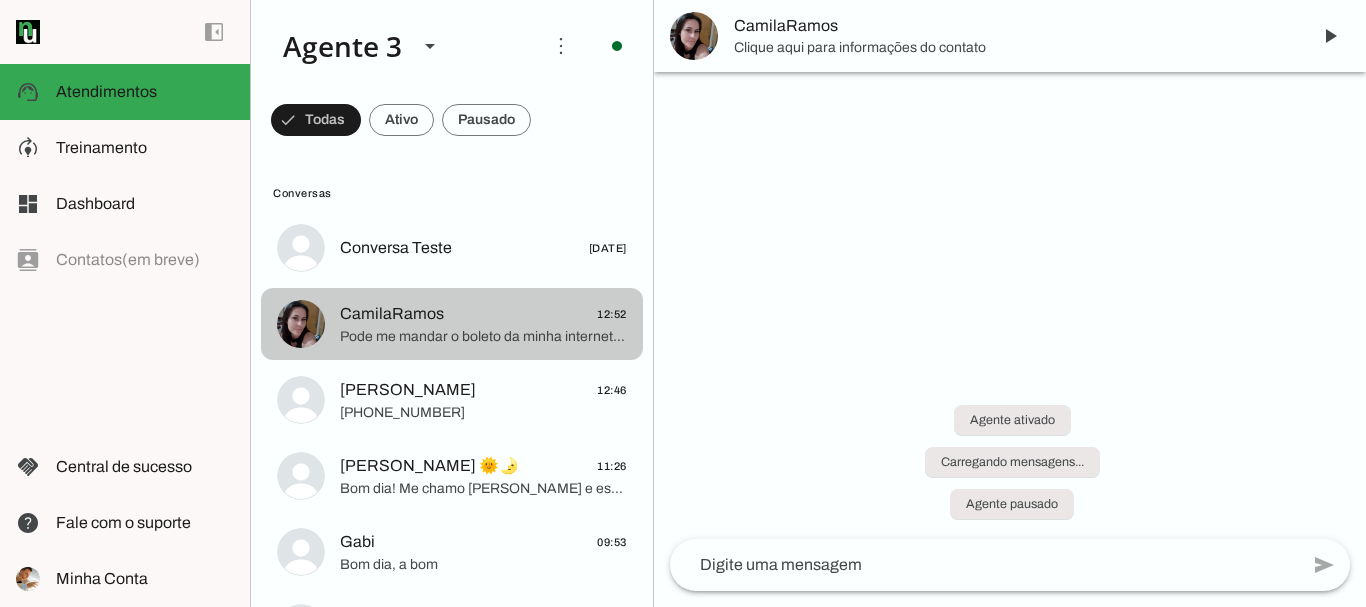 type 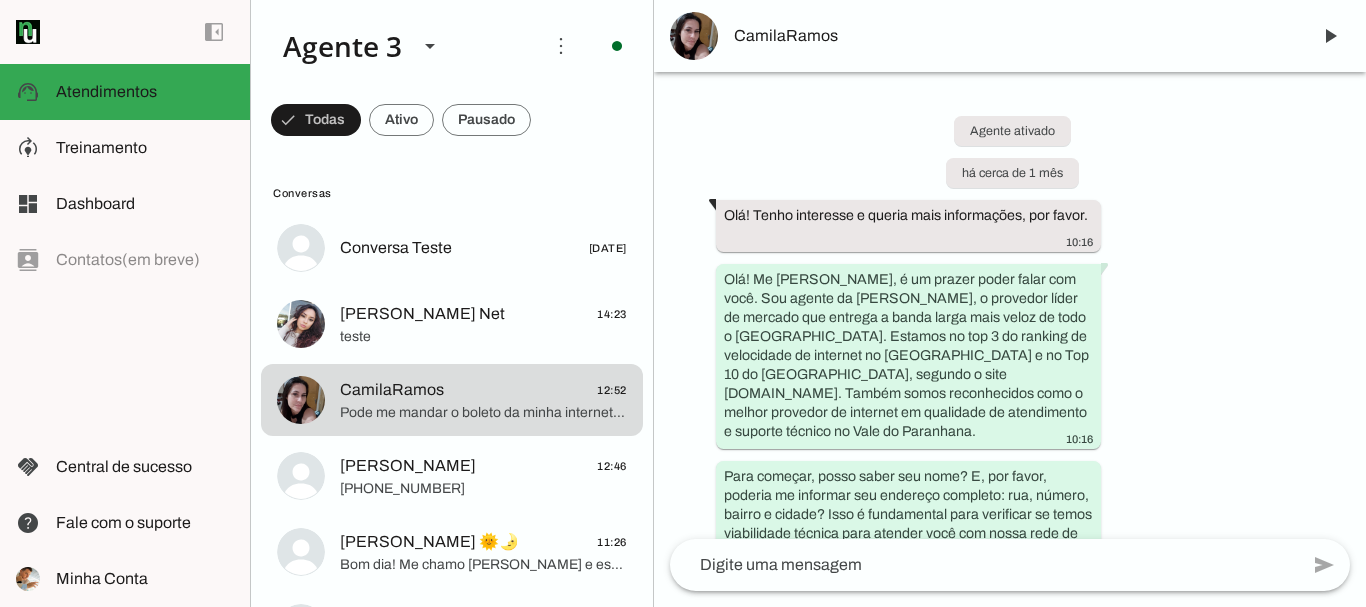 scroll, scrollTop: 0, scrollLeft: 0, axis: both 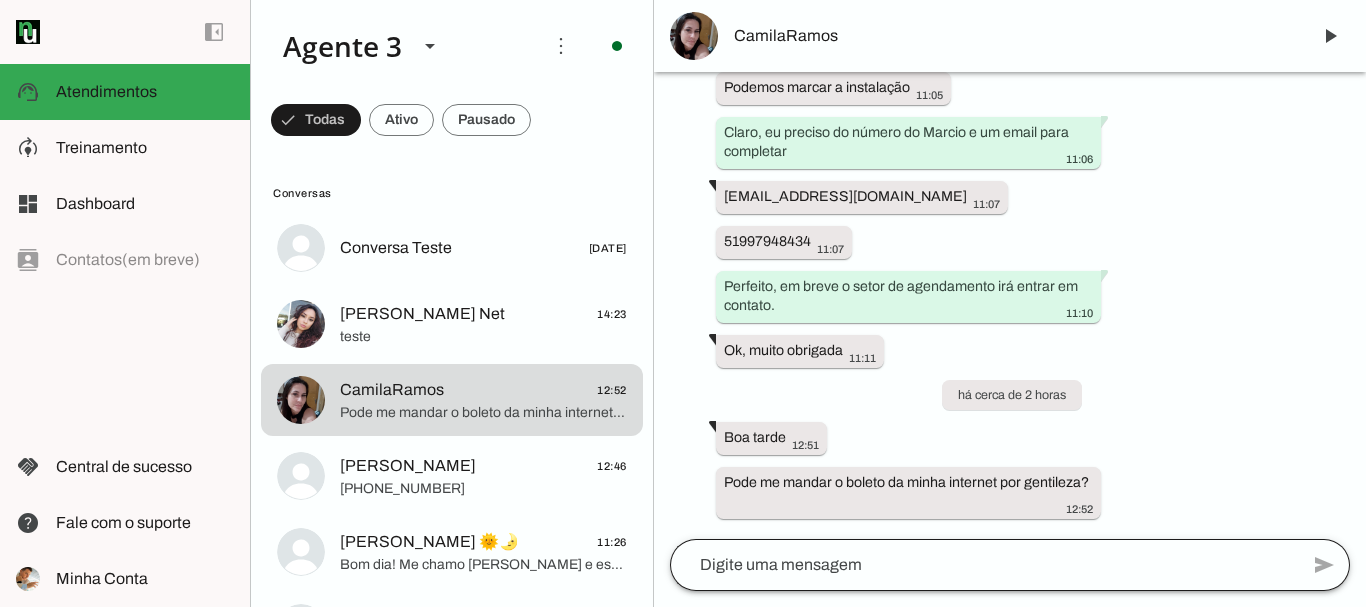 click 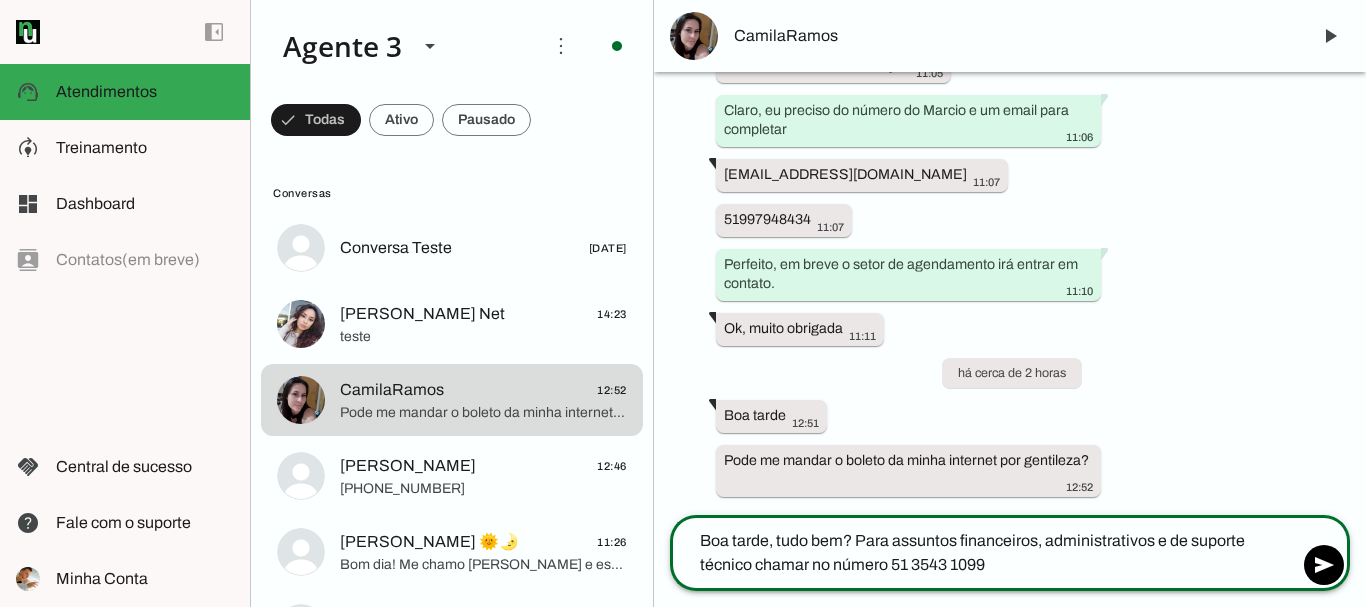 scroll, scrollTop: 16566, scrollLeft: 0, axis: vertical 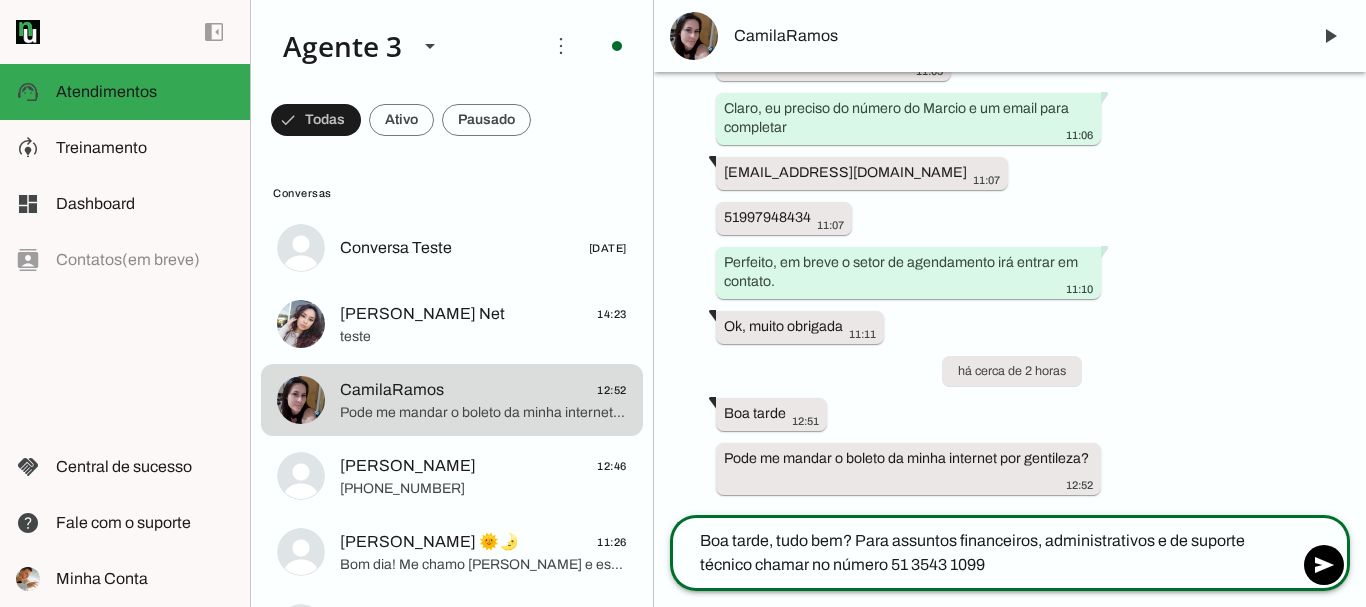 click on "Boa tarde, tudo bem? Para assuntos financeiros, administrativos e de suporte técnico chamar no número 51 3543 1099" 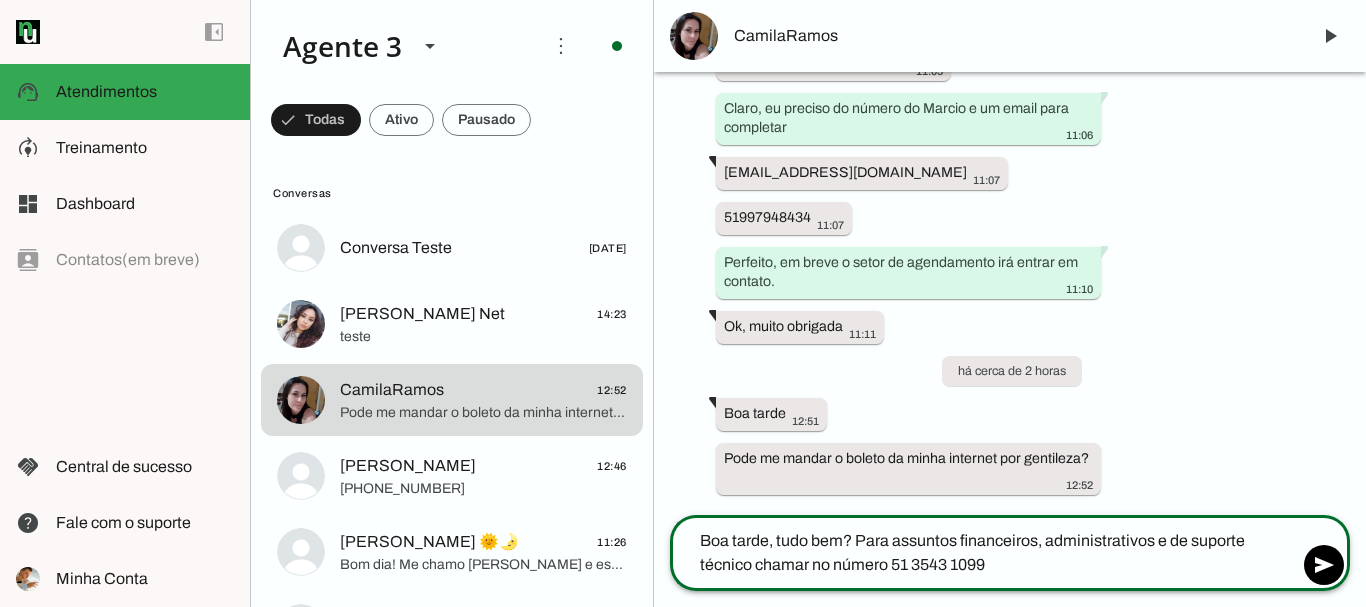 type on "Boa tarde, tudo bem? Para assuntos financeiros, administrativos e de suporte técnico chamar no número 51 3543 1099" 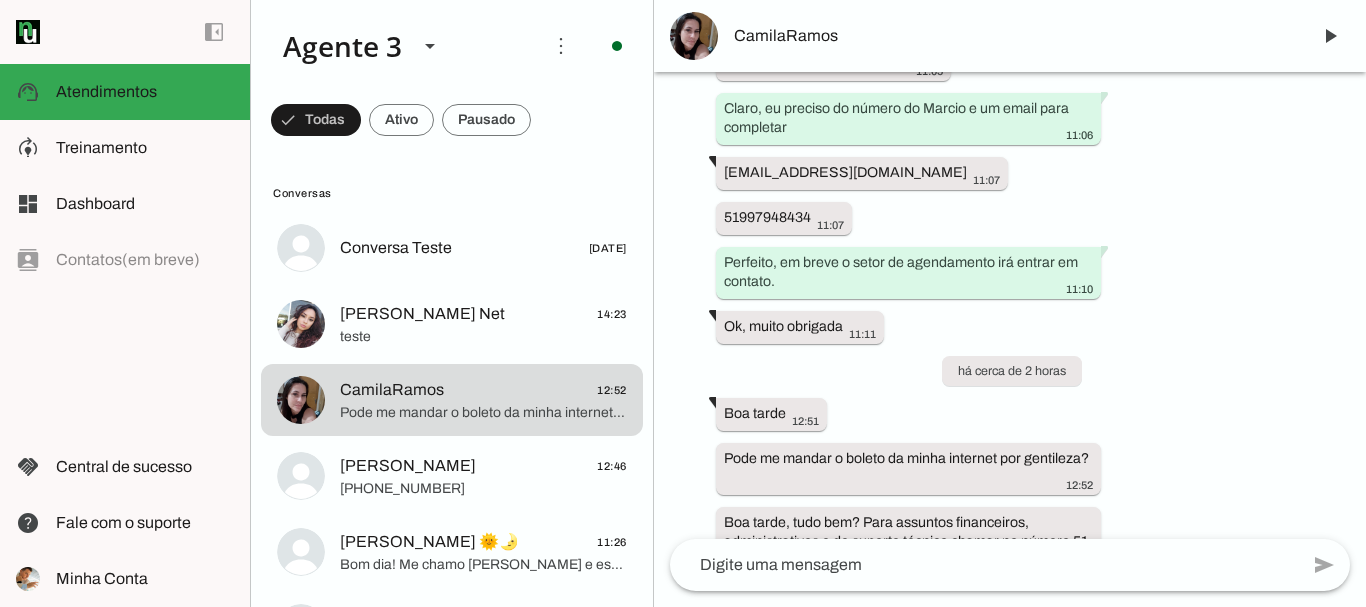 scroll, scrollTop: 16625, scrollLeft: 0, axis: vertical 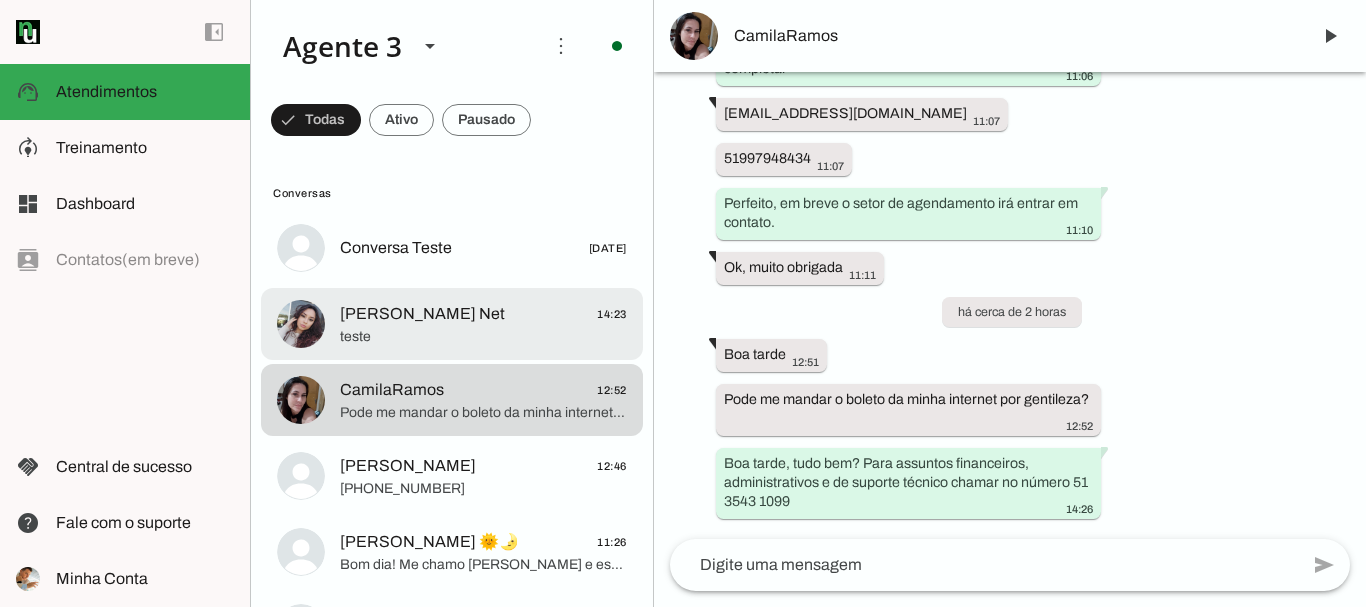 click on "teste" 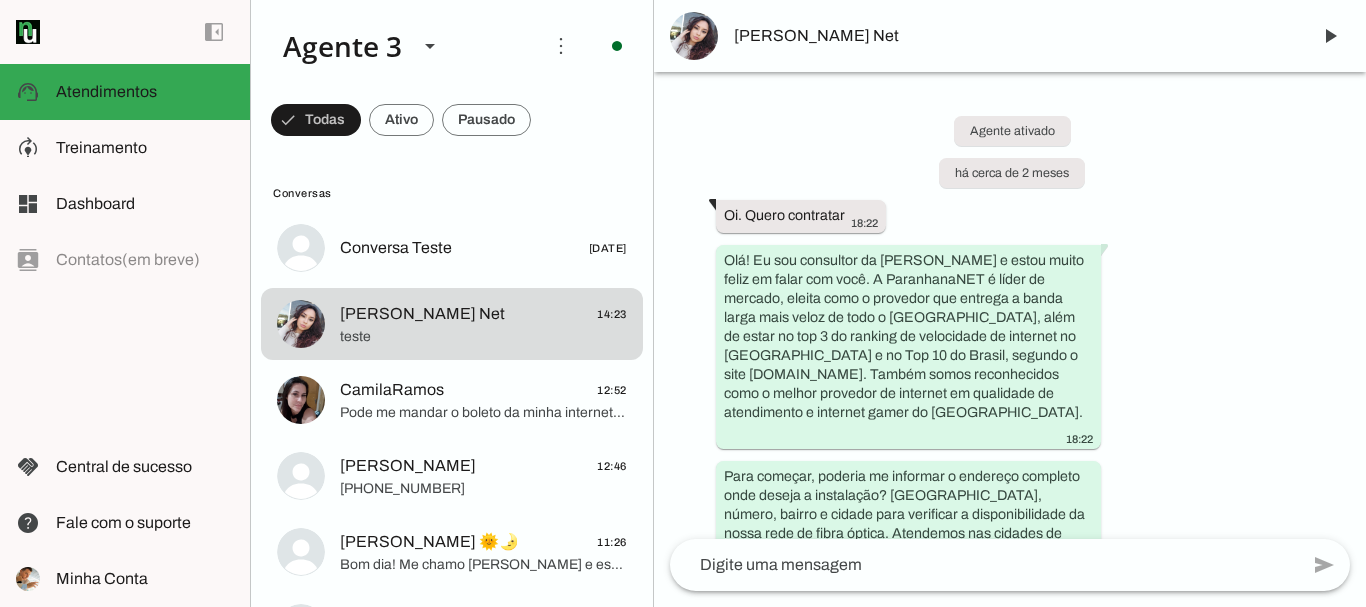 scroll, scrollTop: 25831, scrollLeft: 0, axis: vertical 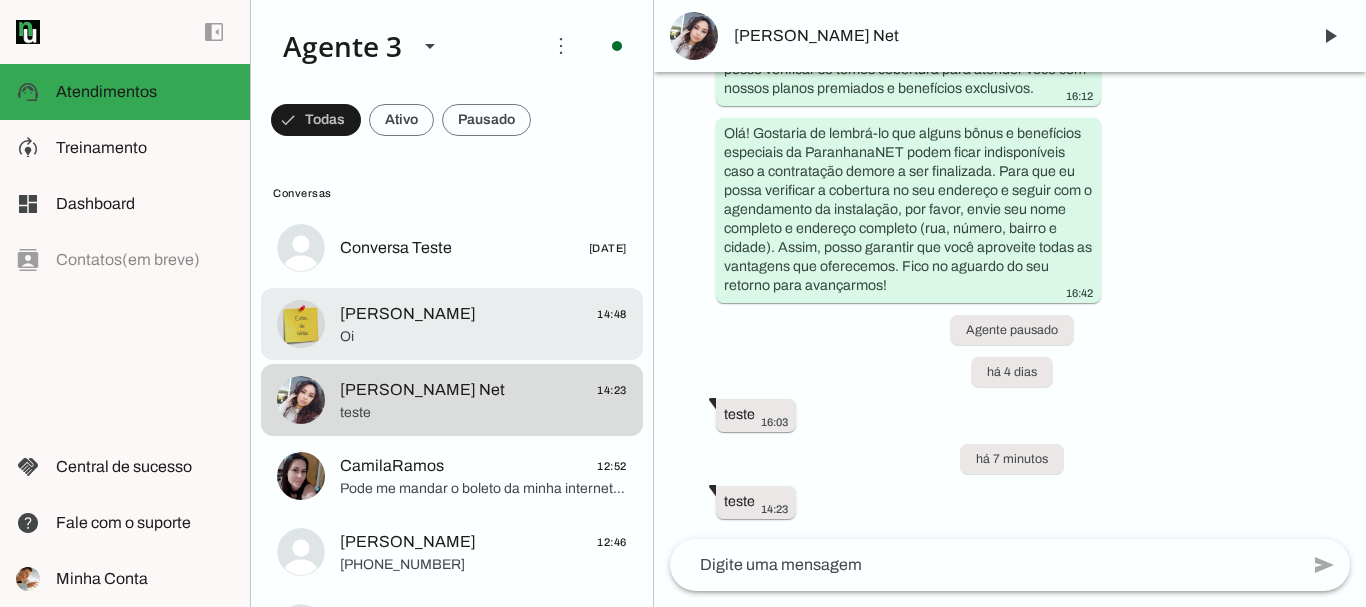 click on "[PERSON_NAME]
14:48" 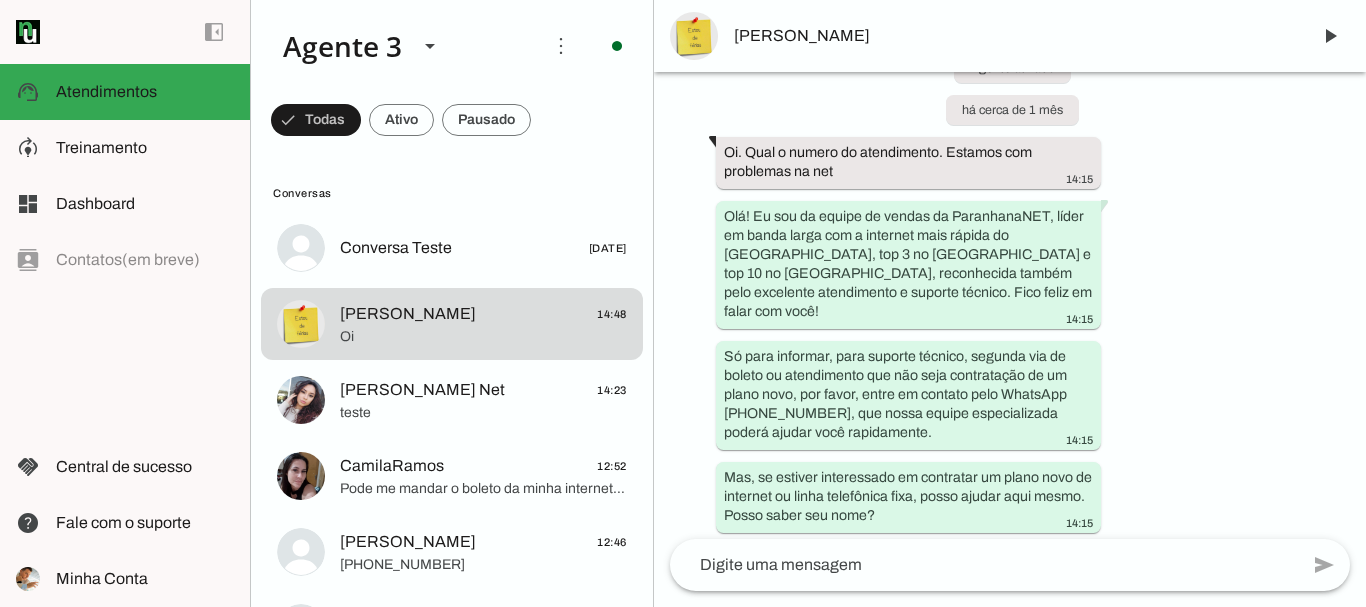 scroll, scrollTop: 37, scrollLeft: 0, axis: vertical 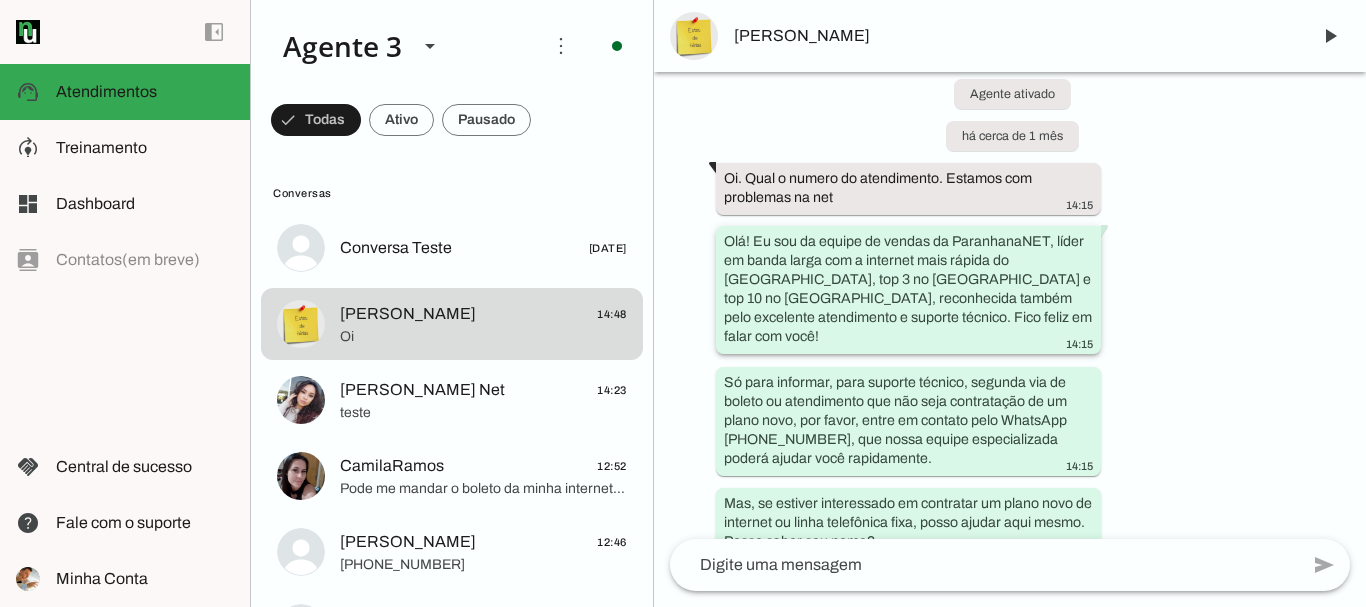 drag, startPoint x: 923, startPoint y: 234, endPoint x: 1214, endPoint y: 323, distance: 304.30576 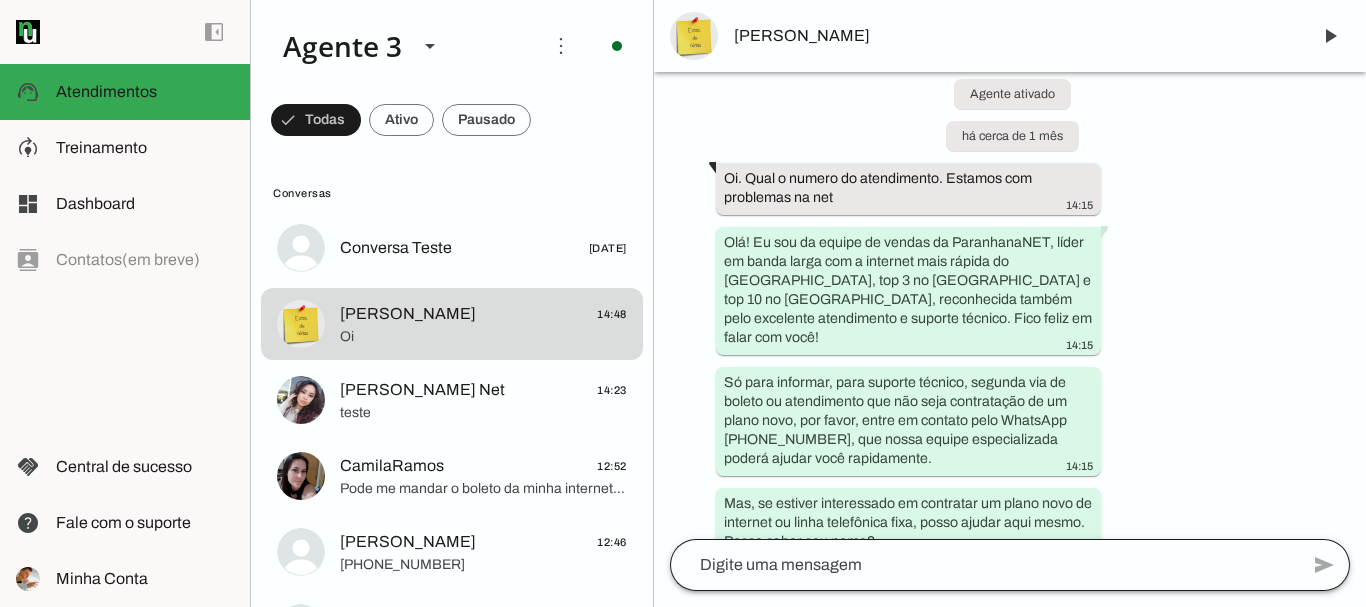 click 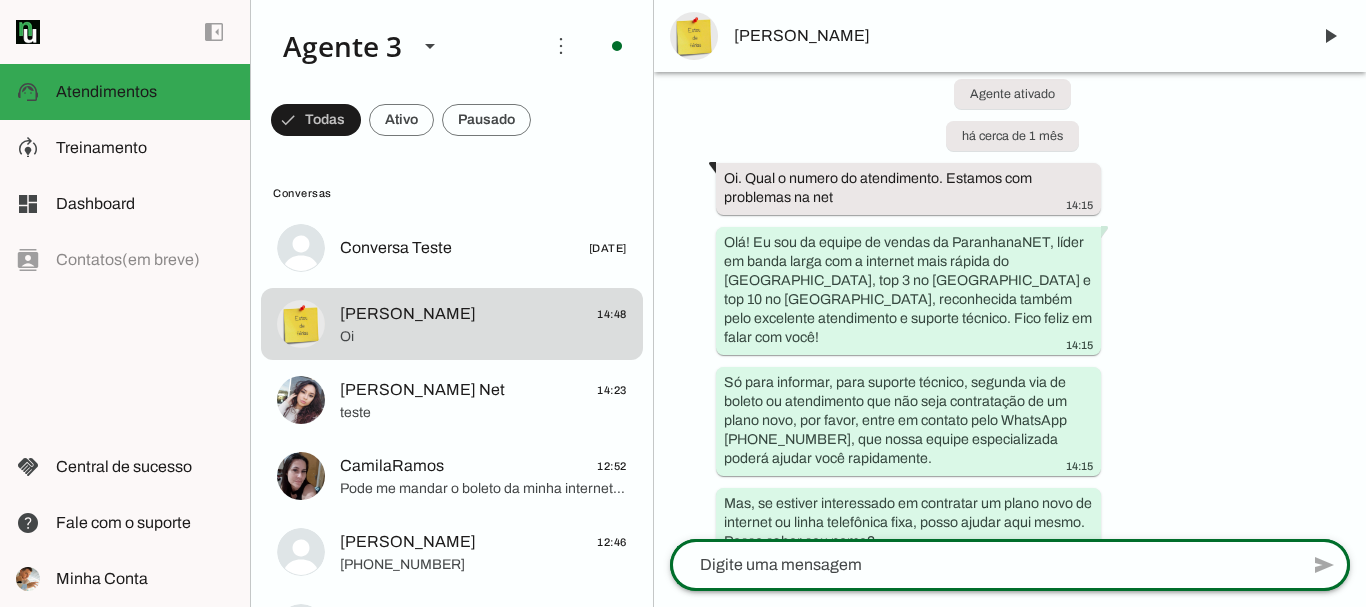 paste on "Olá! Eu sou da equipe de vendas da ParanhanaNET, líder em banda larga com a internet mais rápida do [GEOGRAPHIC_DATA], top 3 no [GEOGRAPHIC_DATA] e top 10 no [GEOGRAPHIC_DATA], reconhecida também pelo excelente atendimento e suporte técnico. Fico feliz em falar com você!" 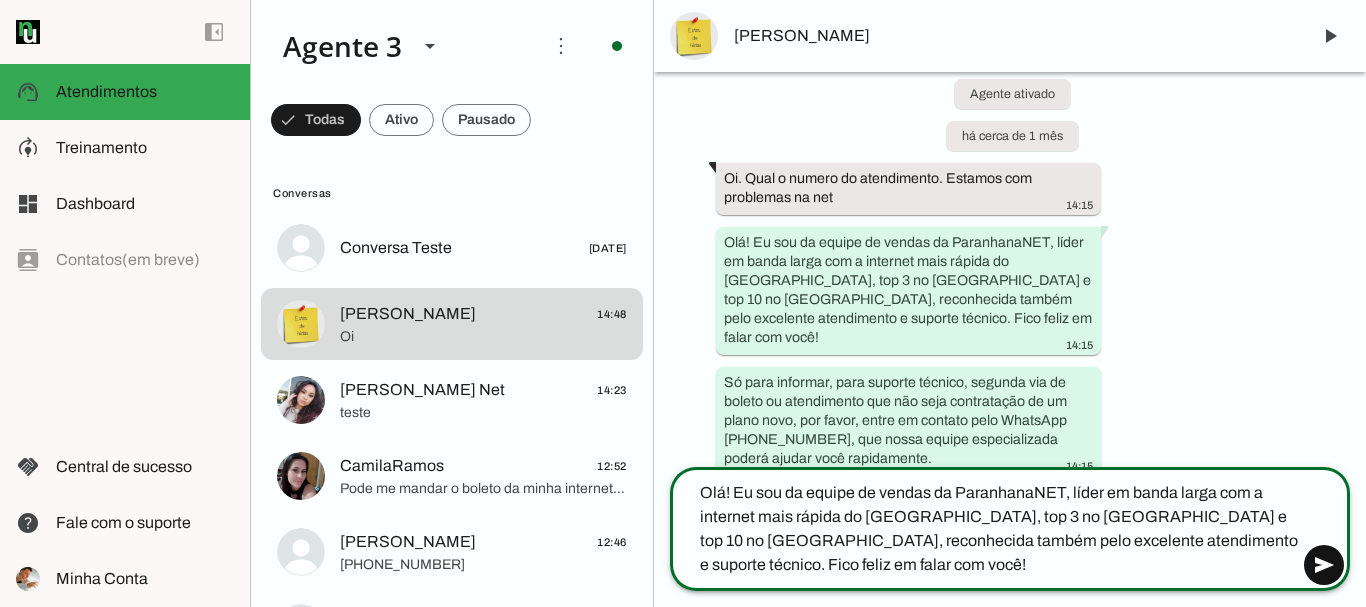 type on "Olá! Eu sou da equipe de vendas da ParanhanaNET, líder em banda larga com a internet mais rápida do [GEOGRAPHIC_DATA], top 3 no [GEOGRAPHIC_DATA] e top 10 no [GEOGRAPHIC_DATA], reconhecida também pelo excelente atendimento e suporte técnico. Fico feliz em falar com você!" 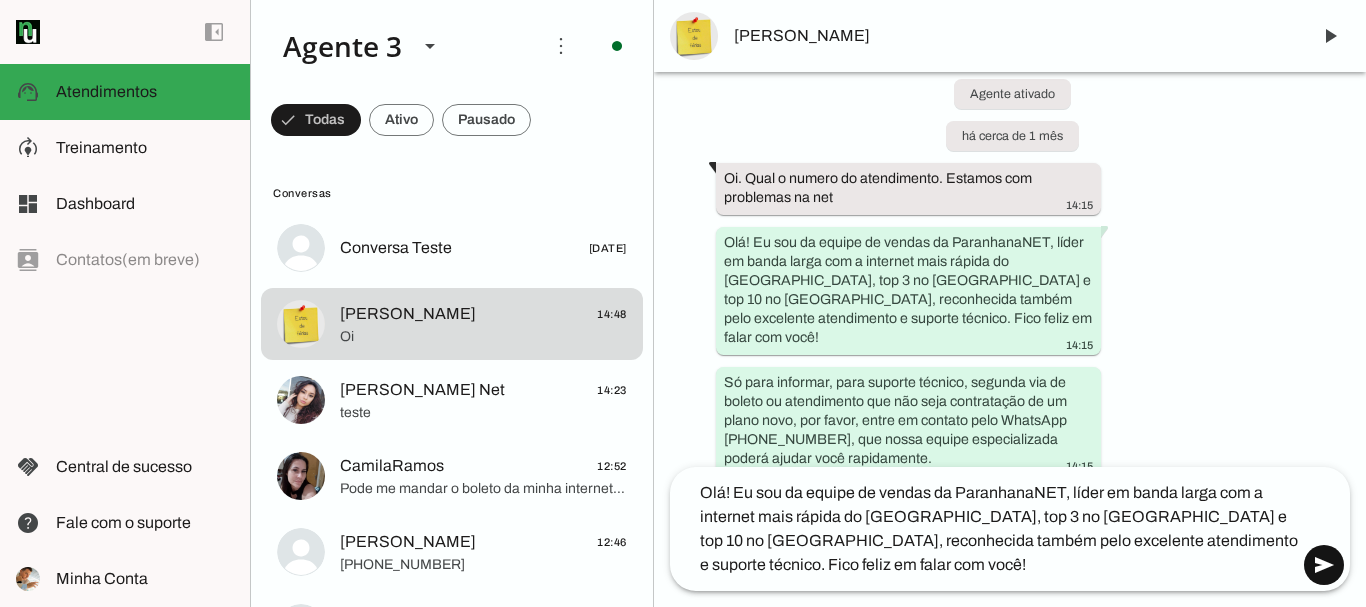 click at bounding box center [1324, 565] 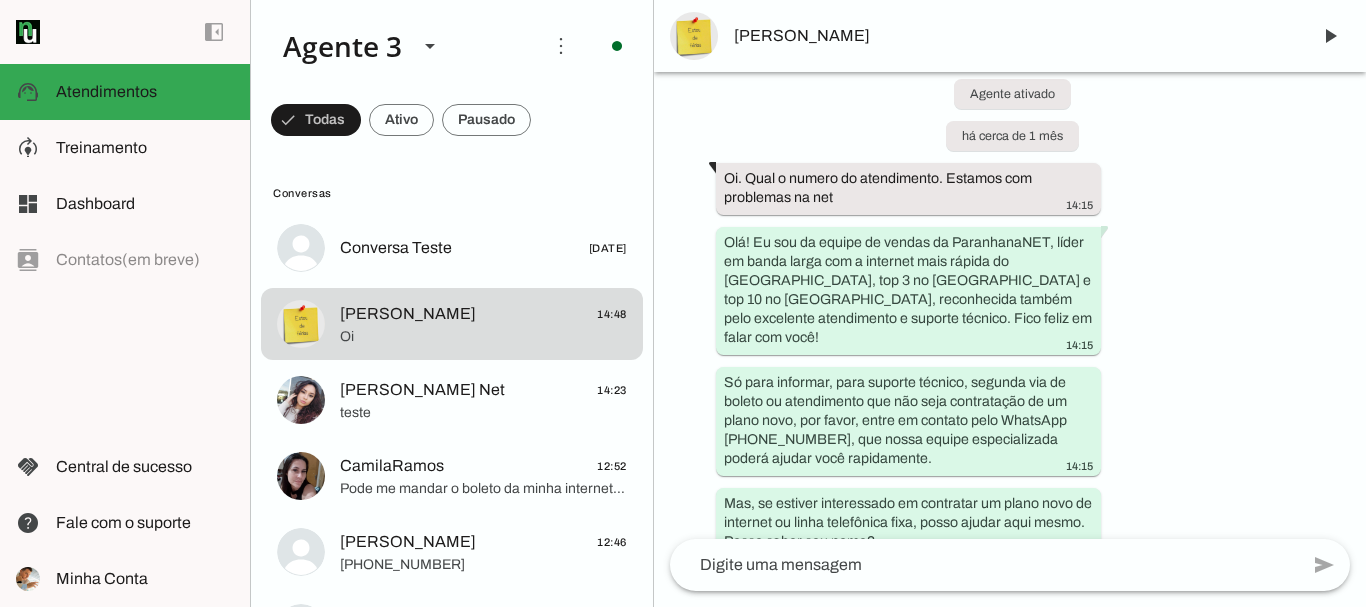 scroll, scrollTop: 158, scrollLeft: 0, axis: vertical 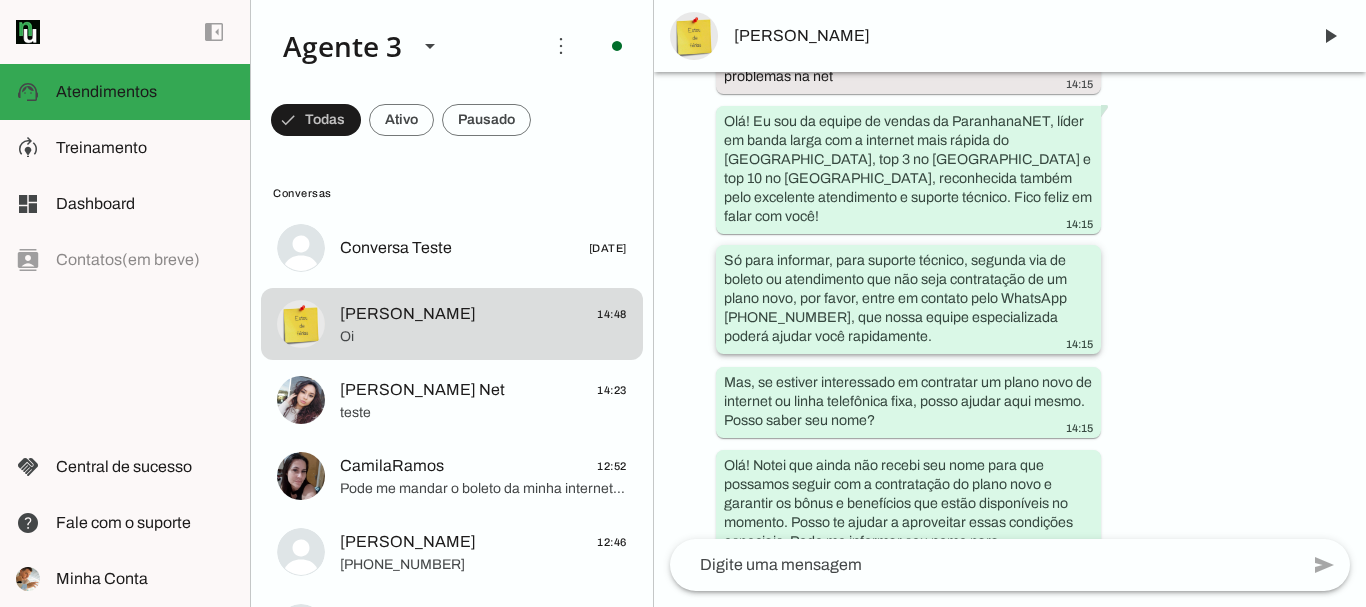 drag, startPoint x: 927, startPoint y: 244, endPoint x: 1101, endPoint y: 317, distance: 188.69287 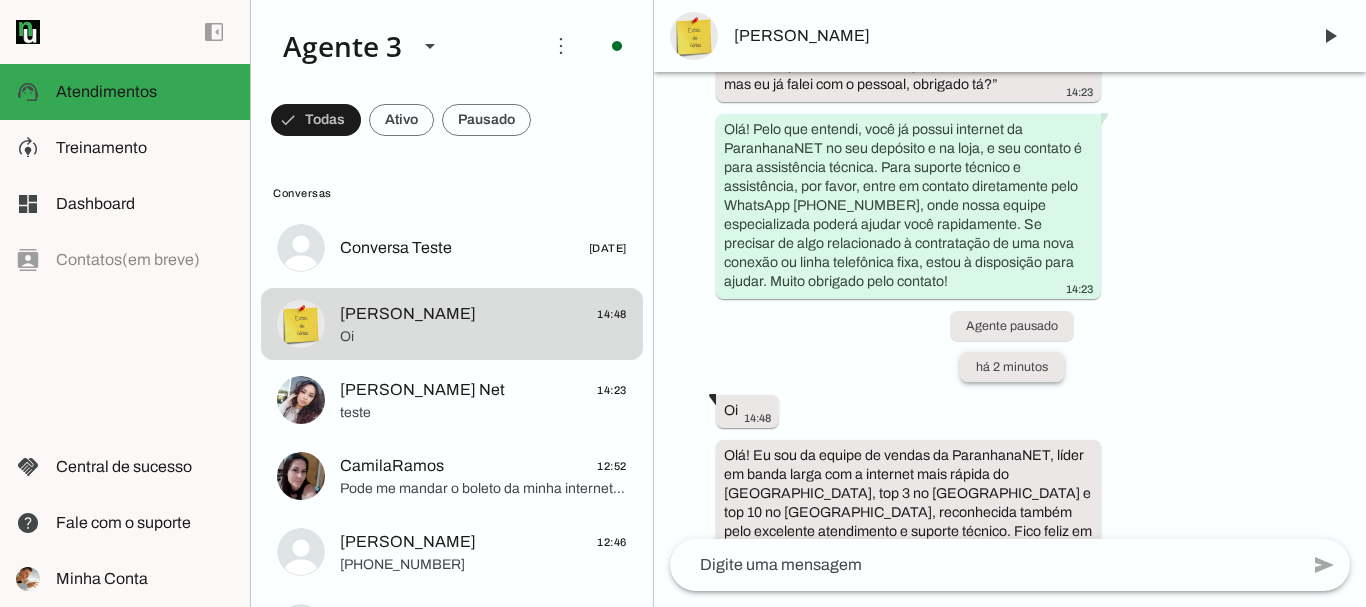 scroll, scrollTop: 1058, scrollLeft: 0, axis: vertical 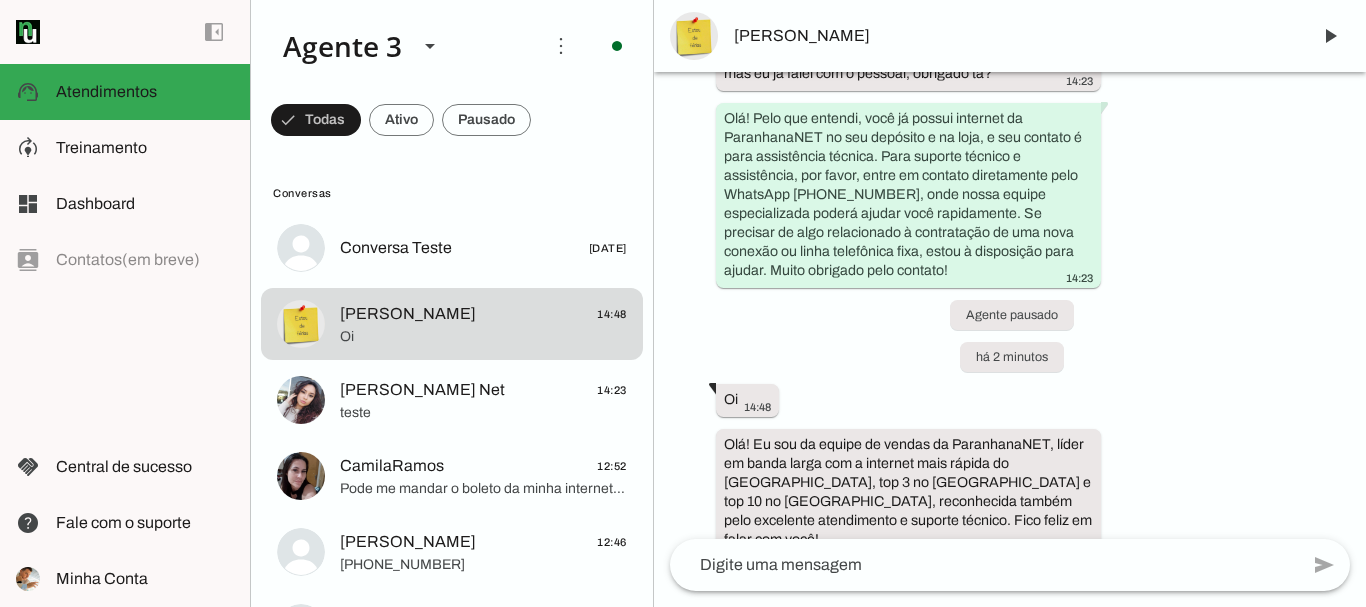 click 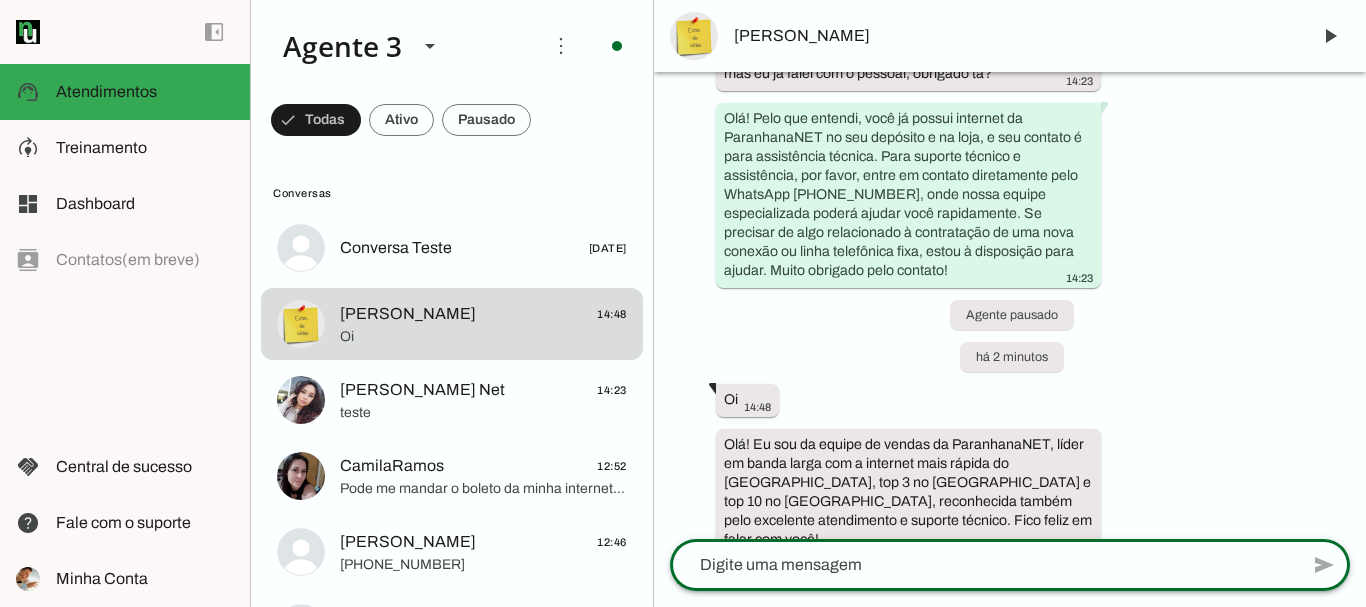 paste on "Só para informar, para suporte técnico, segunda via de boleto ou atendimento que não seja contratação de um plano novo, por favor, entre em contato pelo WhatsApp [PHONE_NUMBER], que nossa equipe especializada poderá ajudar você rapidamente." 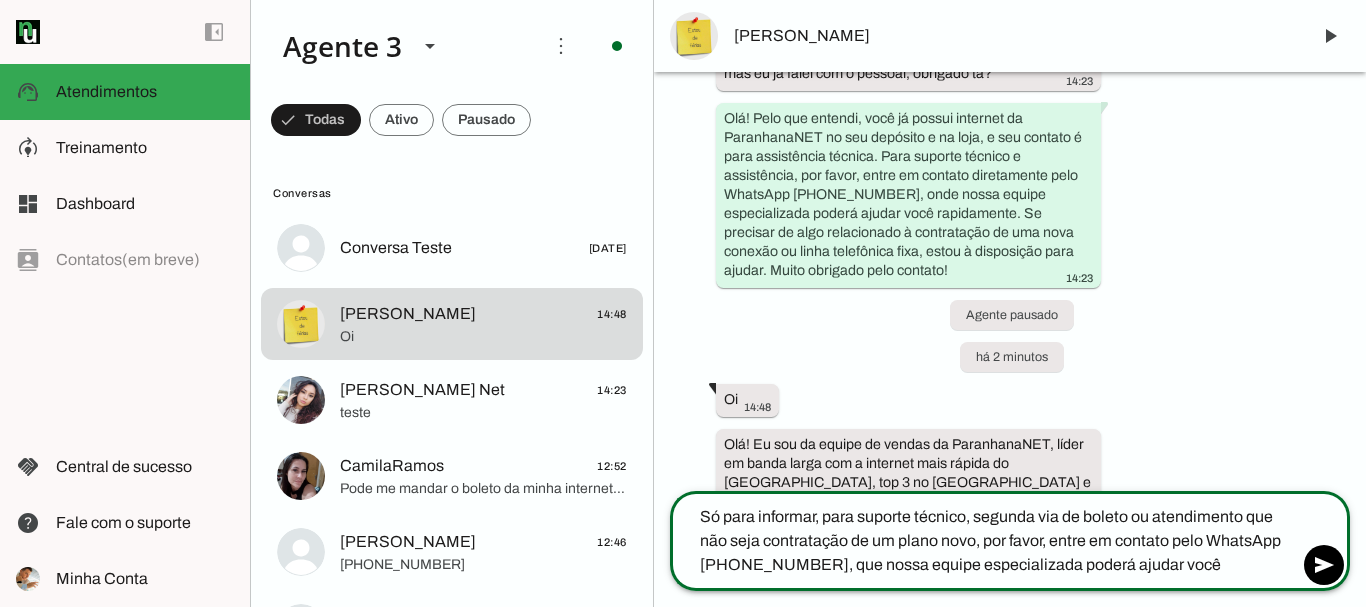 scroll, scrollTop: 1058, scrollLeft: 0, axis: vertical 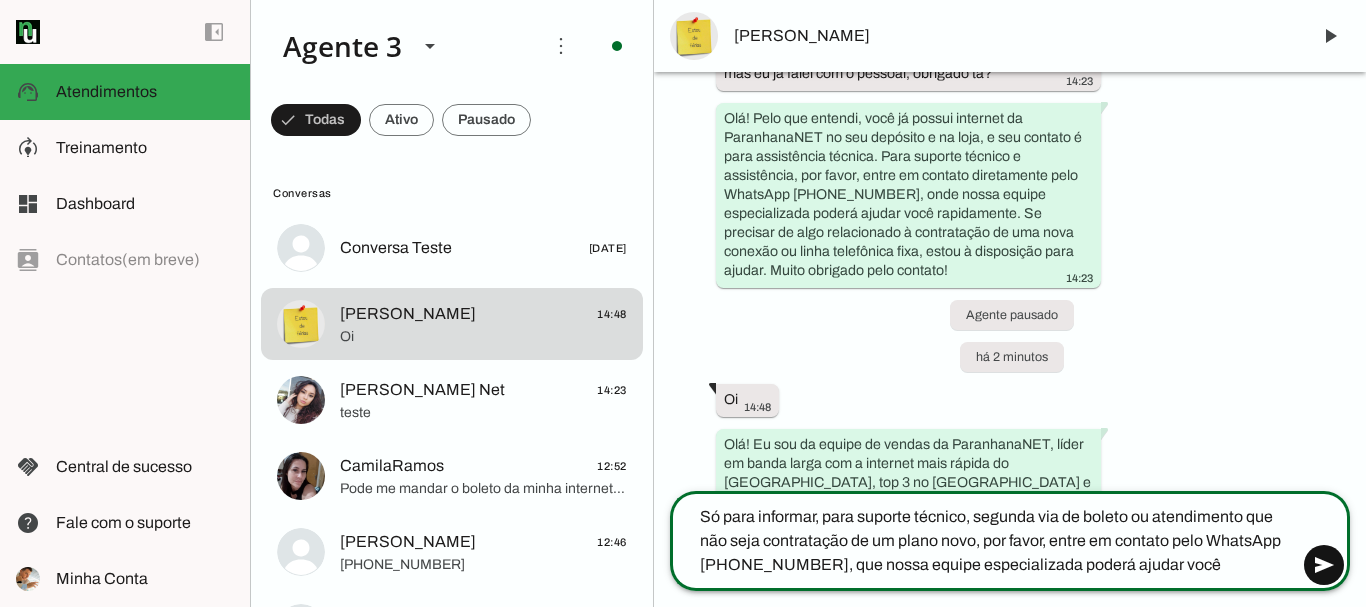 type on "Só para informar, para suporte técnico, segunda via de boleto ou atendimento que não seja contratação de um plano novo, por favor, entre em contato pelo WhatsApp [PHONE_NUMBER], que nossa equipe especializada poderá ajudar você rapidamente." 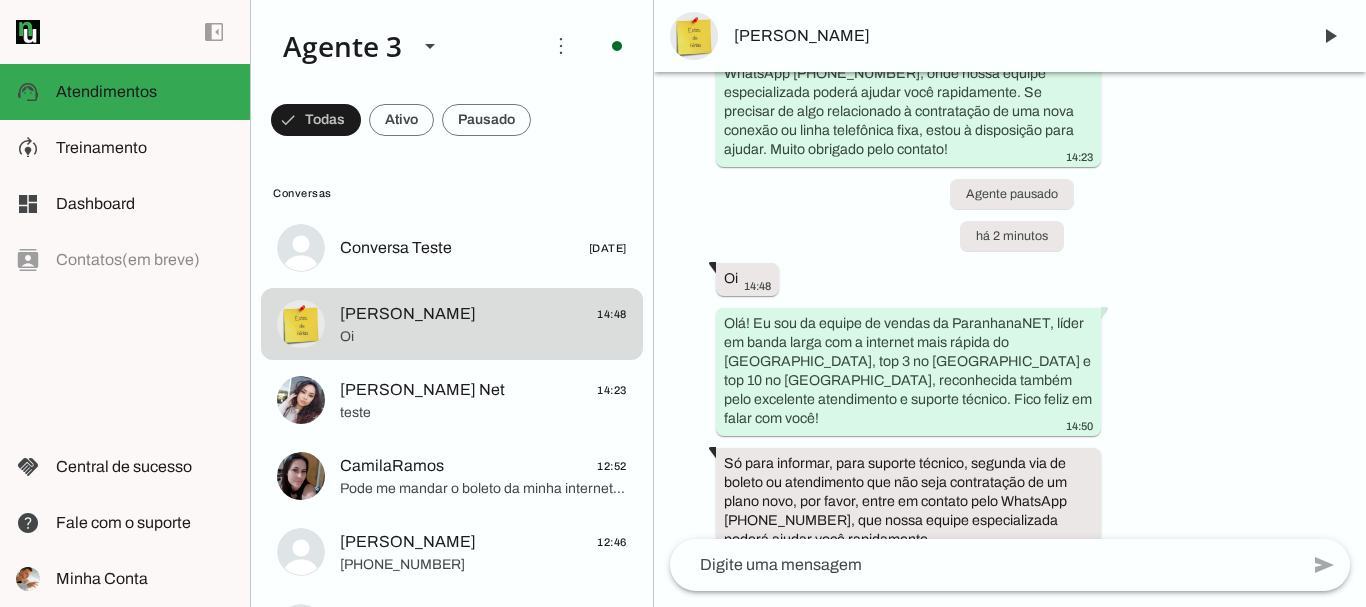 scroll, scrollTop: 1179, scrollLeft: 0, axis: vertical 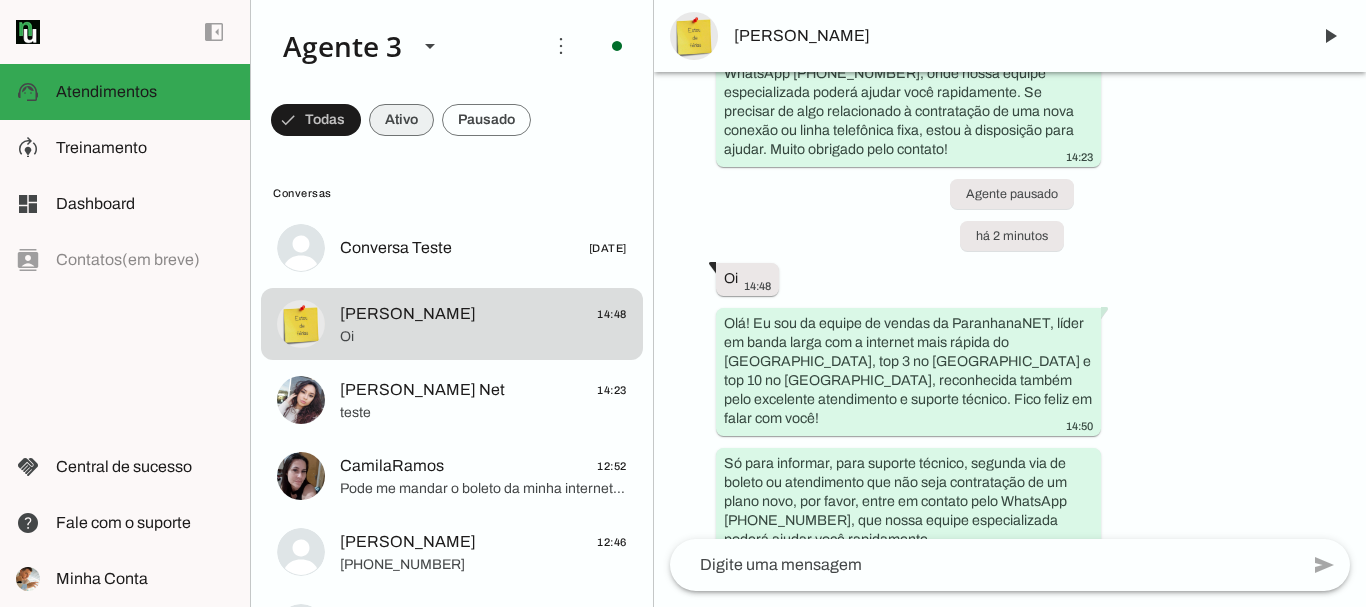 click at bounding box center [316, 120] 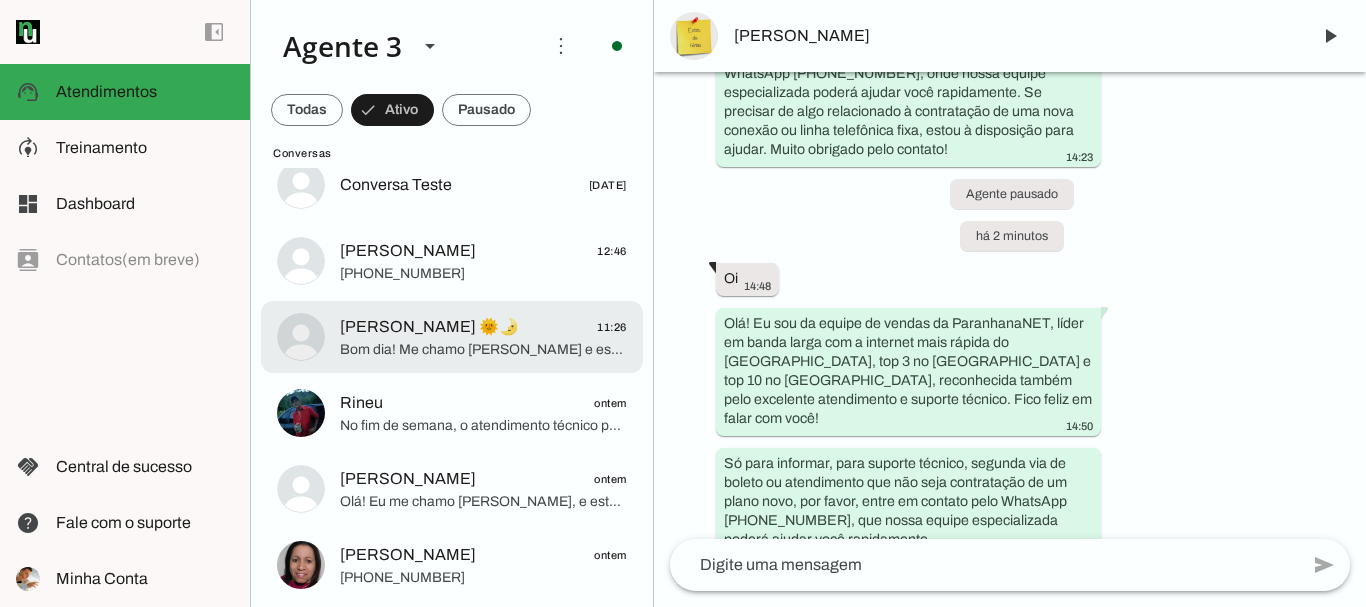 scroll, scrollTop: 72, scrollLeft: 0, axis: vertical 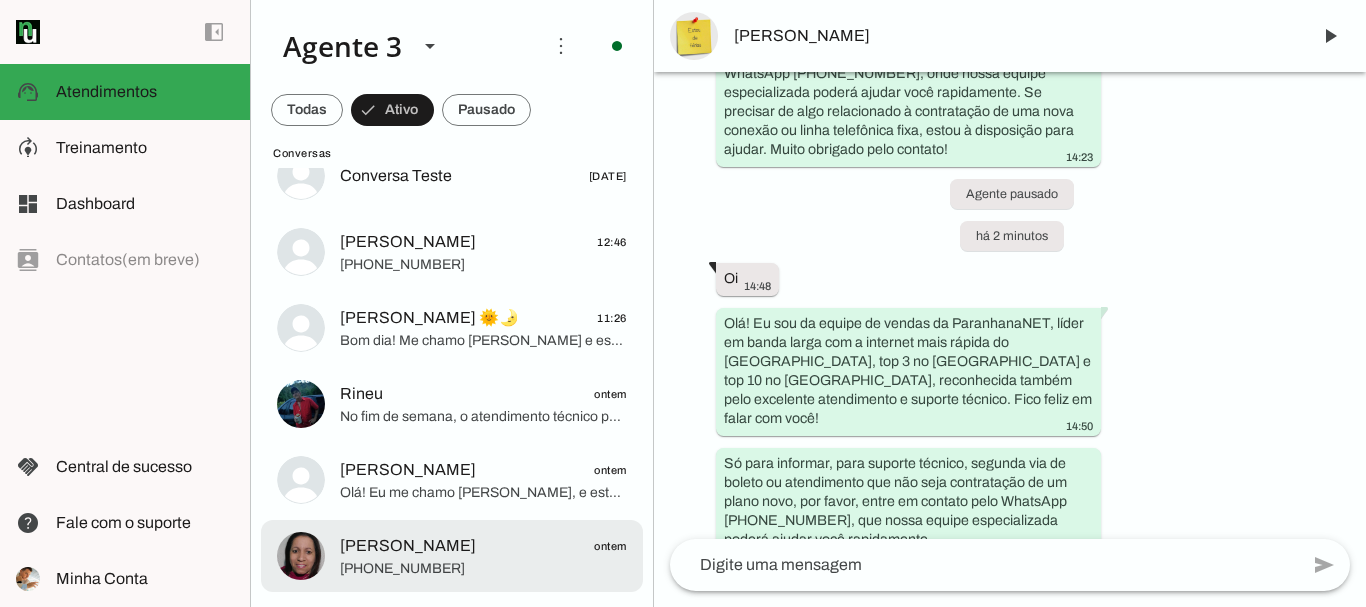 click on "[PHONE_NUMBER]" 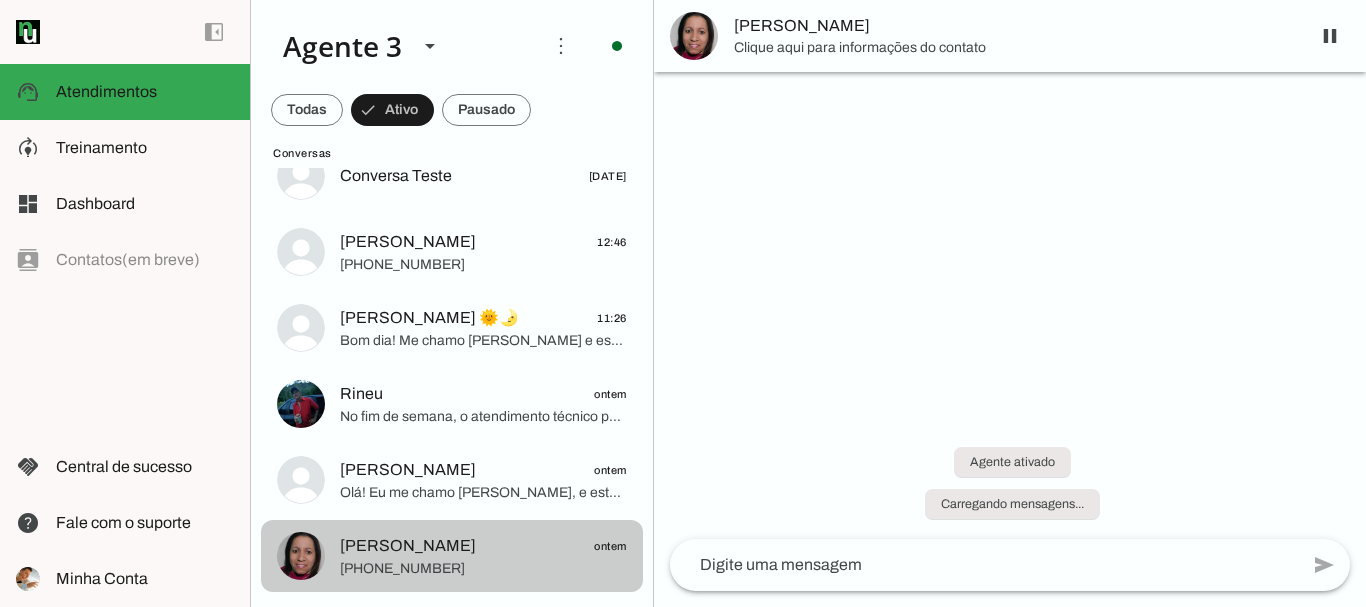 scroll, scrollTop: 0, scrollLeft: 0, axis: both 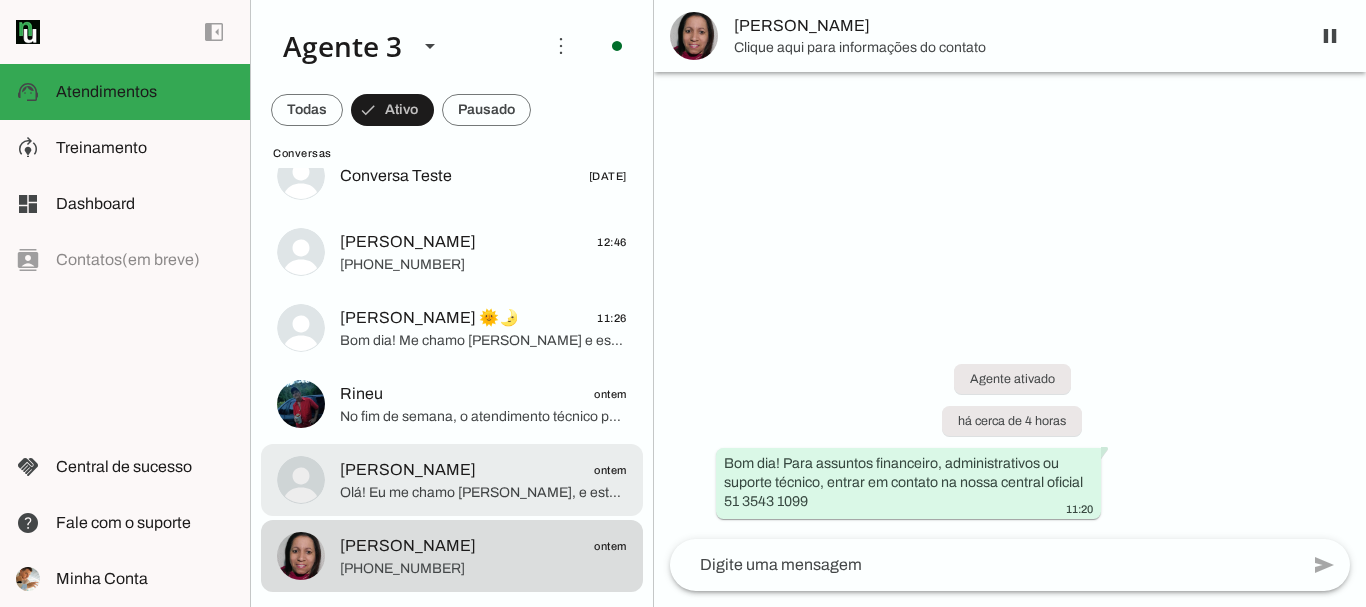 click on "Olá! Eu me chamo [PERSON_NAME], e estou muito feliz em poder falar com você. A ParanhanaNET é um provedor líder de mercado, eleito como o provedor que entrega a banda larga mais veloz de todo o [GEOGRAPHIC_DATA]. Estamos no top 3 do ranking de velocidade de internet no [GEOGRAPHIC_DATA] e no Top 10 do [GEOGRAPHIC_DATA], segundo o site [DOMAIN_NAME]. Além disso, somos reconhecidos como o melhor provedor de internet em qualidade de atendimento e suporte técnico na região.
Para que eu possa verificar a disponibilidade de atendimento para você, poderia me informar seu nome completo, por favor? E também o endereço completo onde você gostaria de instalar a internet (nome da rua, número, bairro e cidade)? Assim, já verifico se temos cobertura no local.
Fico no aguardo!" 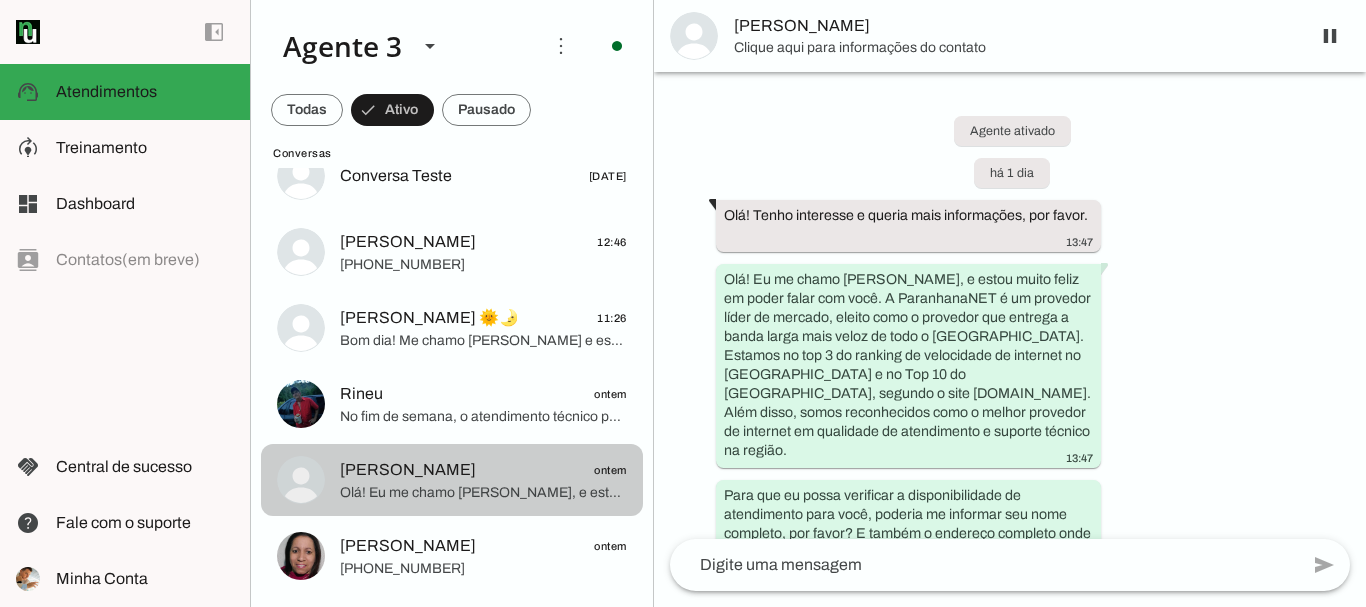 scroll, scrollTop: 895, scrollLeft: 0, axis: vertical 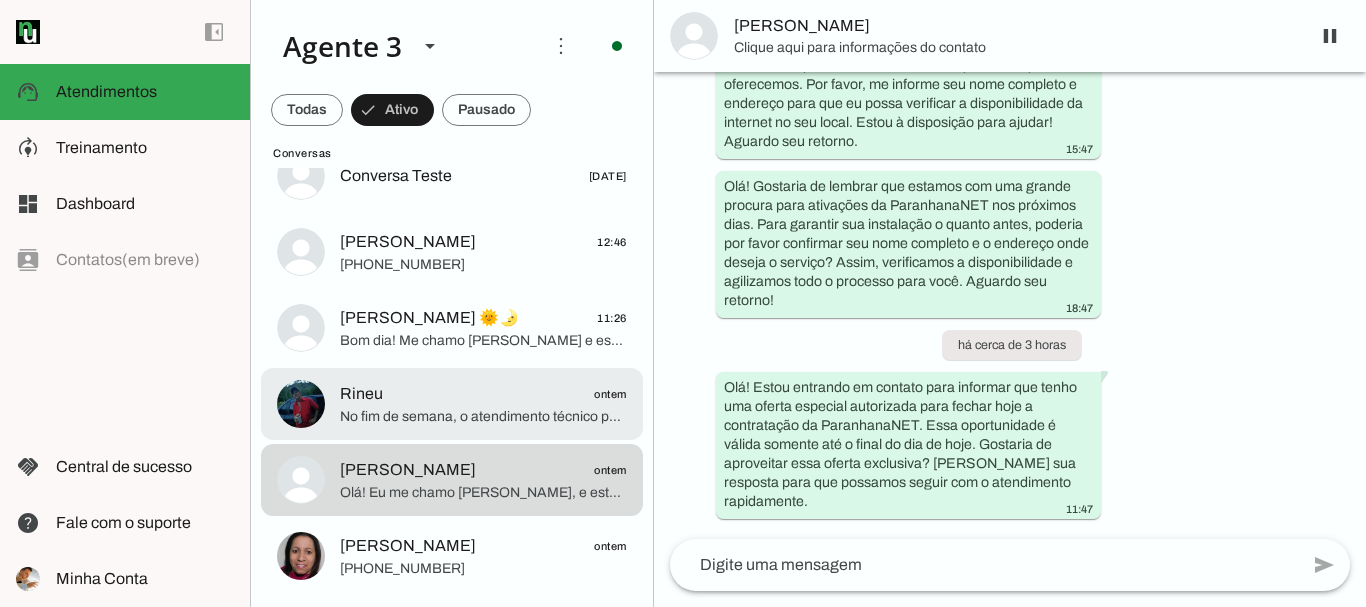 click on "No fim de semana, o atendimento técnico para instalação não está disponível, pois nossa equipe atua em horário comercial, de segunda a sexta-feira das 8h às 12h e das 13h30 às 18h, e sábado pela manhã das 8h30 às 12h. A instalação precisa ser agendada para algum desses horários.
Se for possível indicar um dia e horário durante esse período para que tenha alguém no local para receber a equipe, podemos avançar com o agendamento e garantir todos os benefícios, incluindo a isenção da taxa de instalação.
Qual seria o melhor dia e horário para você?" 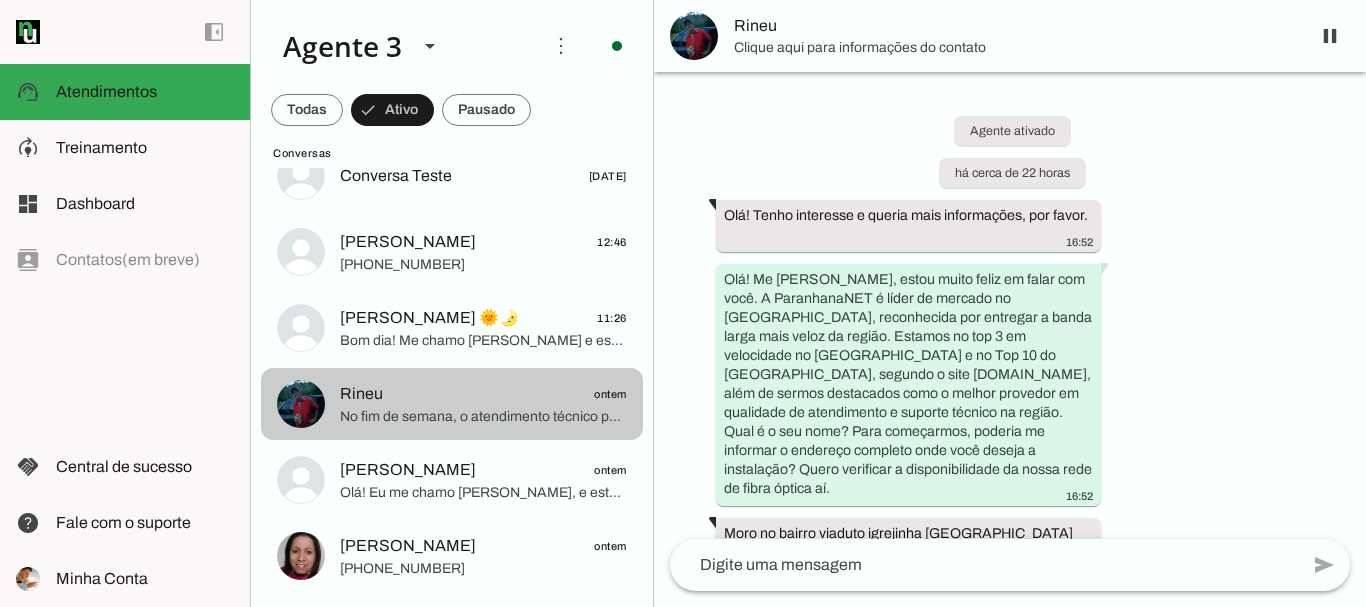 scroll, scrollTop: 4956, scrollLeft: 0, axis: vertical 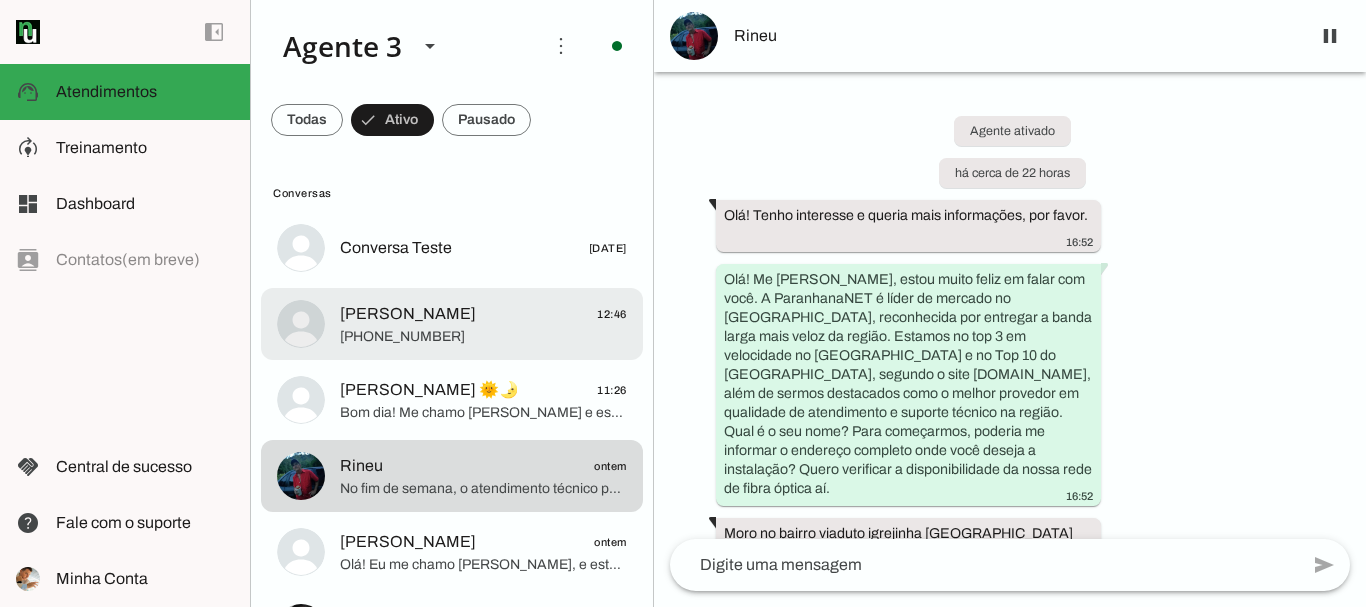 click on "[PERSON_NAME]
12:46
[PHONE_NUMBER]" at bounding box center [452, 248] 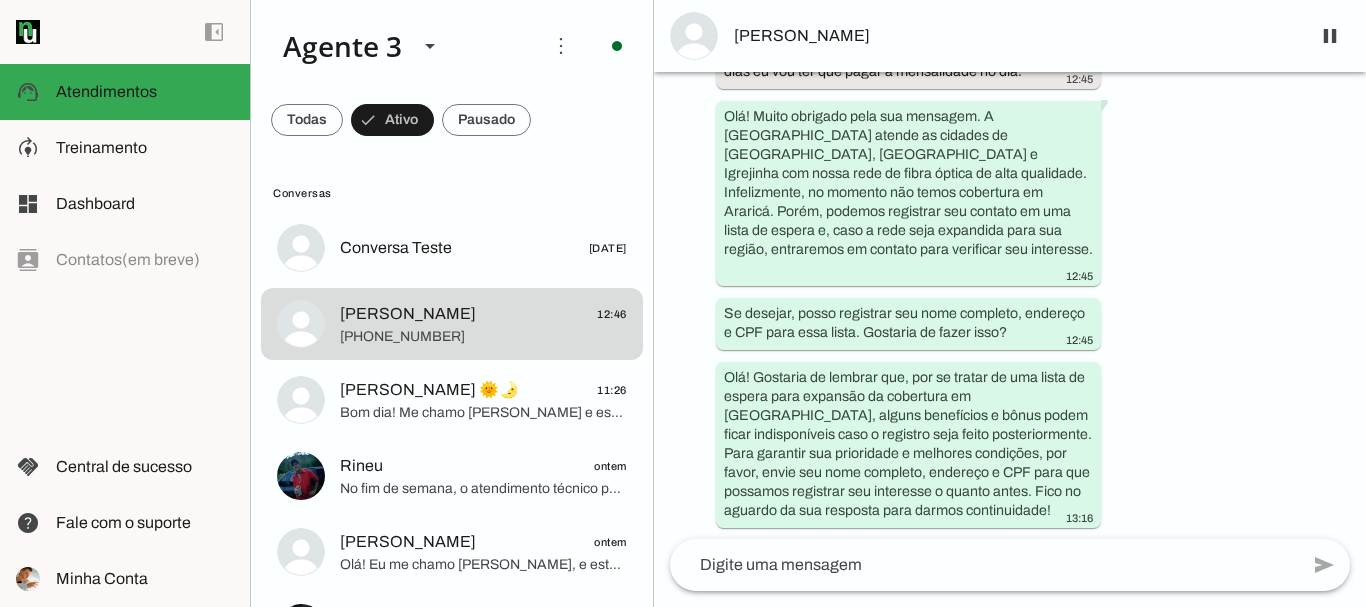 scroll, scrollTop: 906, scrollLeft: 0, axis: vertical 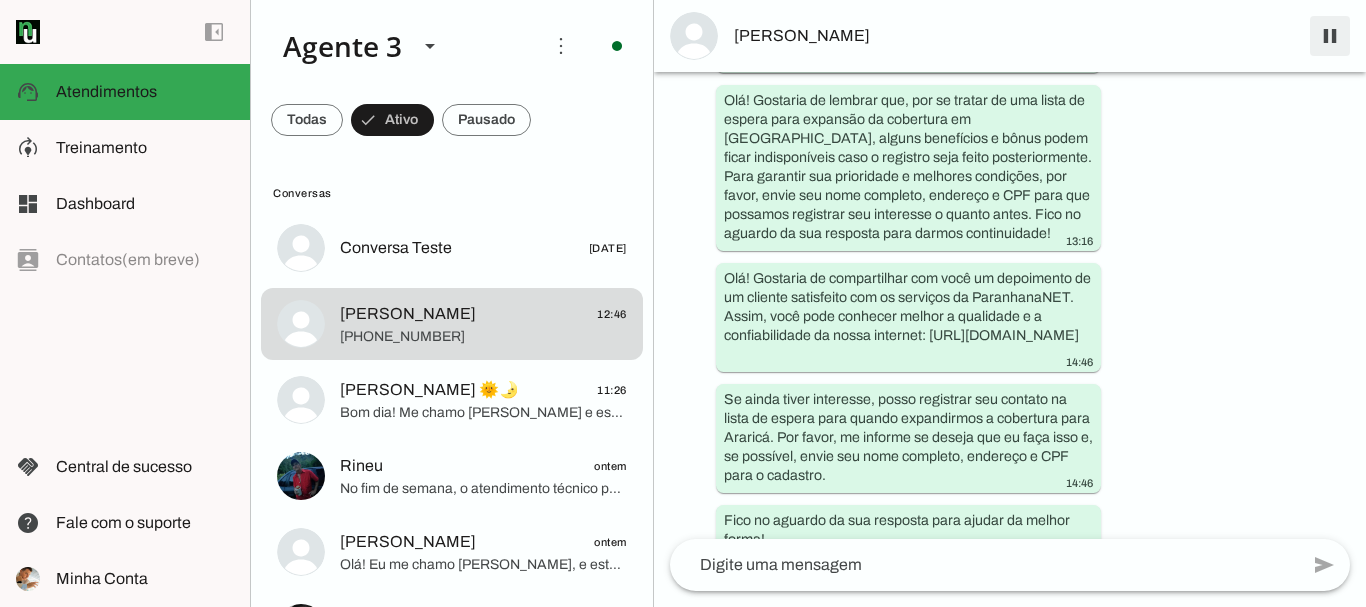 click at bounding box center [1330, 36] 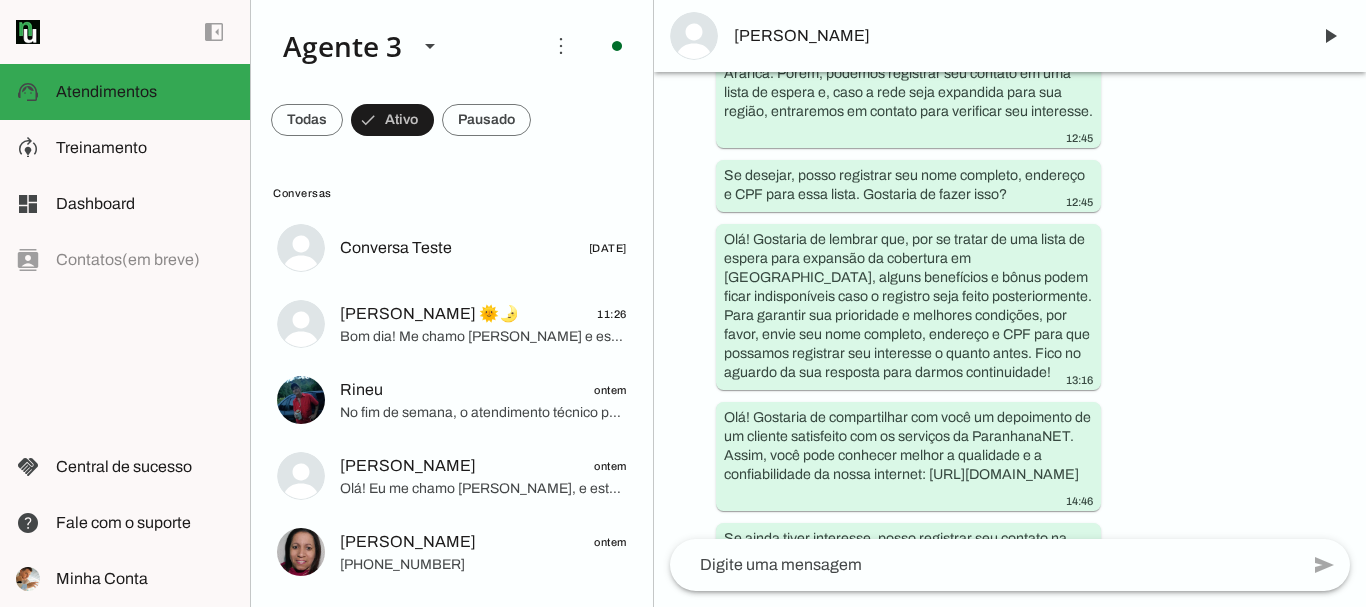scroll, scrollTop: 948, scrollLeft: 0, axis: vertical 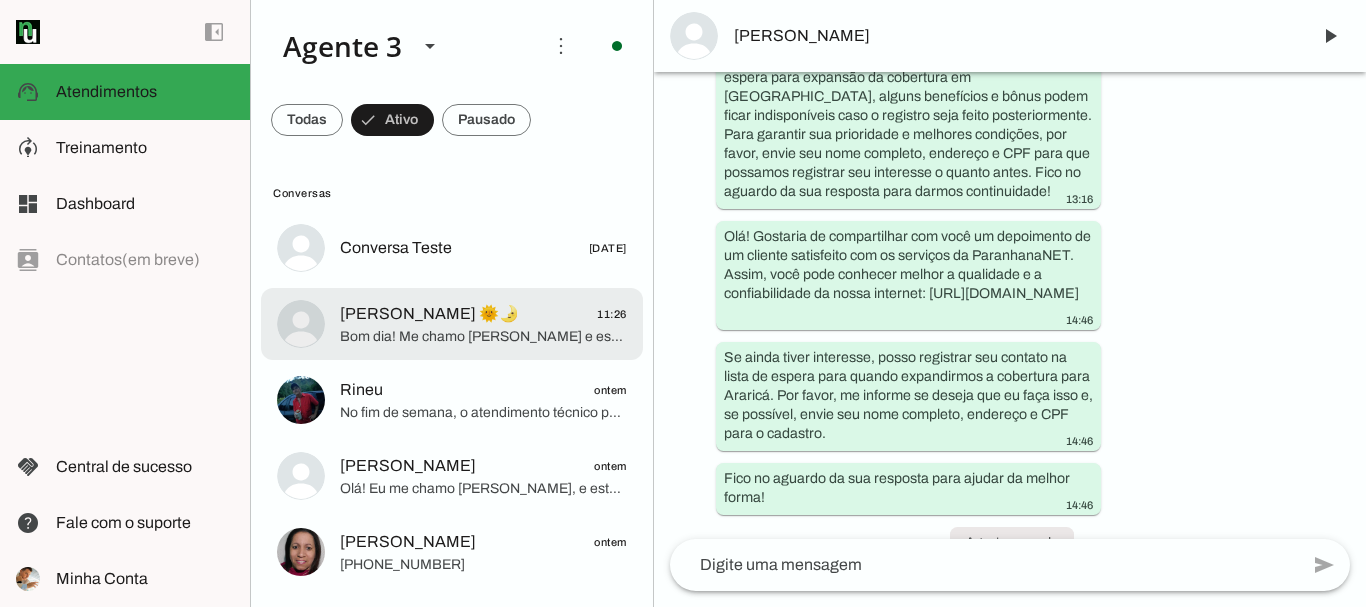 click on "Bom dia! Me chamo [PERSON_NAME] e estou muito feliz em ter a oportunidade de falar com você. Sou consultor da [PERSON_NAME], provedor líder de mercado, eleito como o provedor que entrega a banda larga mais veloz de todo o [GEOGRAPHIC_DATA]. Estamos no top 3 do ranking de velocidade de internet no [GEOGRAPHIC_DATA] e no Top 10 do [GEOGRAPHIC_DATA], segundo o site [DOMAIN_NAME]. Além disso, somos reconhecidos como o melhor provedor em qualidade de atendimento e suporte técnico na região.
Posso saber o seu nome?" 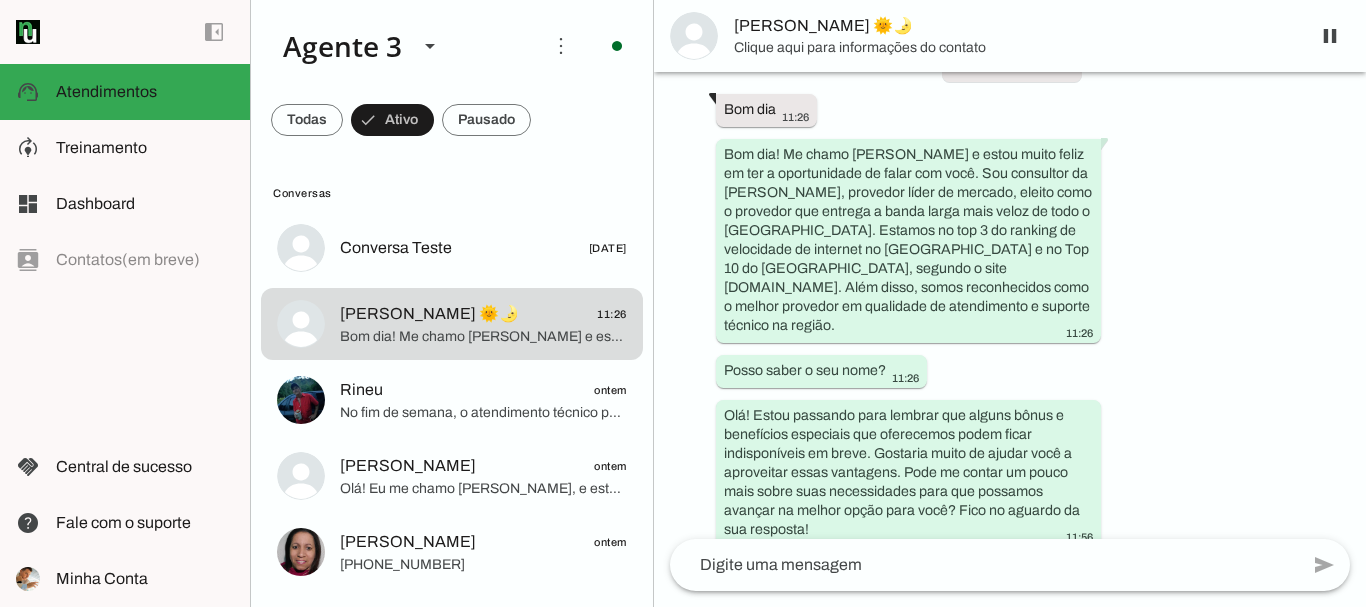 scroll, scrollTop: 0, scrollLeft: 0, axis: both 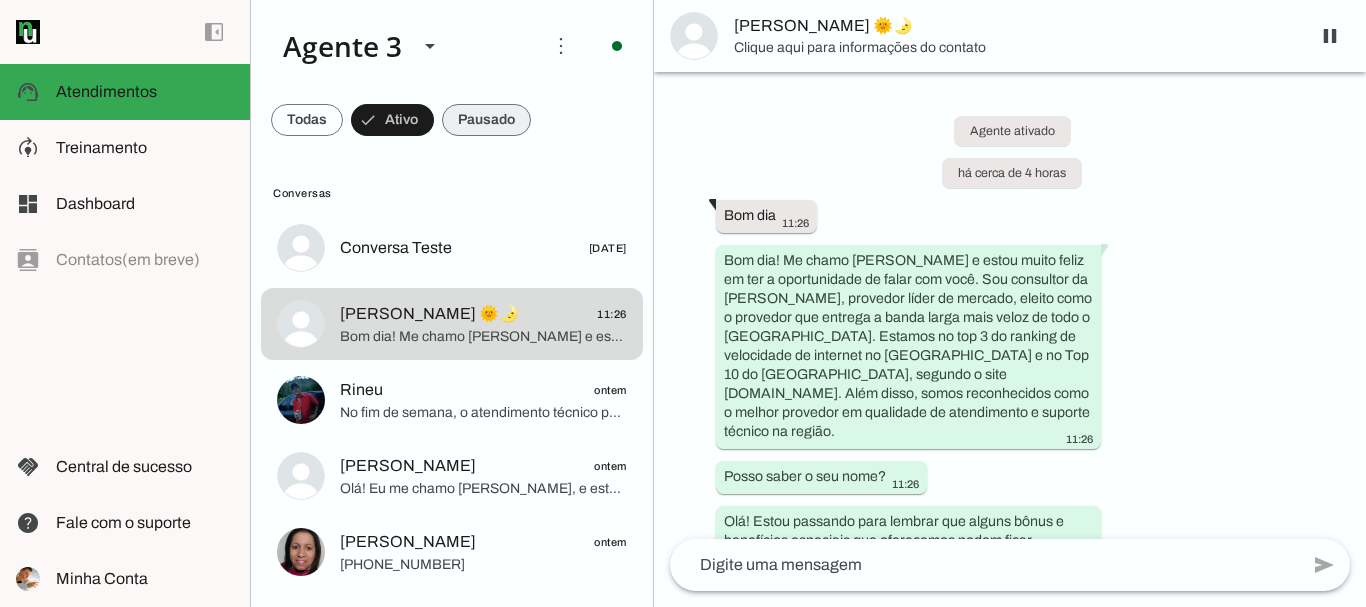 click at bounding box center [307, 120] 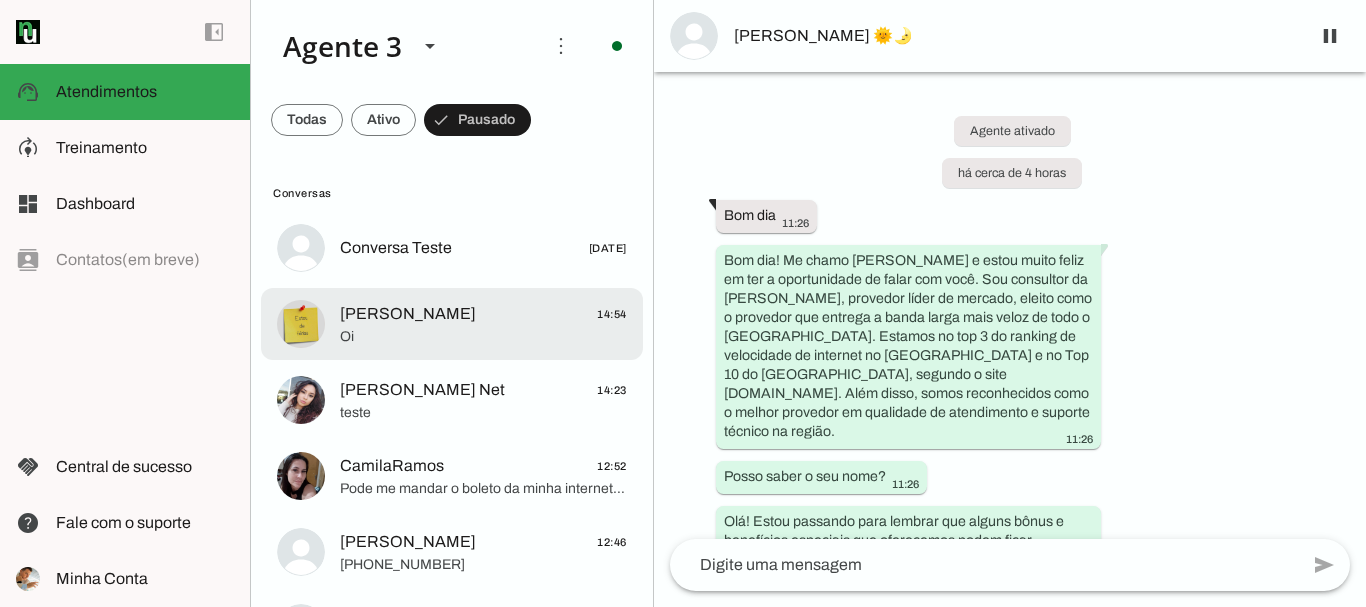 click on "Oi" 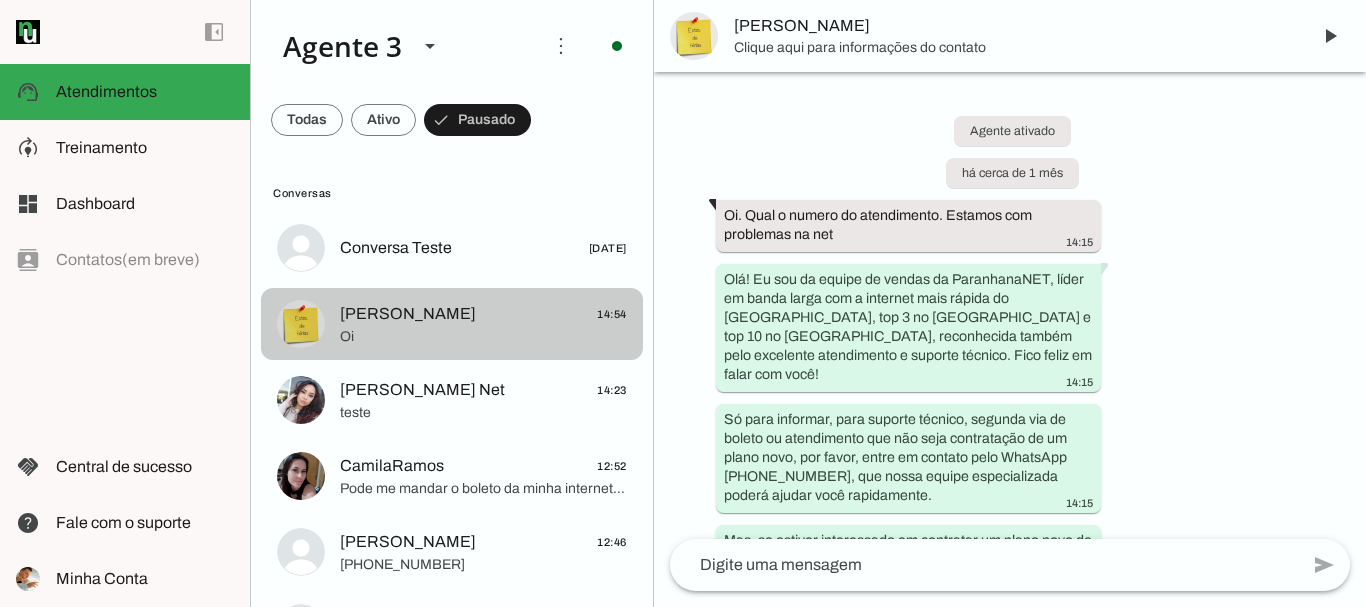 scroll, scrollTop: 1224, scrollLeft: 0, axis: vertical 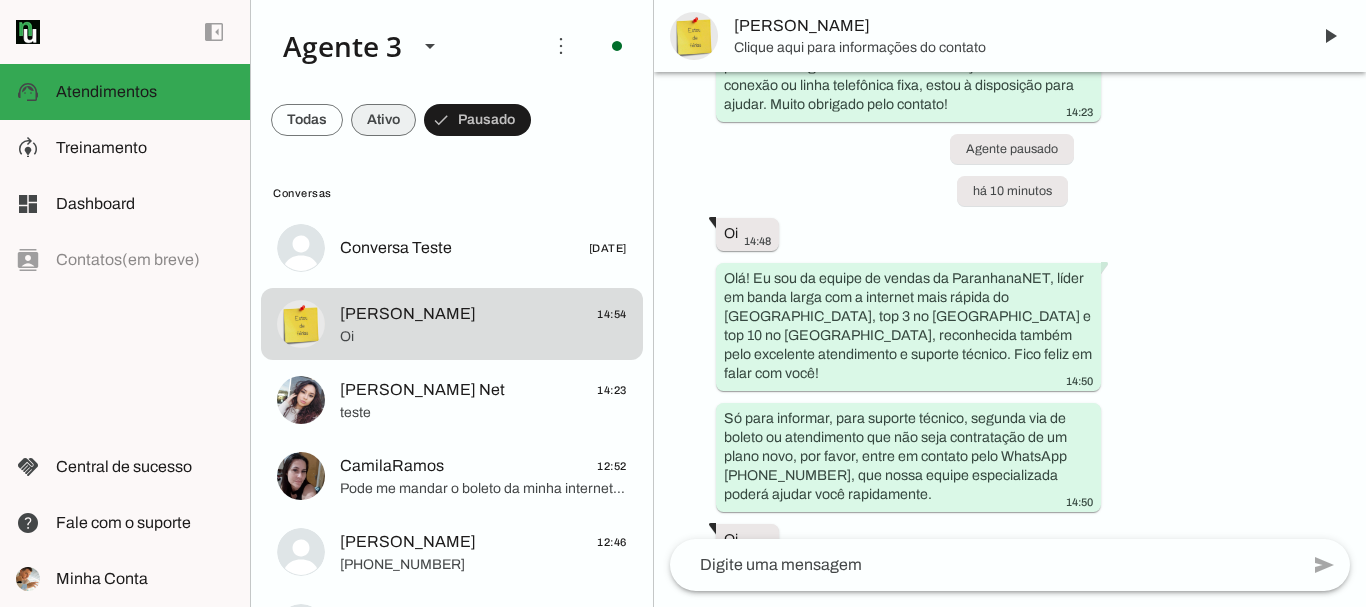 click at bounding box center [307, 120] 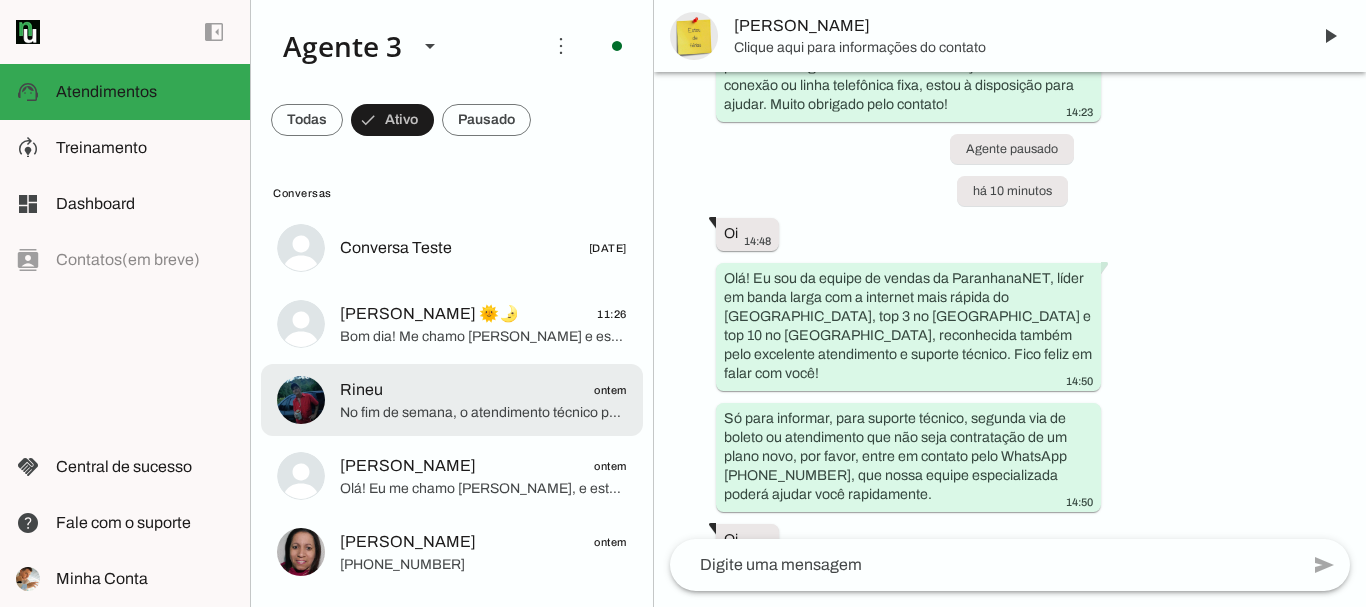 click on "No fim de semana, o atendimento técnico para instalação não está disponível, pois nossa equipe atua em horário comercial, de segunda a sexta-feira das 8h às 12h e das 13h30 às 18h, e sábado pela manhã das 8h30 às 12h. A instalação precisa ser agendada para algum desses horários.
Se for possível indicar um dia e horário durante esse período para que tenha alguém no local para receber a equipe, podemos avançar com o agendamento e garantir todos os benefícios, incluindo a isenção da taxa de instalação.
Qual seria o melhor dia e horário para você?" 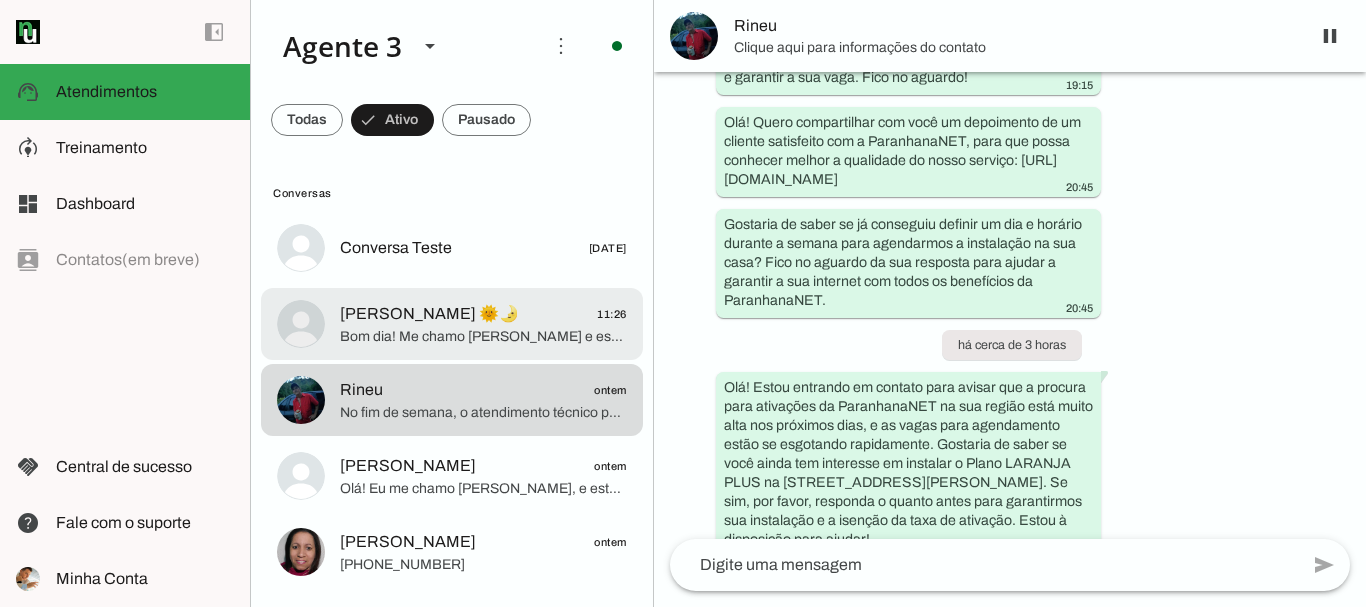 click on "[PERSON_NAME] 🌞🌛
11:26" 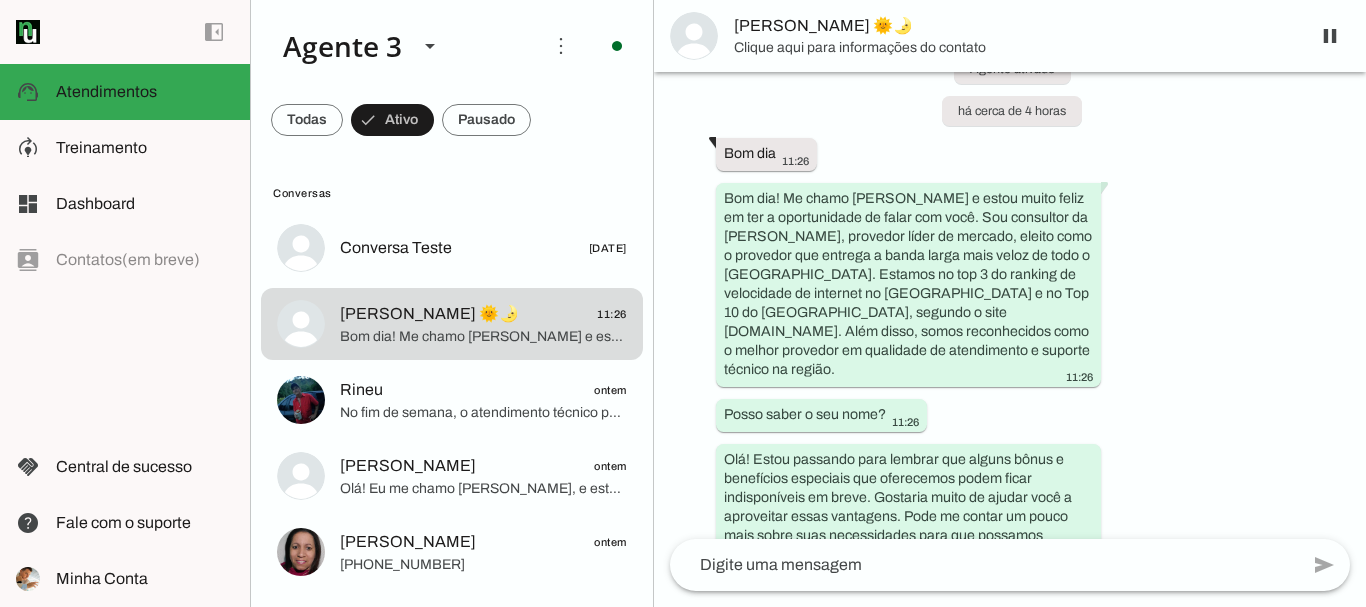 scroll, scrollTop: 0, scrollLeft: 0, axis: both 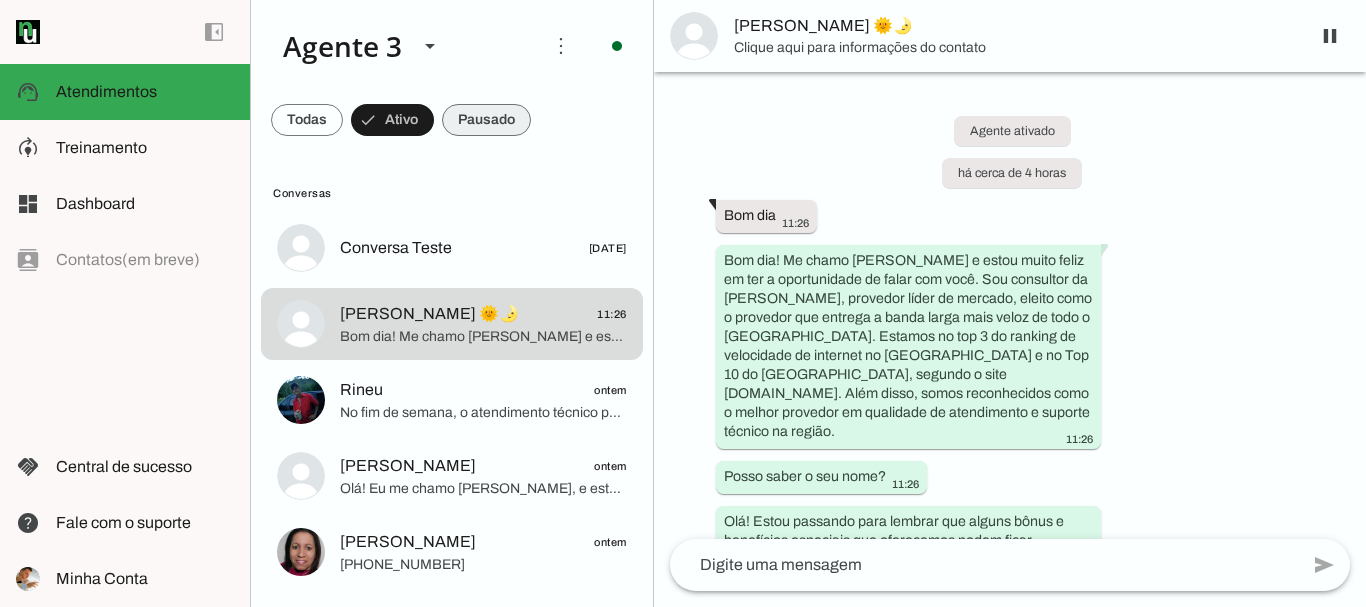 click at bounding box center [307, 120] 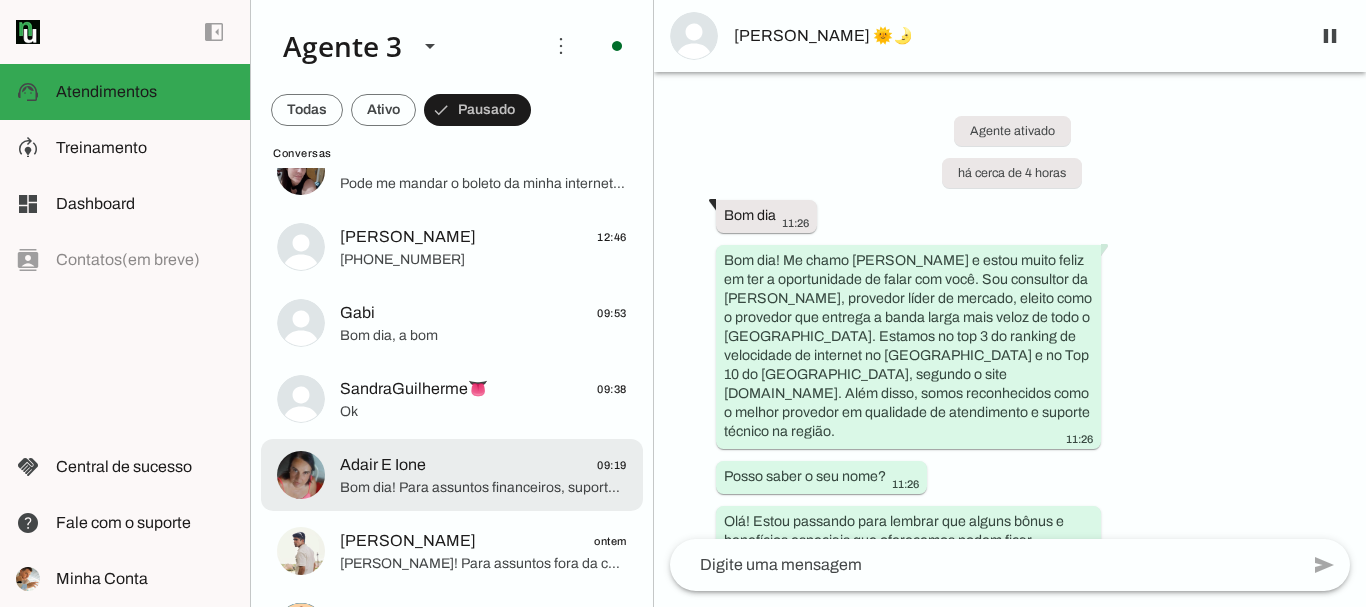 scroll, scrollTop: 400, scrollLeft: 0, axis: vertical 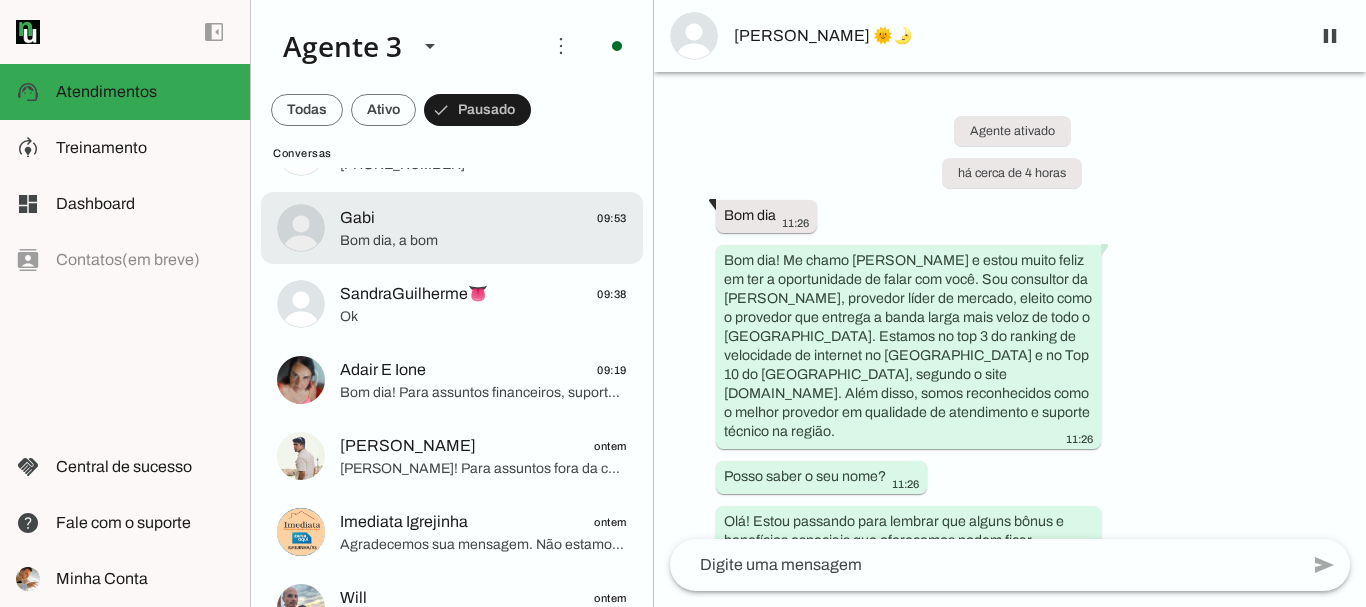 click on "Gabi
09:53" 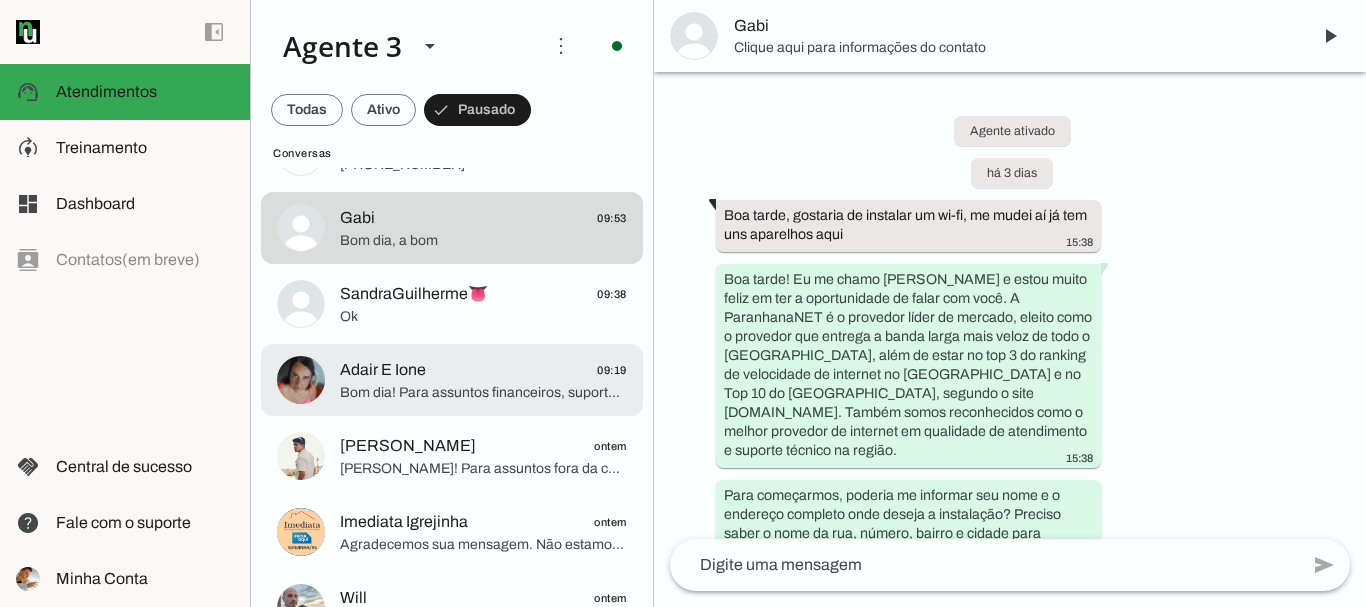 scroll, scrollTop: 6341, scrollLeft: 0, axis: vertical 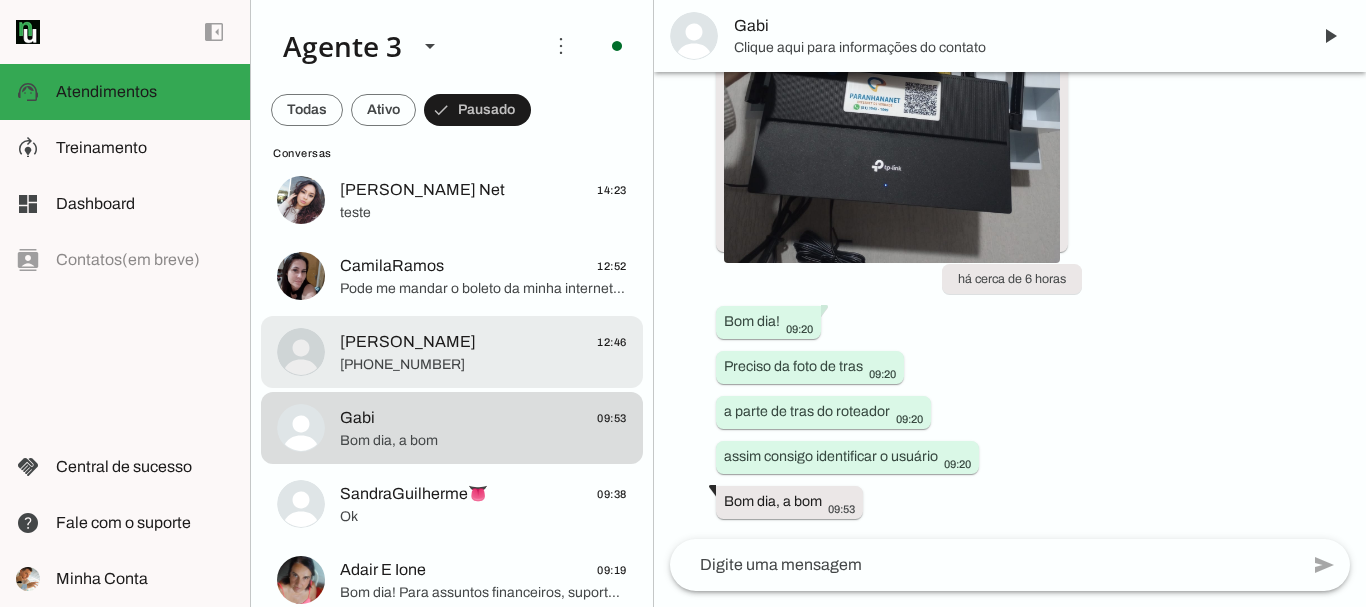 click on "[PERSON_NAME]
12:46
[PHONE_NUMBER]" at bounding box center [452, 48] 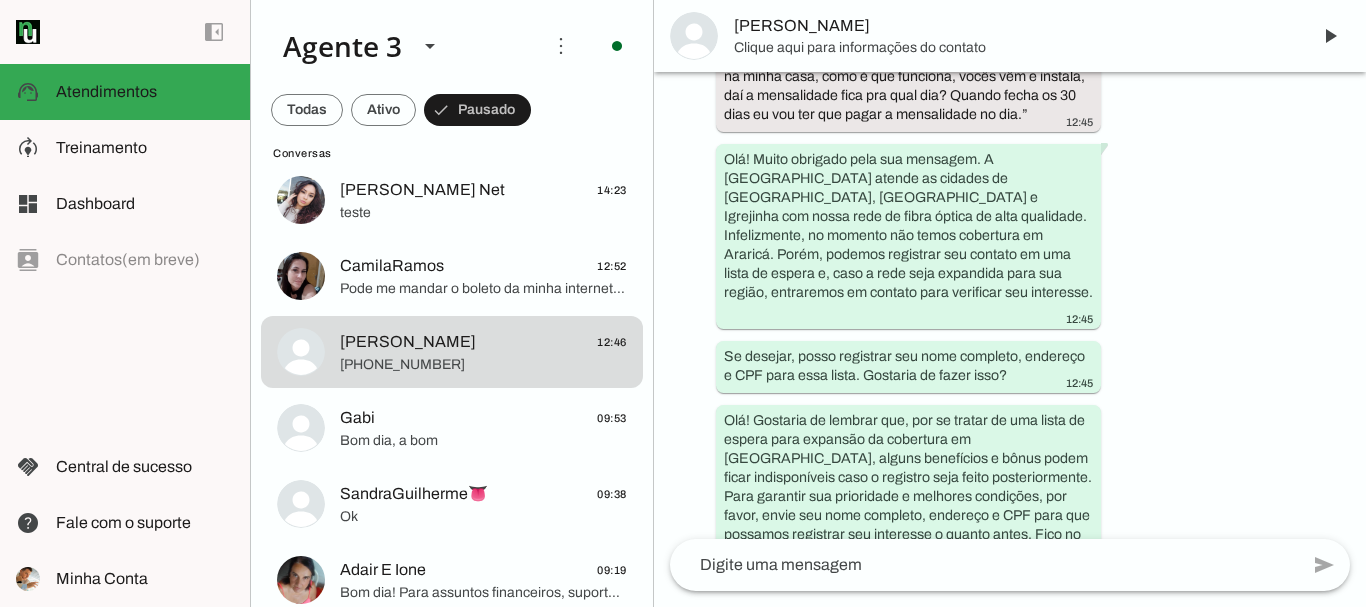 scroll, scrollTop: 348, scrollLeft: 0, axis: vertical 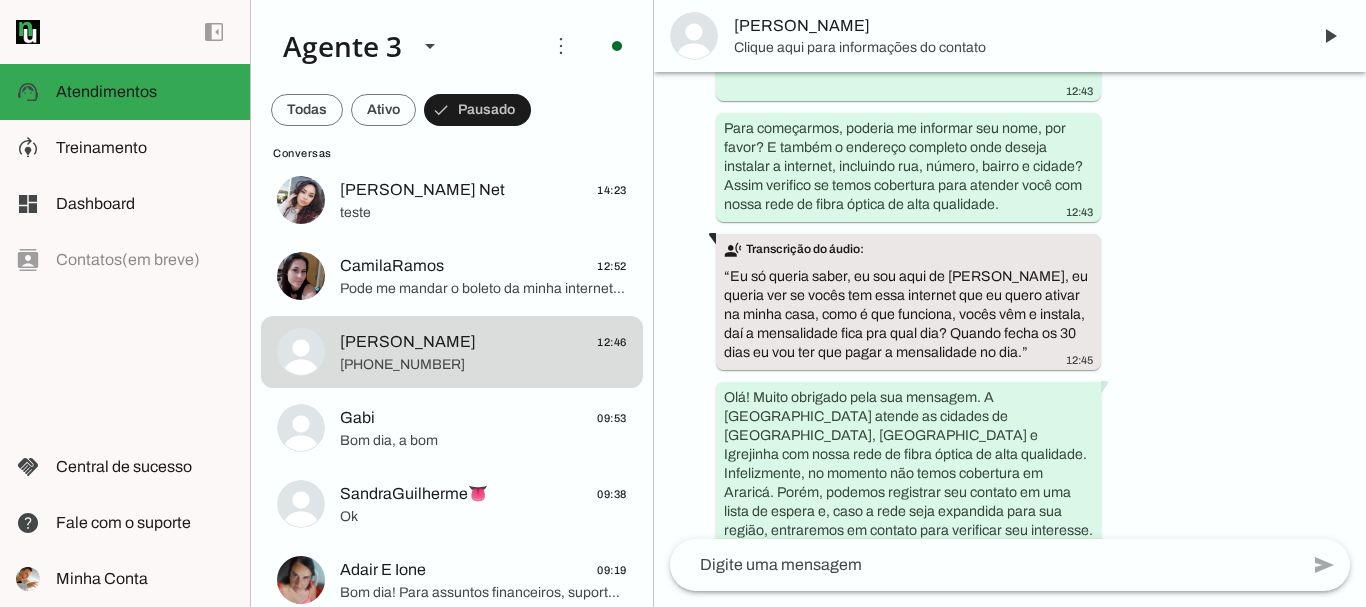 click on "Agente ativado
há cerca de 2 horas
Olá! Tenho interesse e queria mais informações, por favor. 12:43
Olá! Me [PERSON_NAME], é um prazer falar com você. Sou consultor da [PERSON_NAME], que é líder de mercado no [GEOGRAPHIC_DATA], eleita como a provedora que entrega a banda larga mais veloz da região, além de estar no top 3 do [GEOGRAPHIC_DATA] e no Top 10 do Brasil em velocidade de internet, segundo o site [DOMAIN_NAME]. Também somos reconhecidos pela qualidade no atendimento e suporte técnico na região. 12:43 Para começarmos, poderia me informar seu nome, por favor? E também o endereço completo onde deseja instalar a internet, incluindo rua, número, bairro e cidade? Assim verifico se temos cobertura para atender você com nossa rede de fibra óptica de alta qualidade. 12:43
transcribe Transcrição do áudio: “ ” 12:45
12:45 12:45 13:16 14:46 14:46 14:46" at bounding box center (1010, 305) 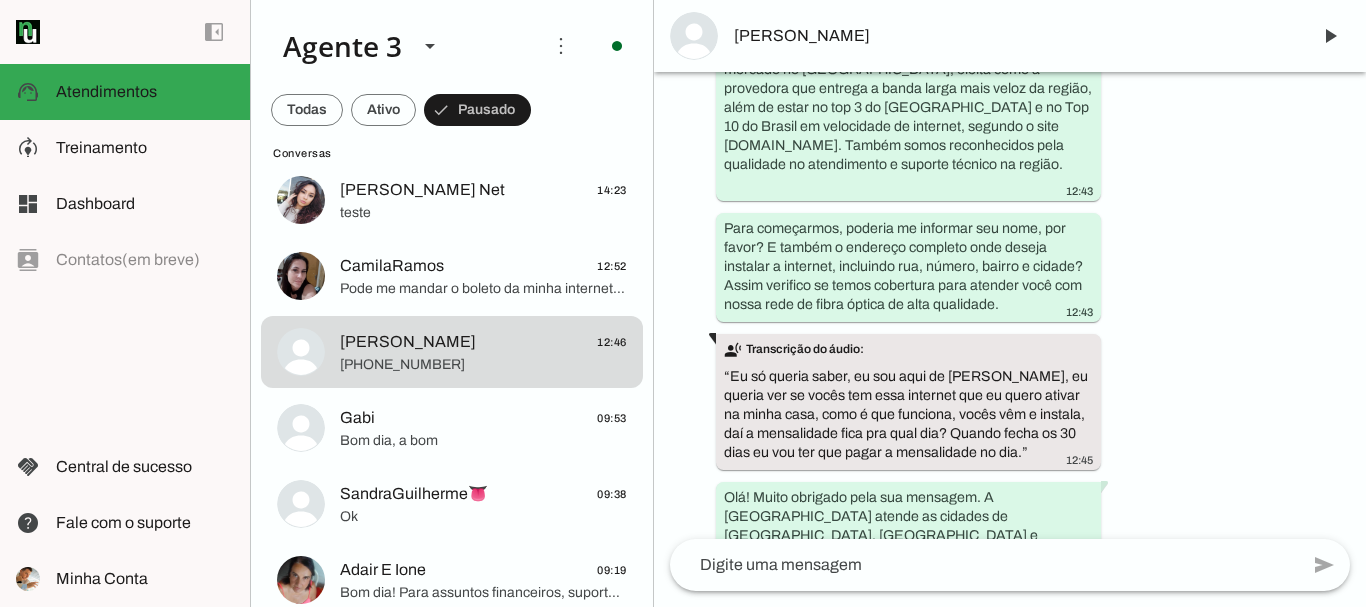 scroll, scrollTop: 148, scrollLeft: 0, axis: vertical 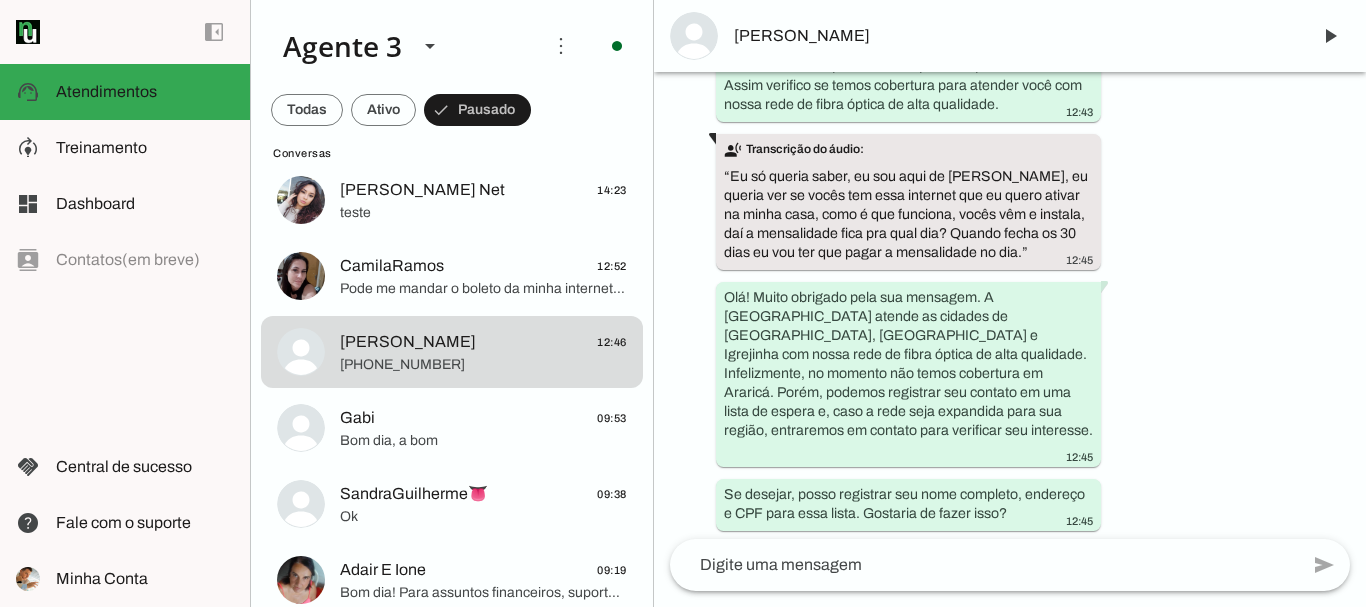 click on "[PERSON_NAME]" at bounding box center [1014, 36] 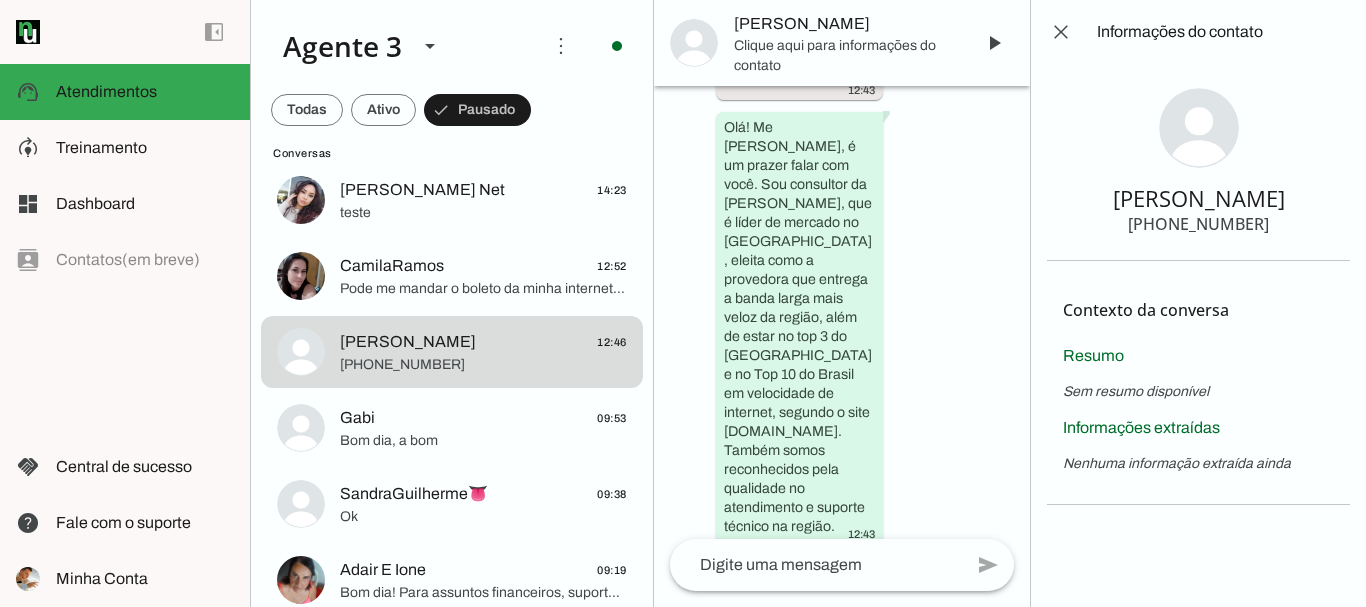 scroll, scrollTop: 0, scrollLeft: 0, axis: both 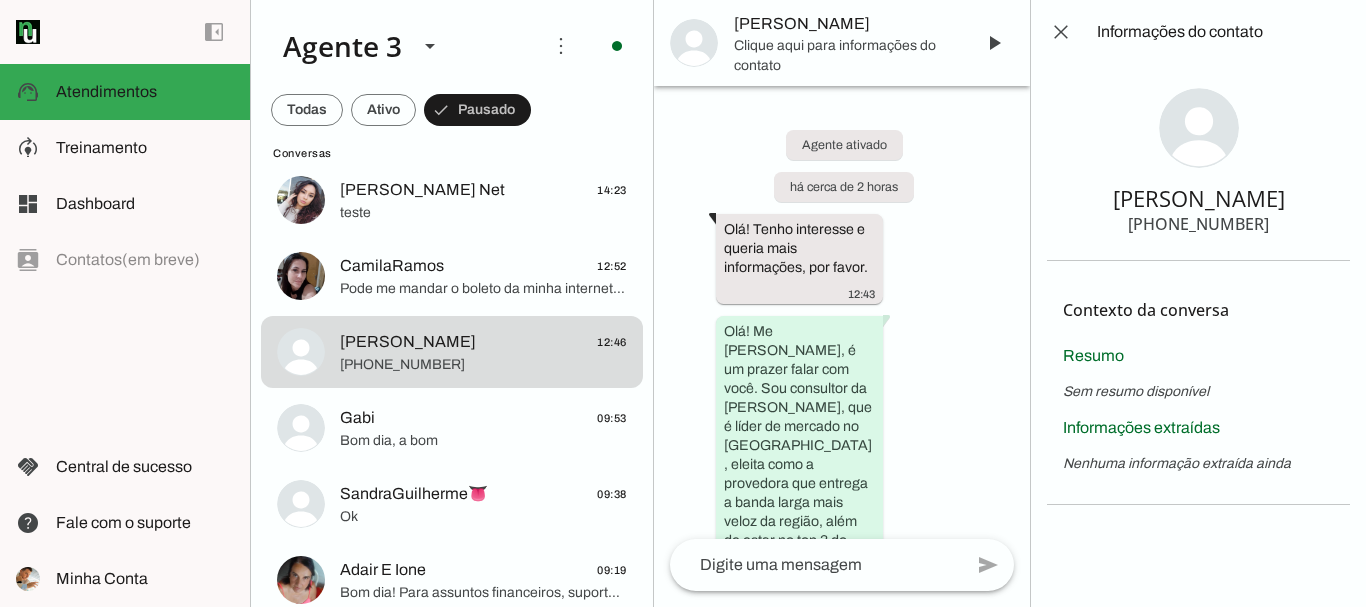 click on "[PERSON_NAME]
[PHONE_NUMBER]" at bounding box center (1198, 162) 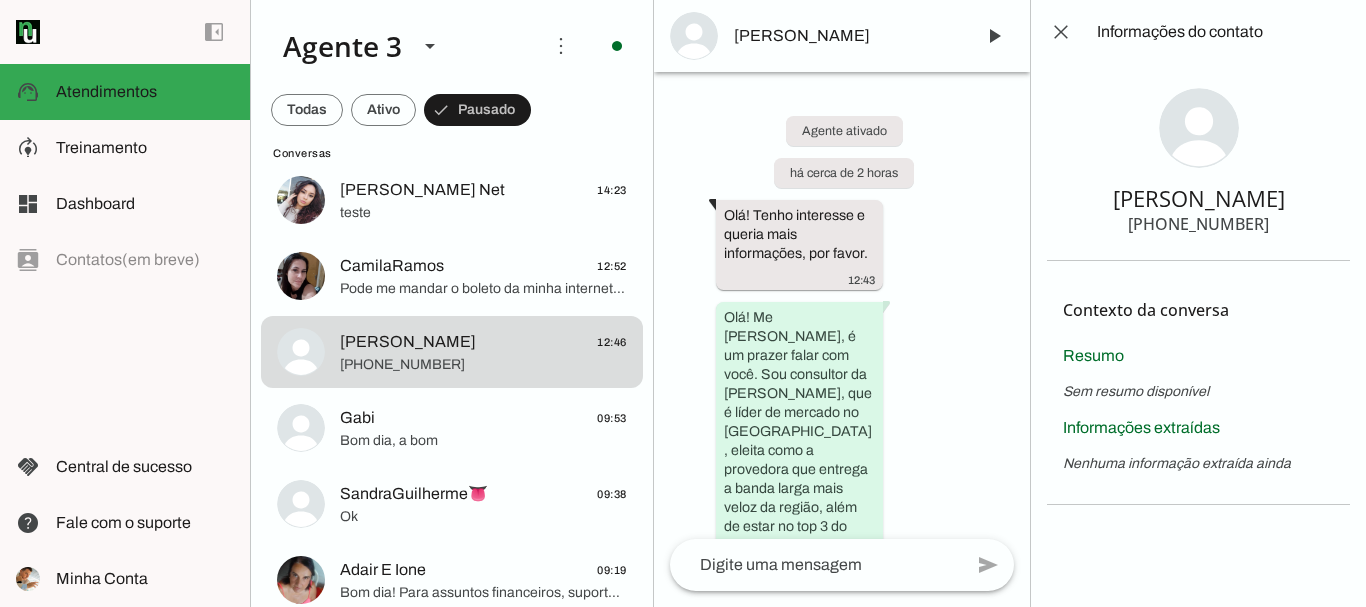 type 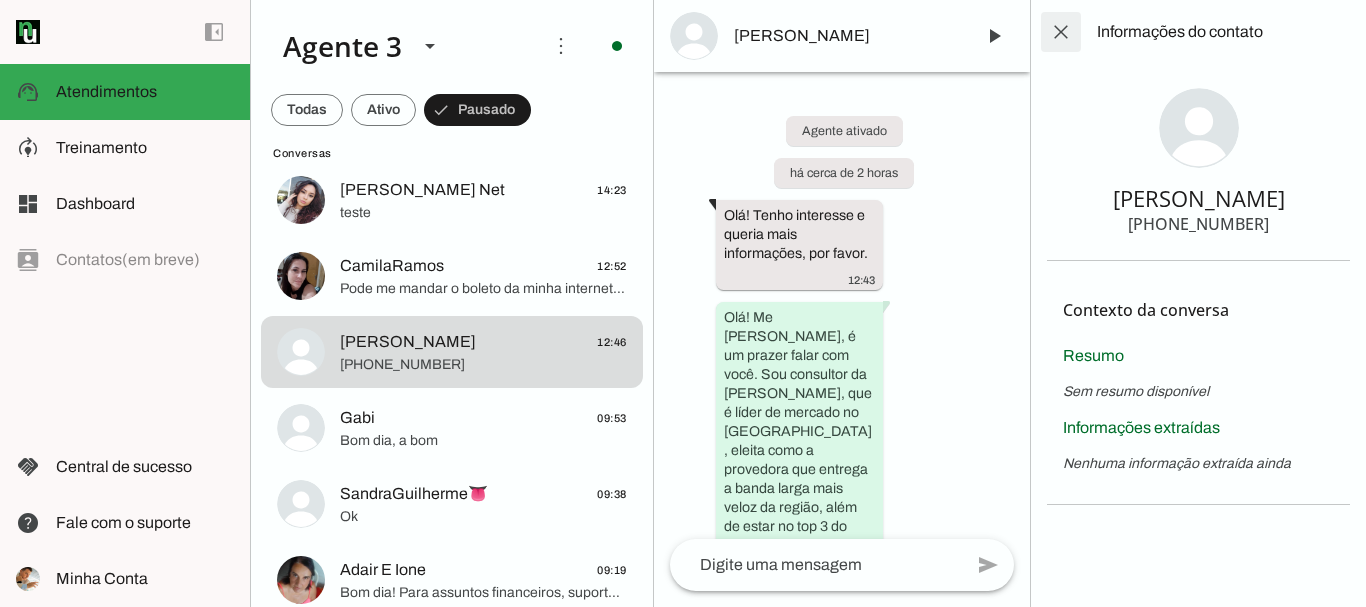 click at bounding box center (1061, 32) 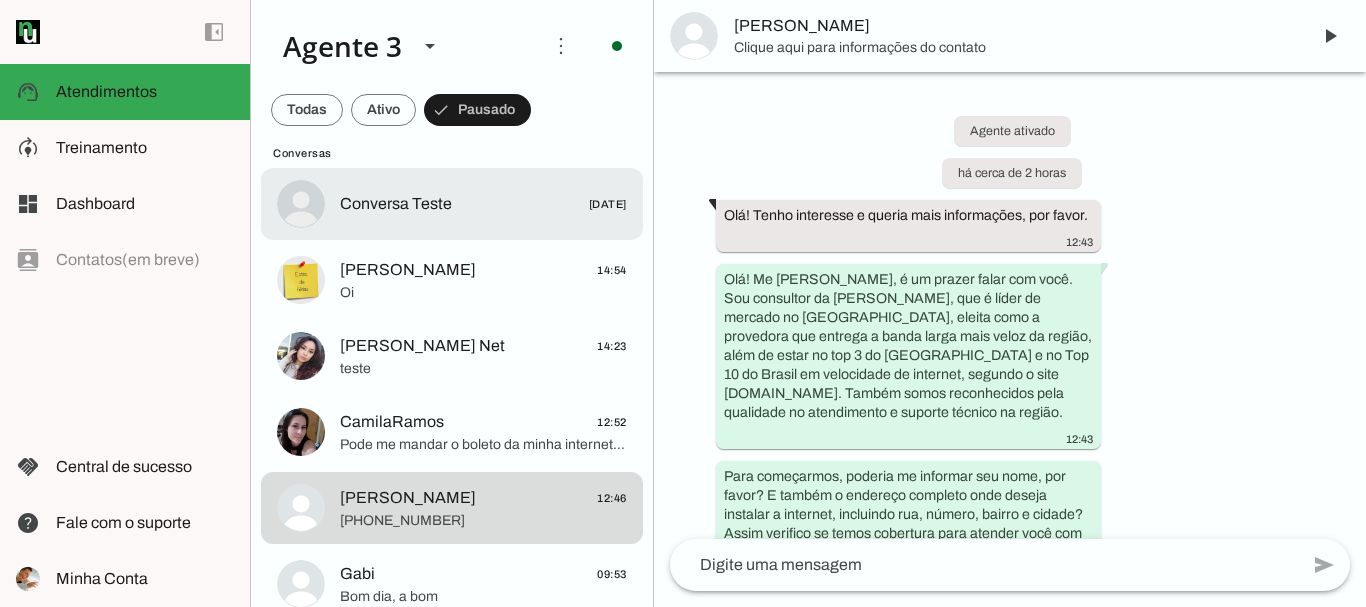 scroll, scrollTop: 0, scrollLeft: 0, axis: both 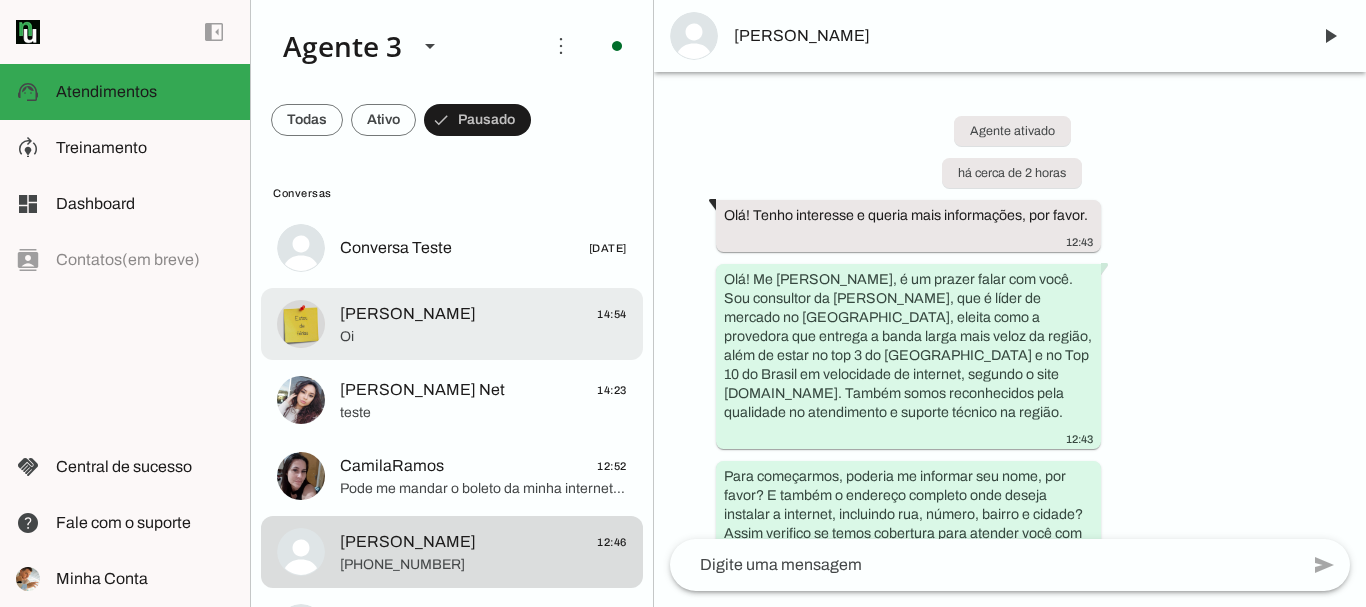 click on "[PERSON_NAME]" 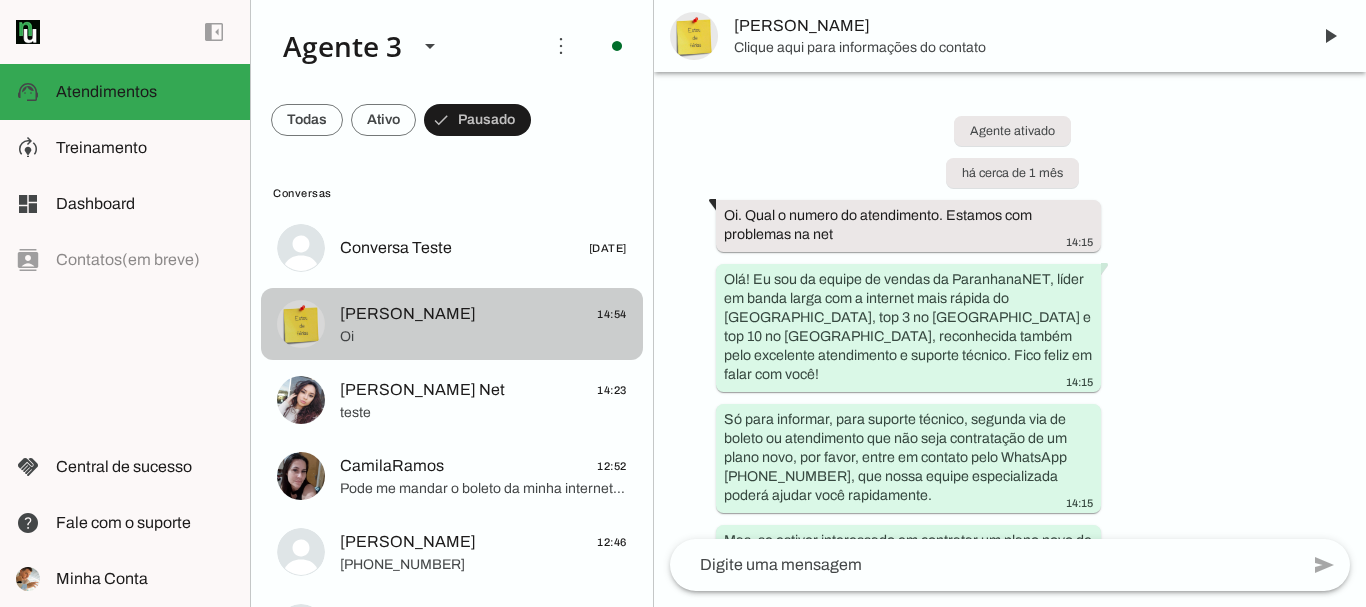 scroll, scrollTop: 1224, scrollLeft: 0, axis: vertical 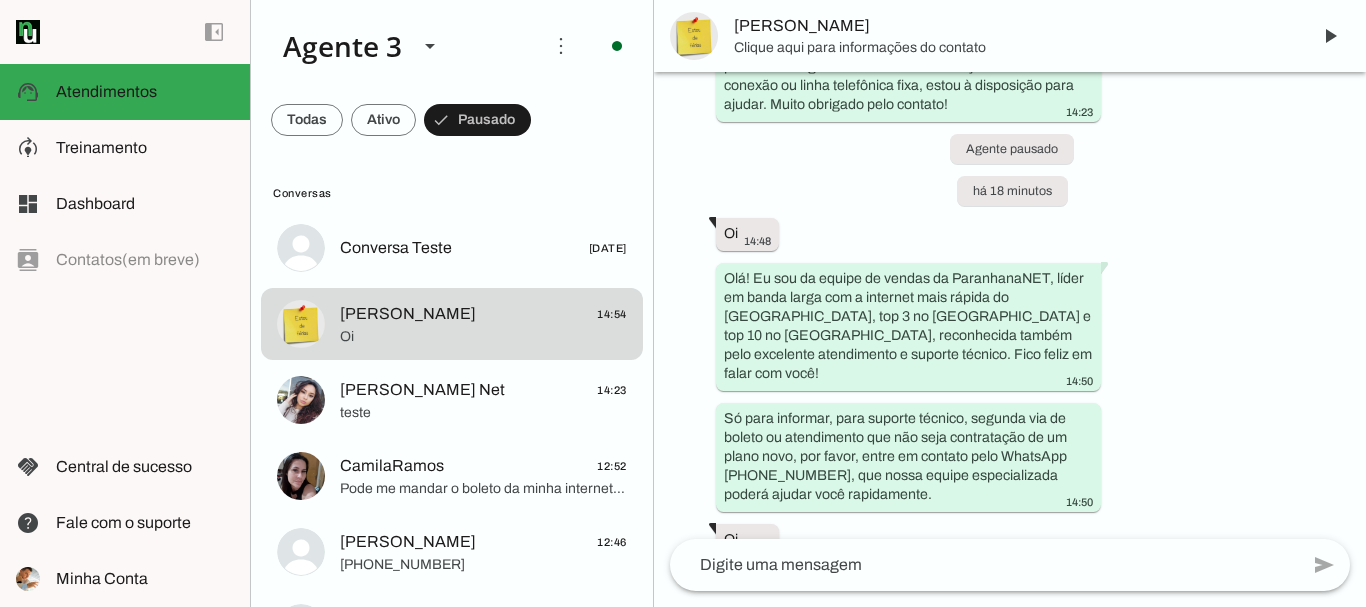 click 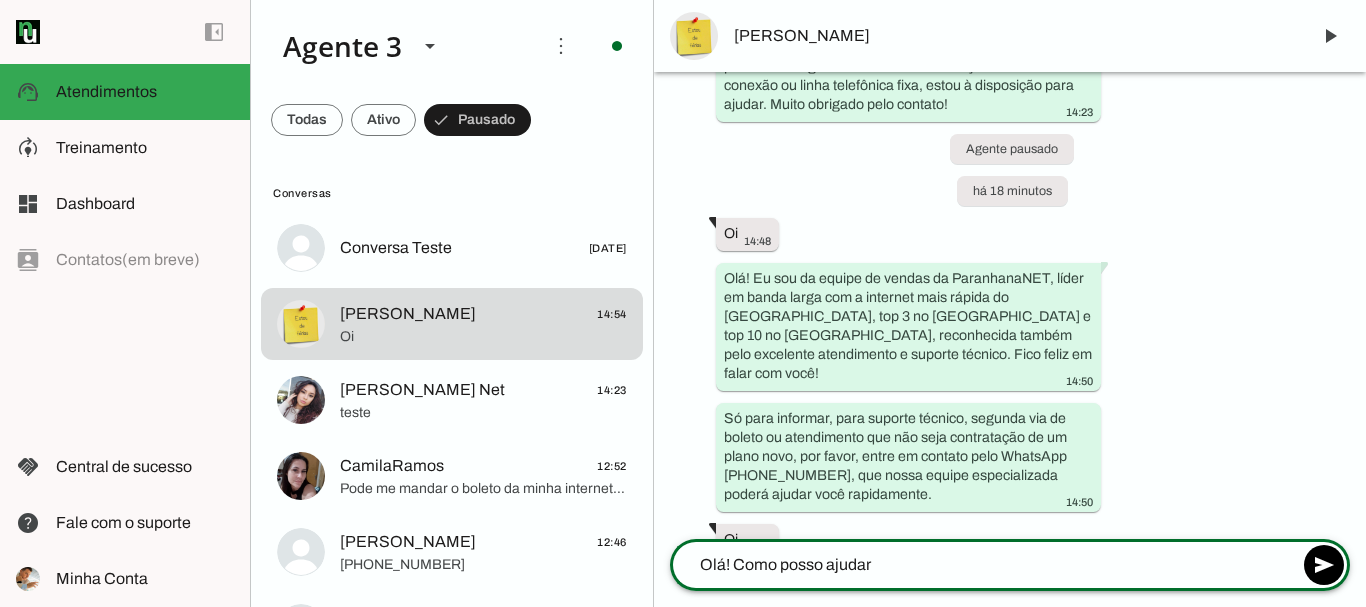 type on "Olá! Como posso ajudar?" 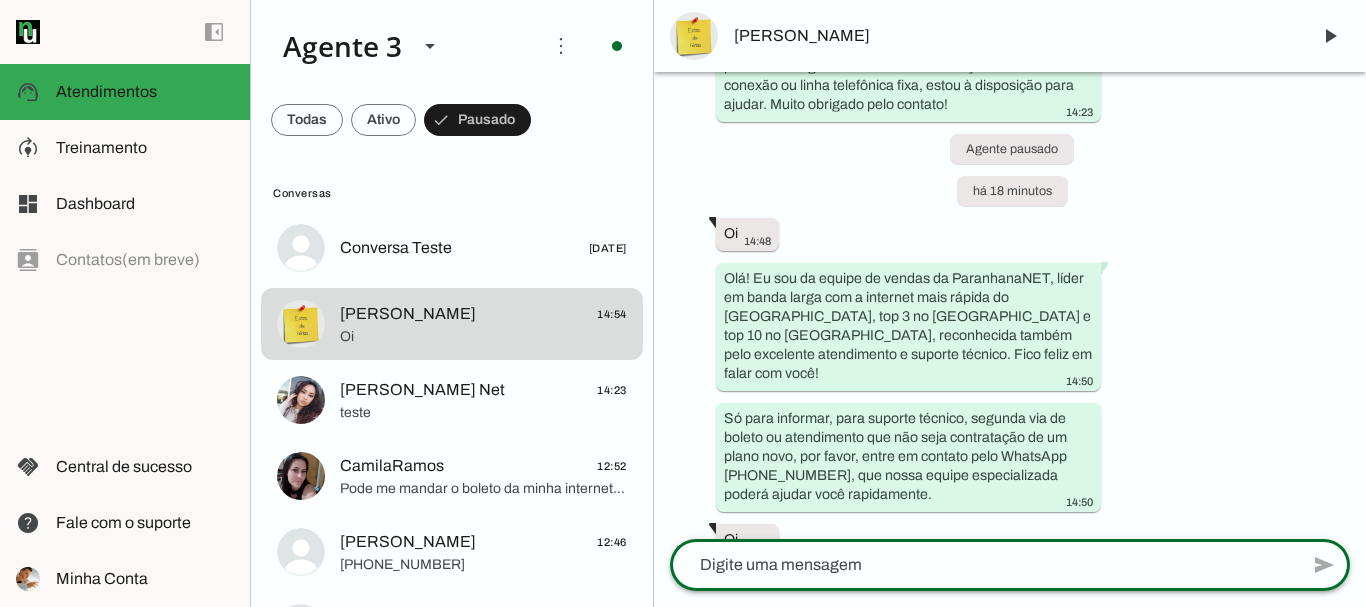 scroll, scrollTop: 1269, scrollLeft: 0, axis: vertical 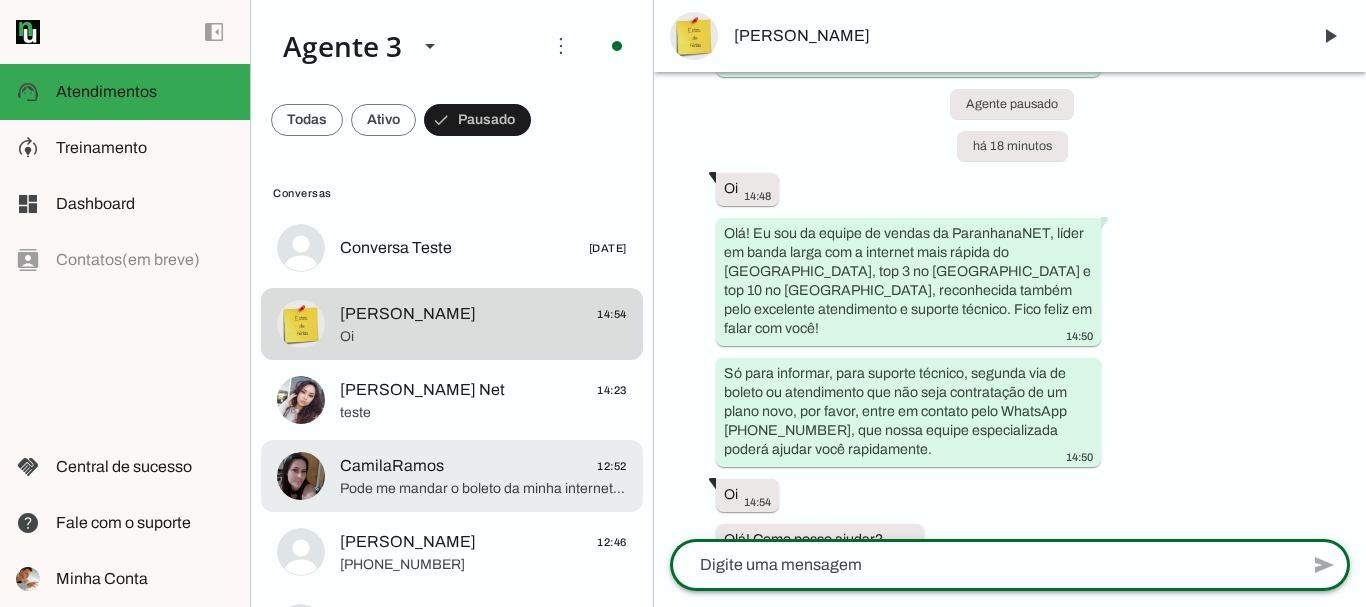 click on "CamilaRamos
12:52" 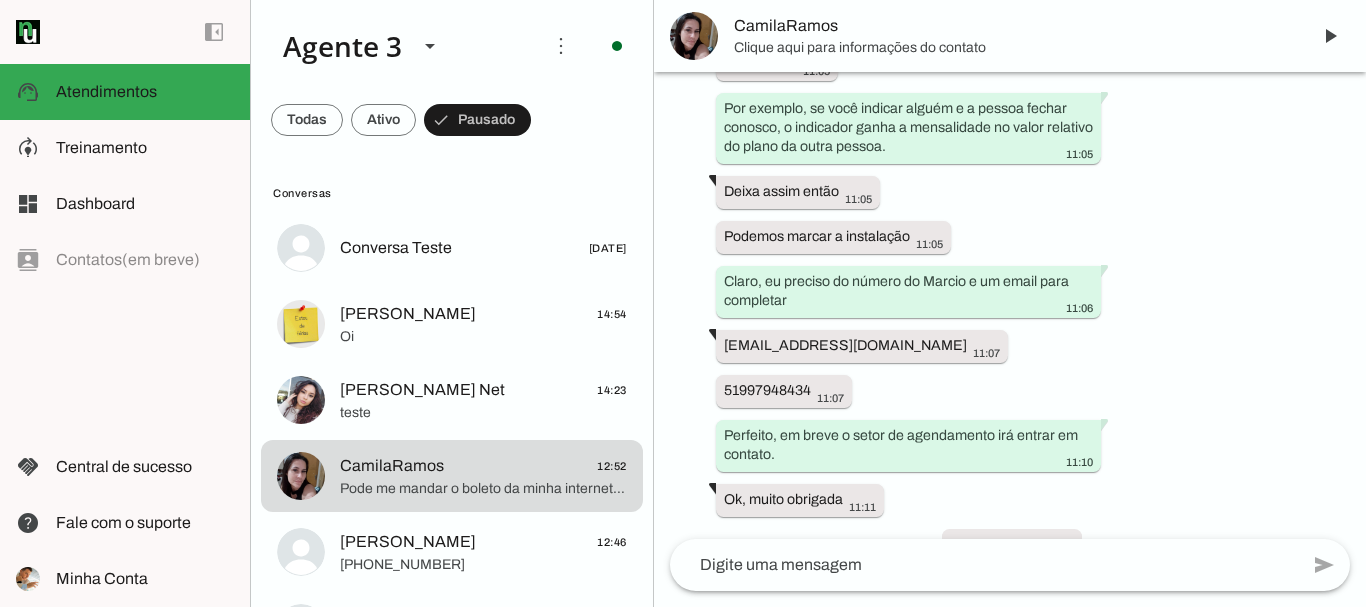 scroll, scrollTop: 16625, scrollLeft: 0, axis: vertical 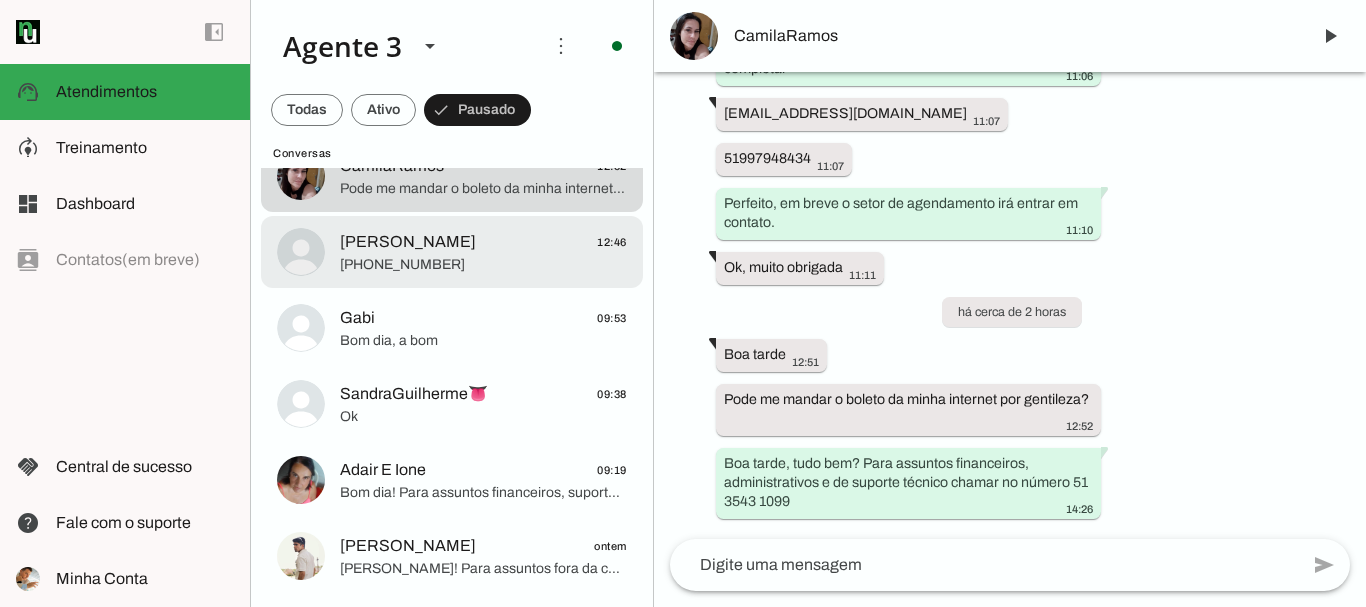 click on "[PHONE_NUMBER]" 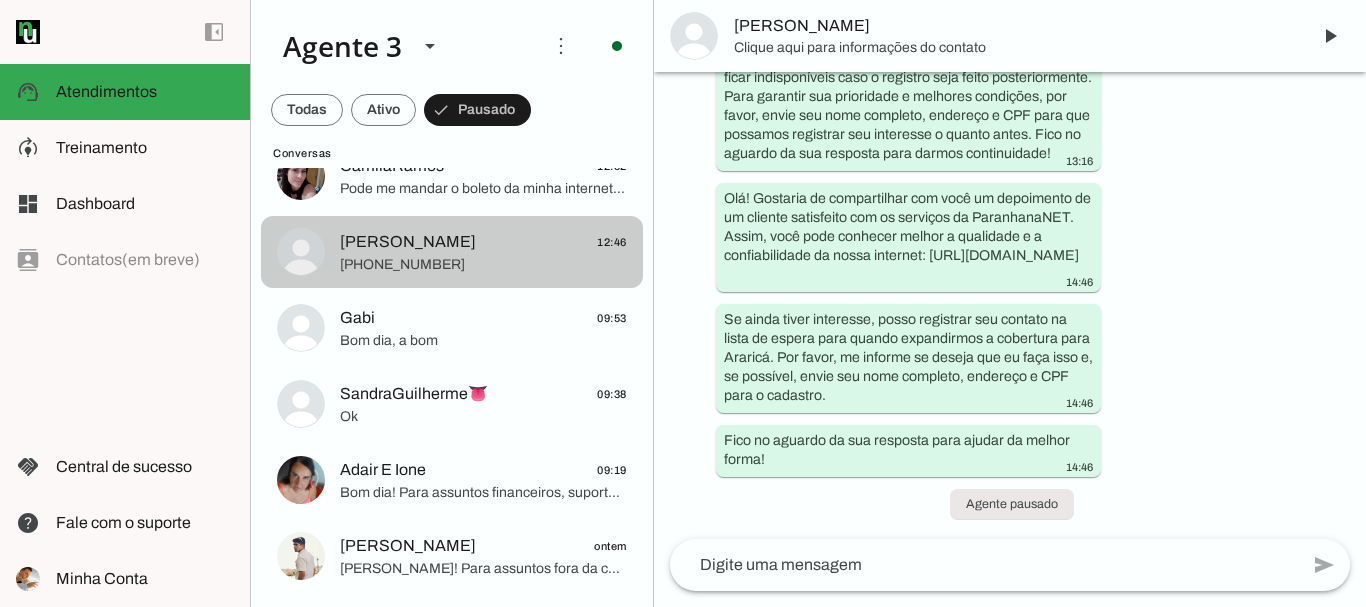 scroll, scrollTop: 948, scrollLeft: 0, axis: vertical 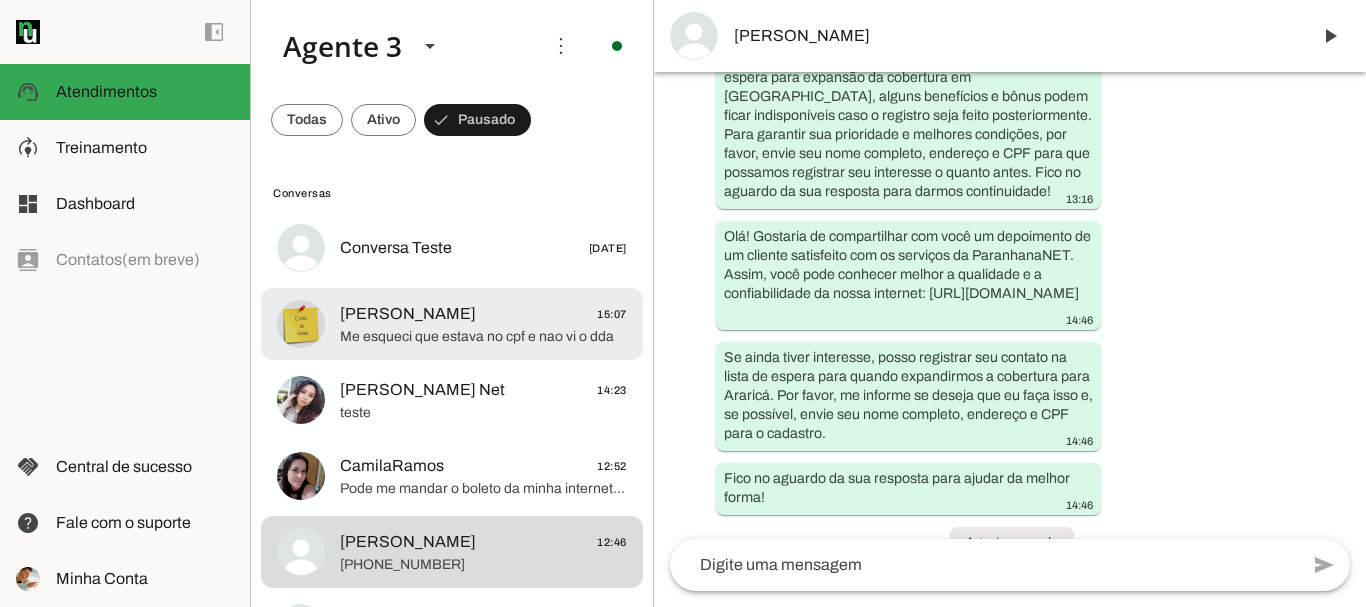 click on "[PERSON_NAME]
15:07" 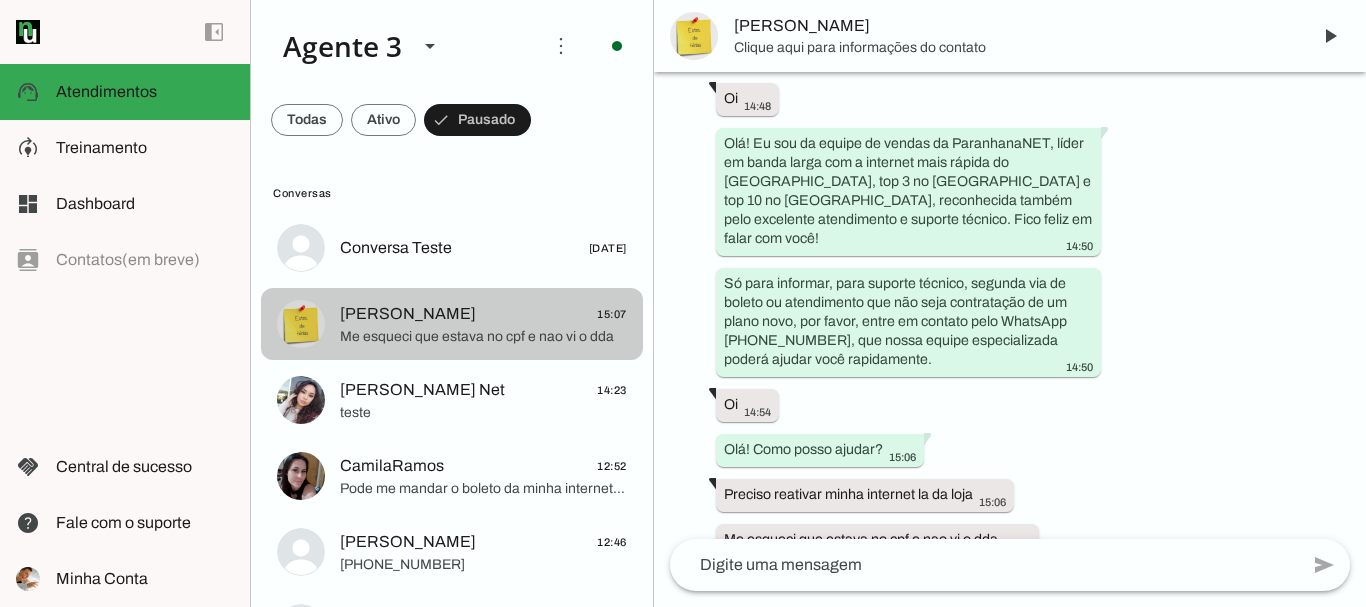 scroll, scrollTop: 1359, scrollLeft: 0, axis: vertical 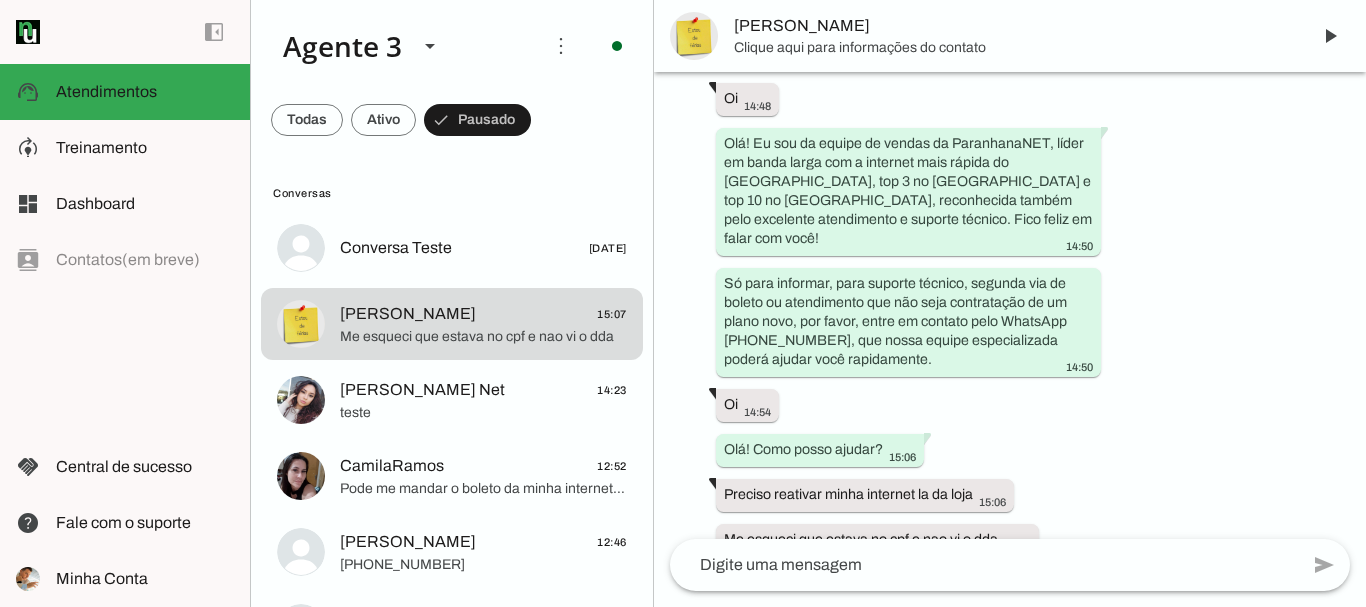 click 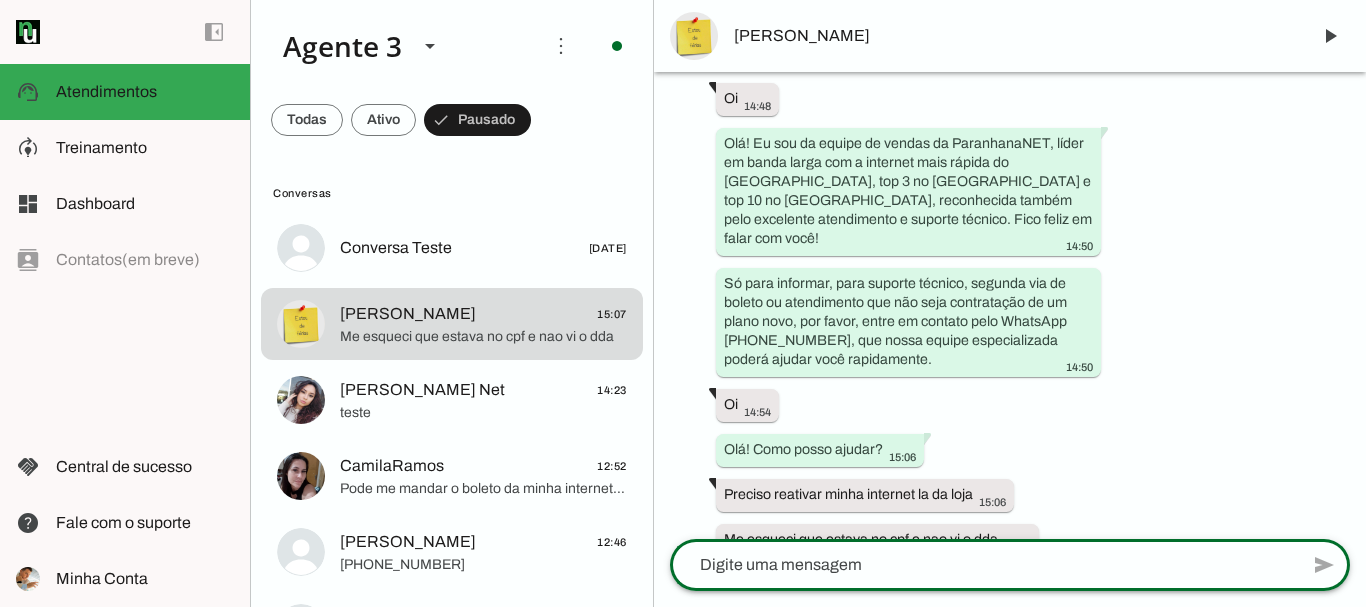 click on "[PERSON_NAME]" at bounding box center (1014, 36) 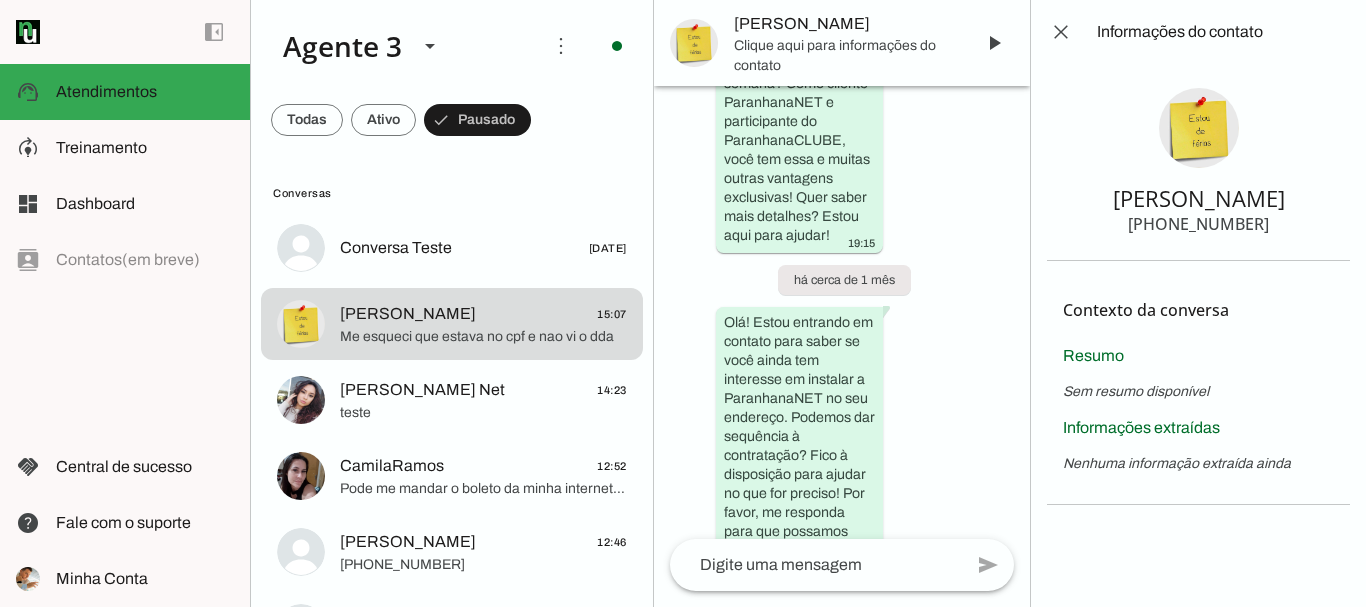 scroll, scrollTop: 3012, scrollLeft: 0, axis: vertical 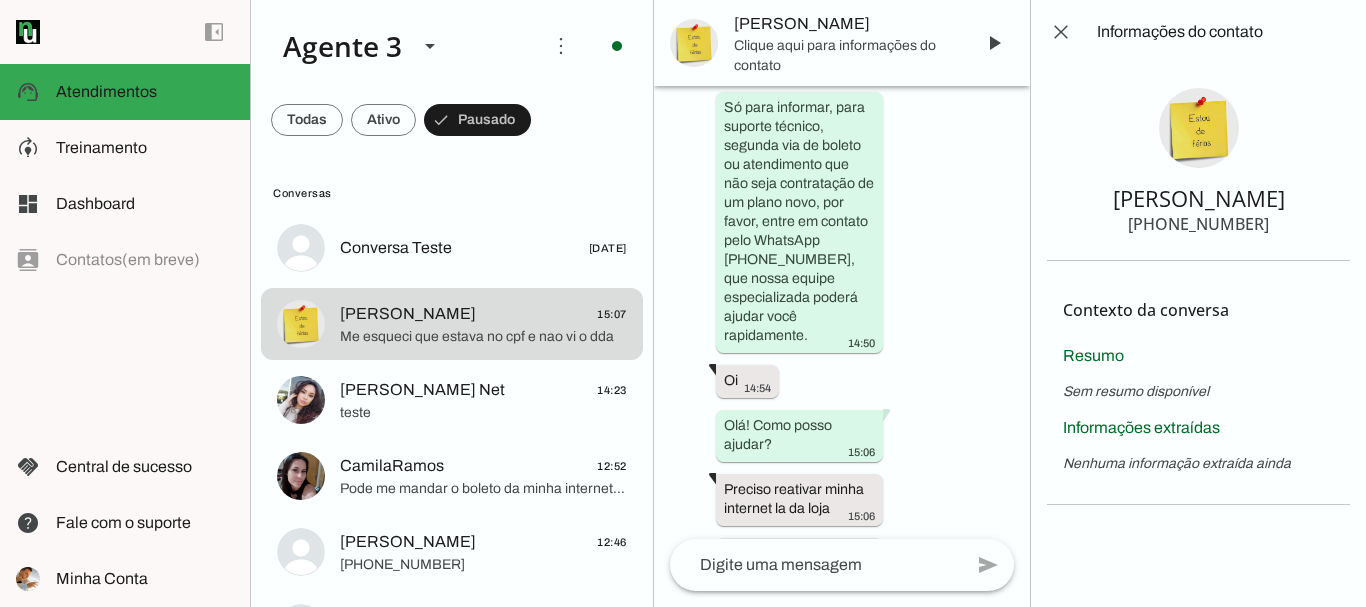 click at bounding box center (1199, 128) 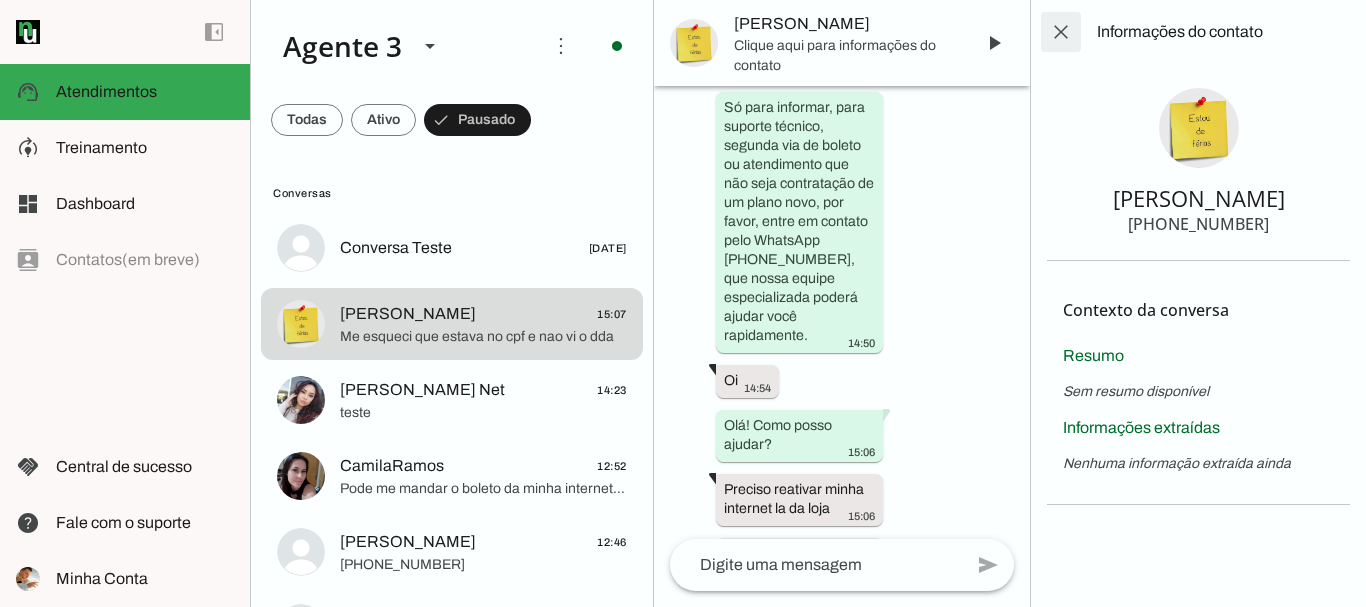 click at bounding box center [1061, 32] 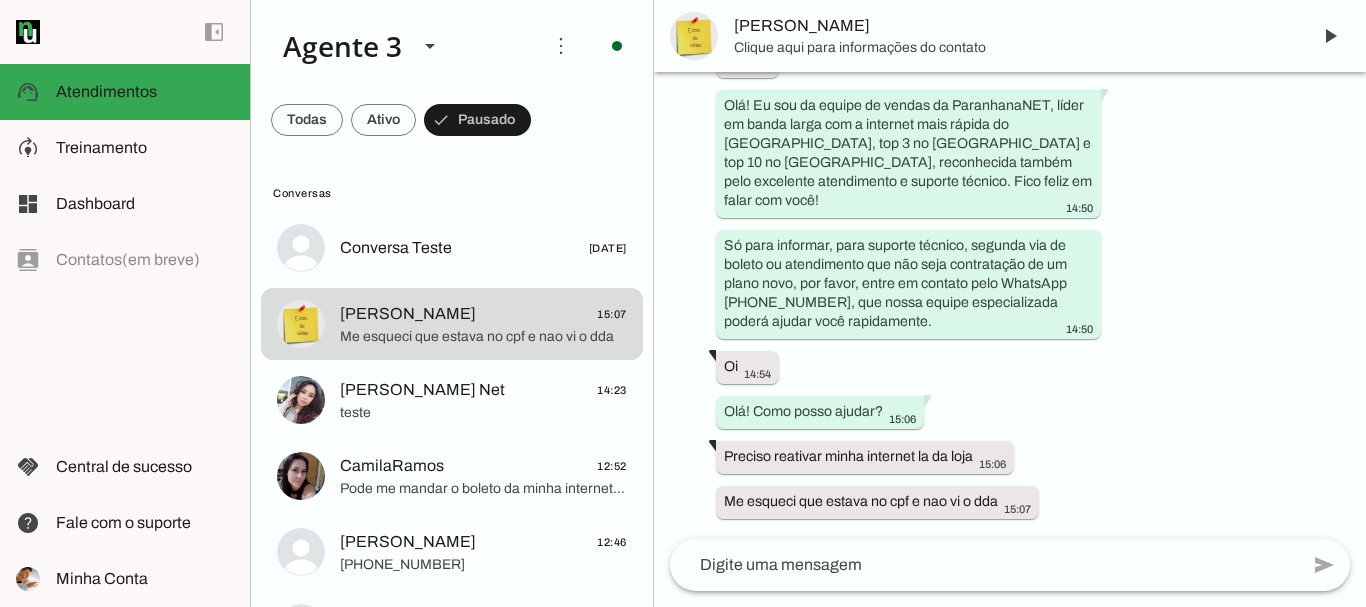 scroll, scrollTop: 1359, scrollLeft: 0, axis: vertical 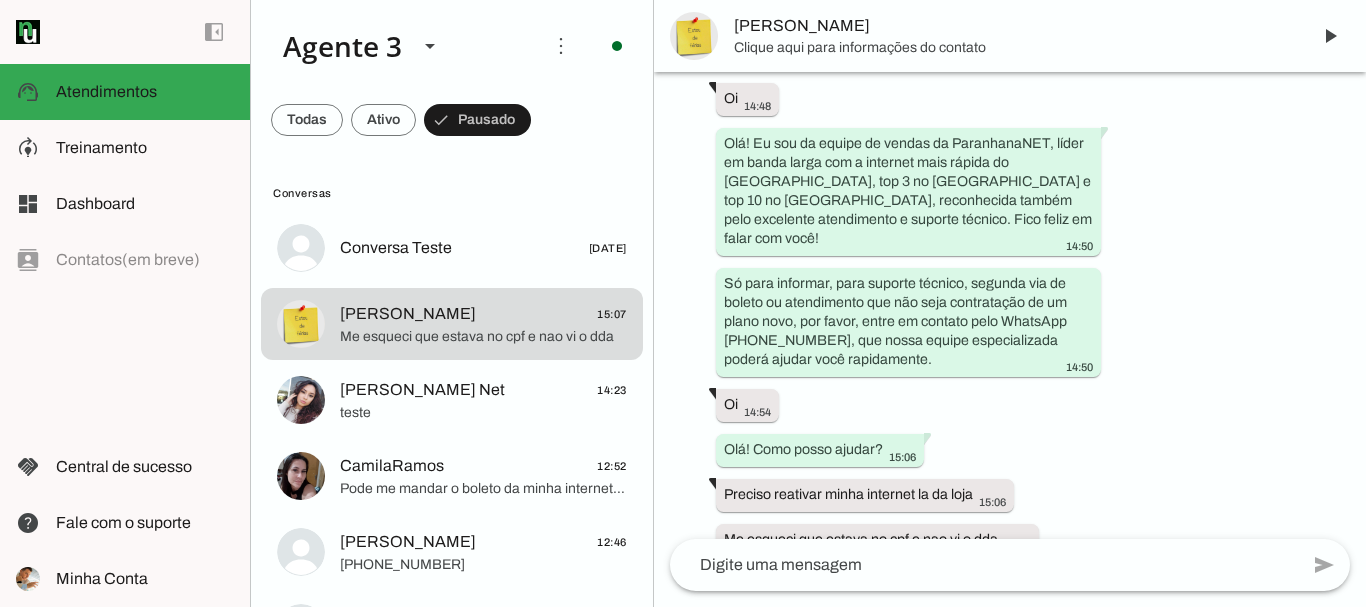 click 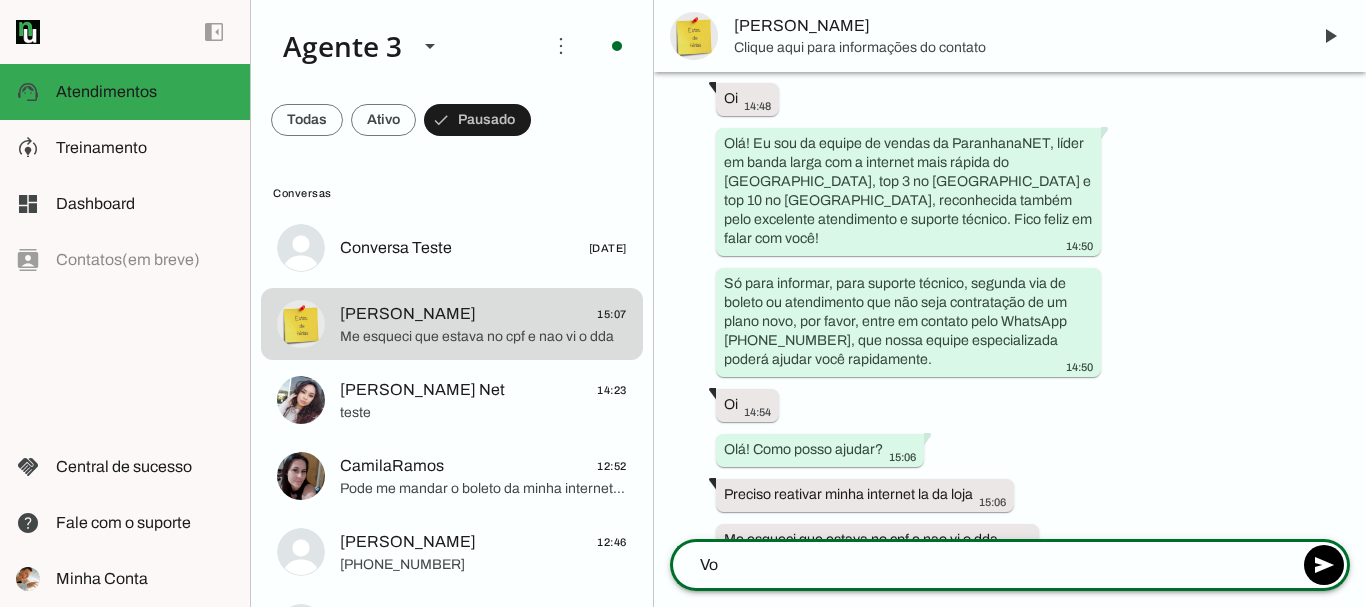 type on "V" 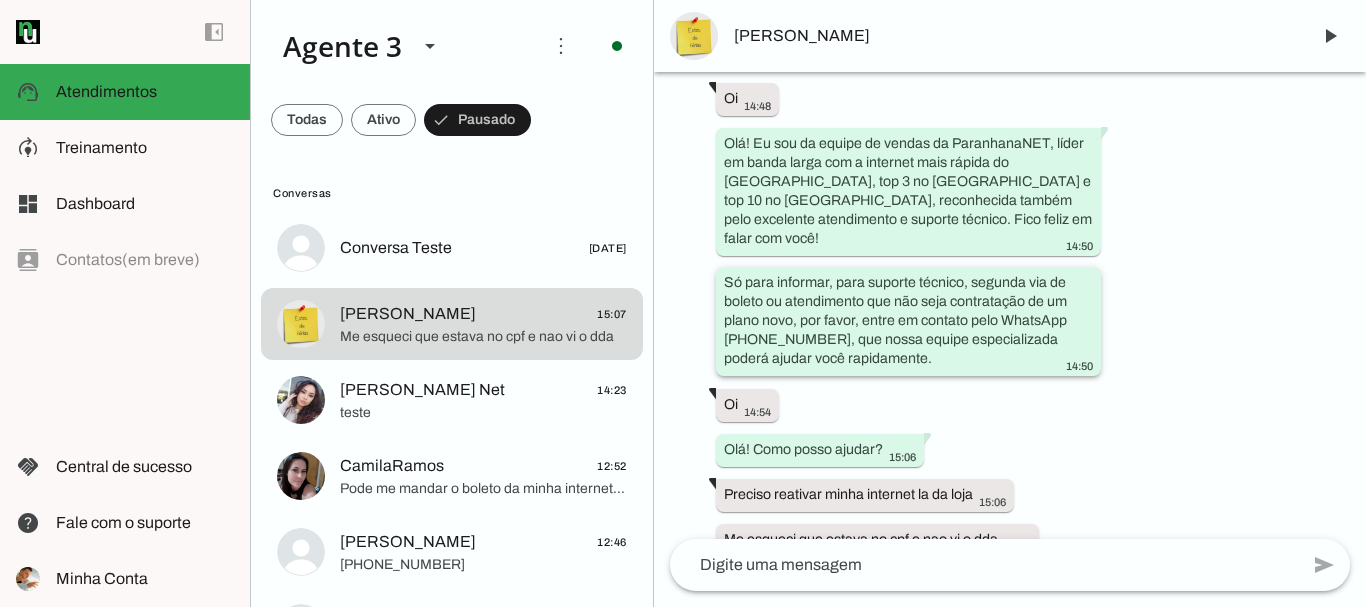 drag, startPoint x: 1035, startPoint y: 245, endPoint x: 1098, endPoint y: 321, distance: 98.71677 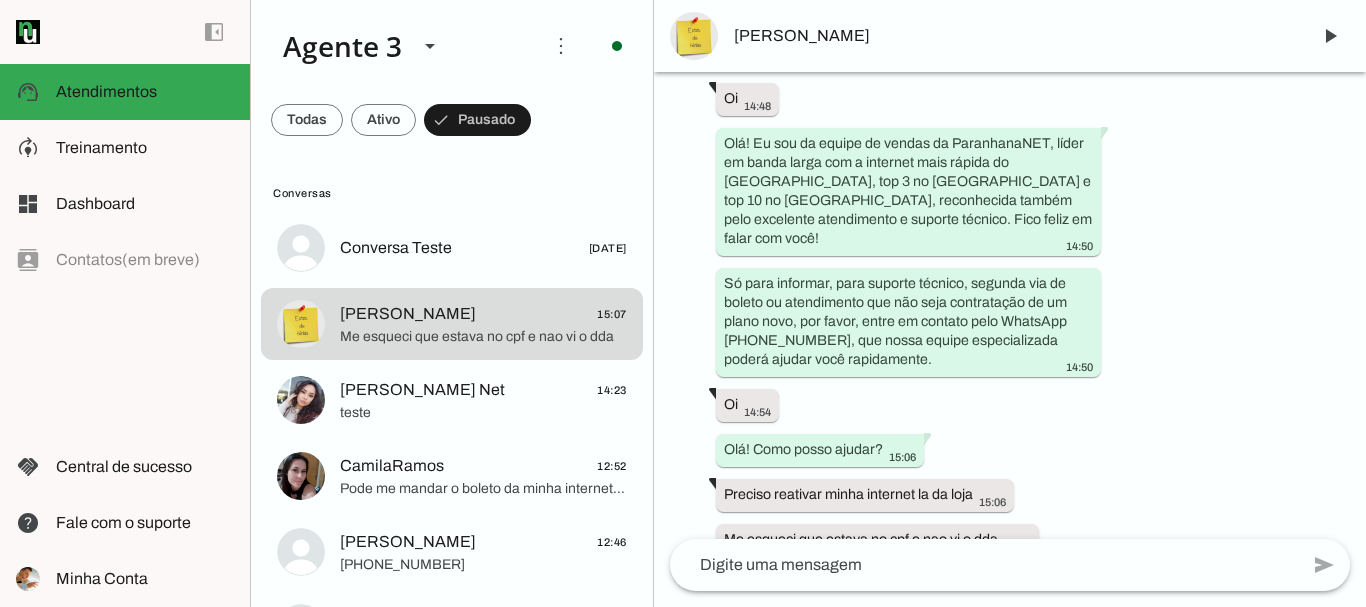 click 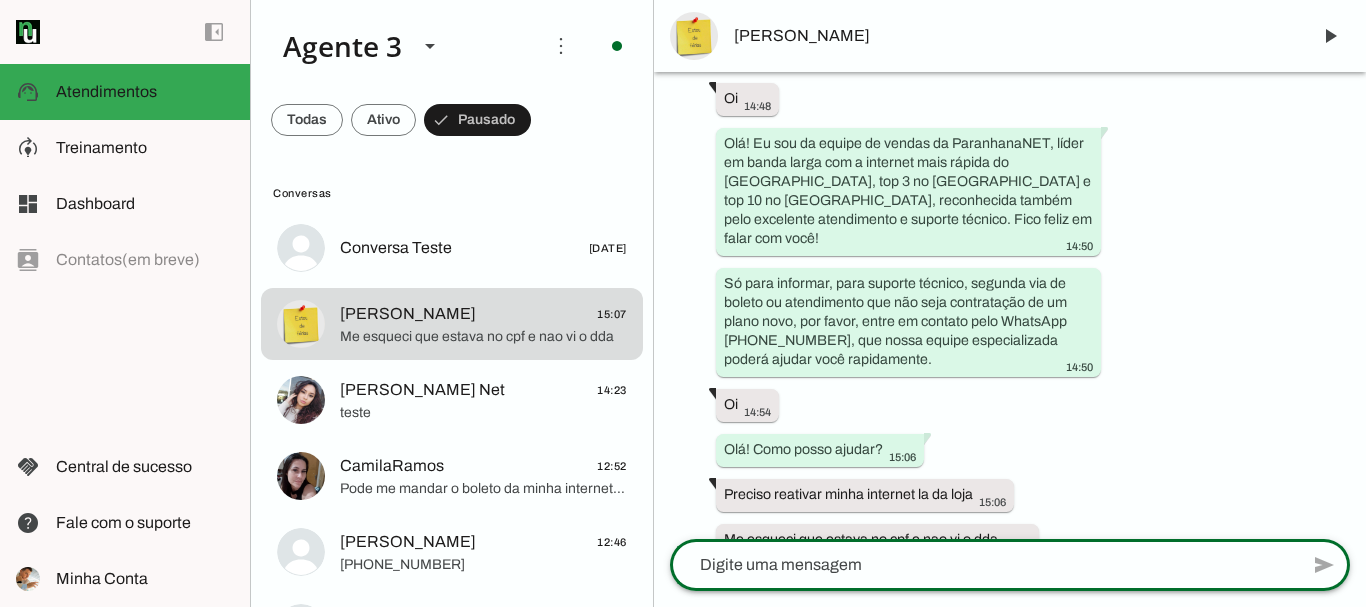 paste on "para suporte técnico, segunda via de boleto ou atendimento que não seja contratação de um plano novo, por favor, entre em contato pelo WhatsApp [PHONE_NUMBER], que nossa equipe especializada poderá ajudar você rapidamente." 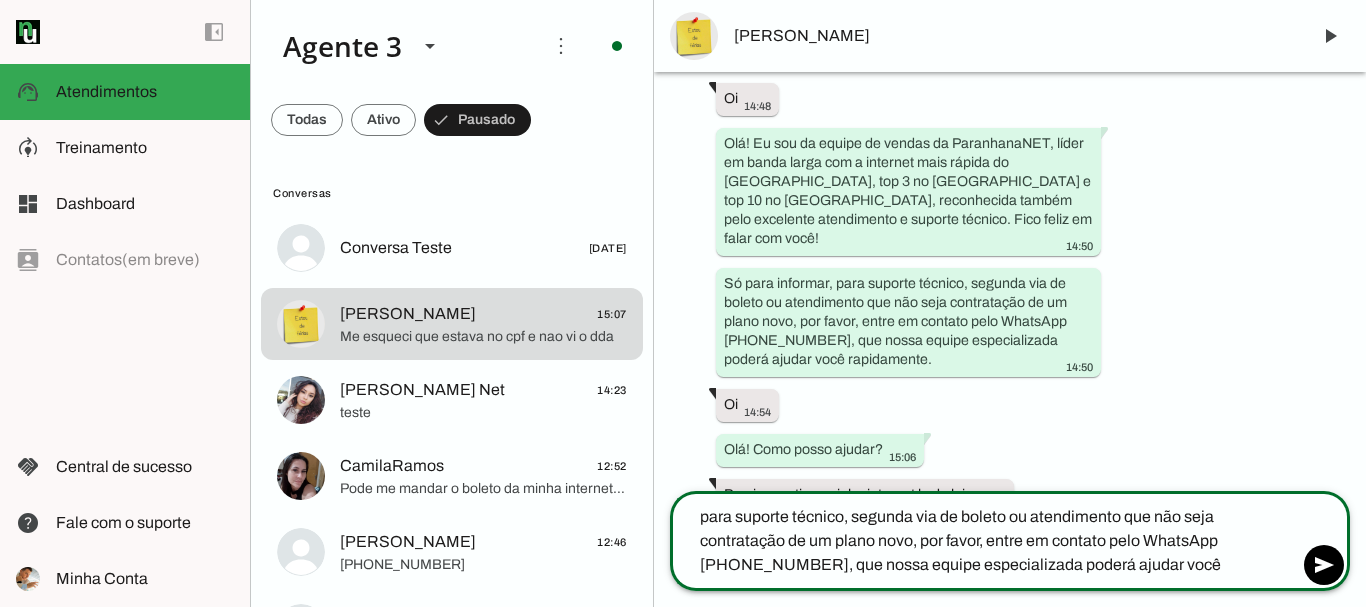 click on "**********" 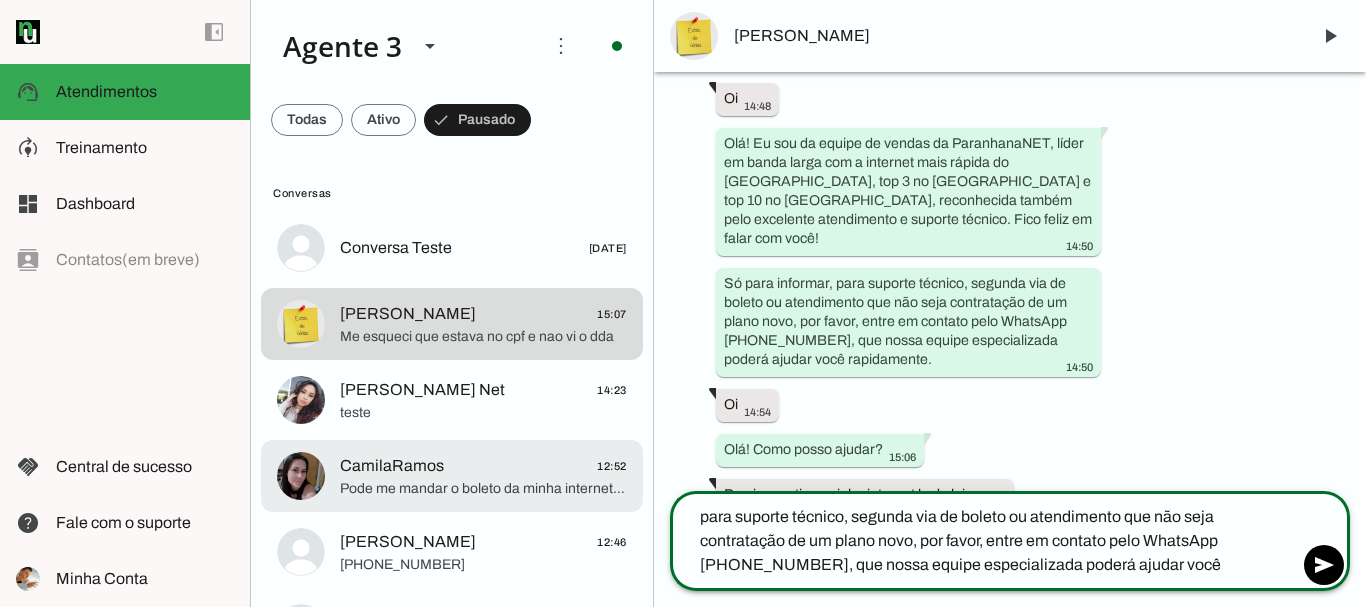 type on "para suporte técnico, segunda via de boleto ou atendimento que não seja contratação de um plano novo, por favor, entre em contato pelo WhatsApp [PHONE_NUMBER], que nossa equipe especializada poderá ajudar você rapidamente." 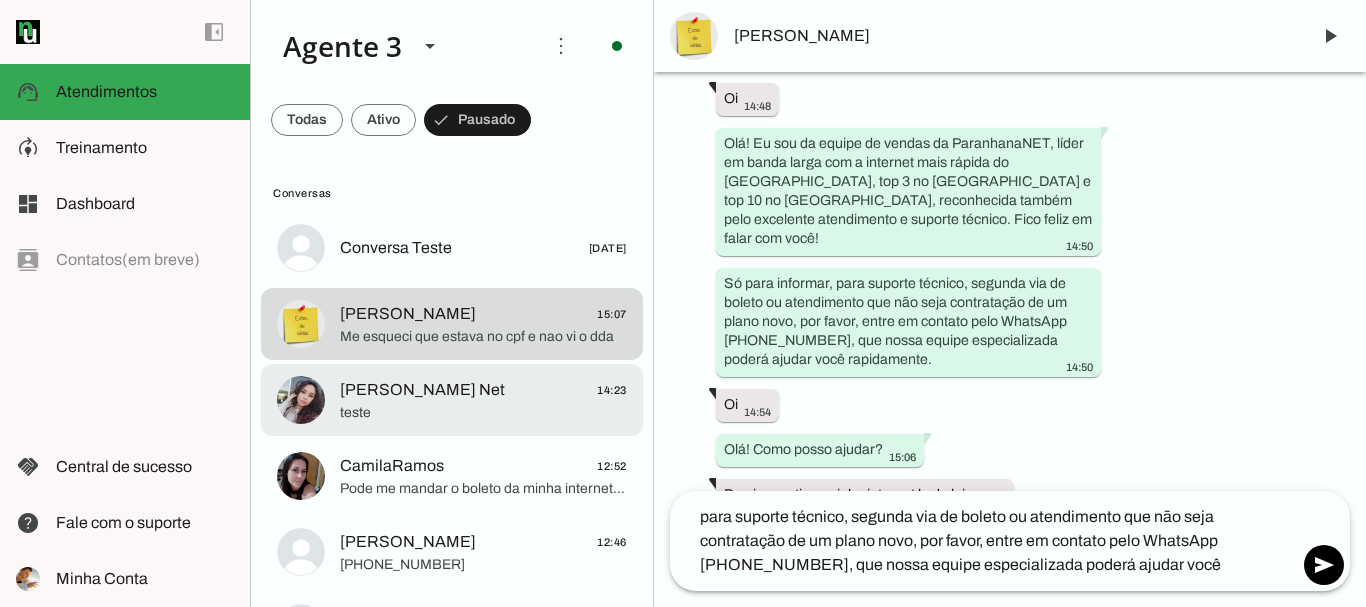 click on "teste" 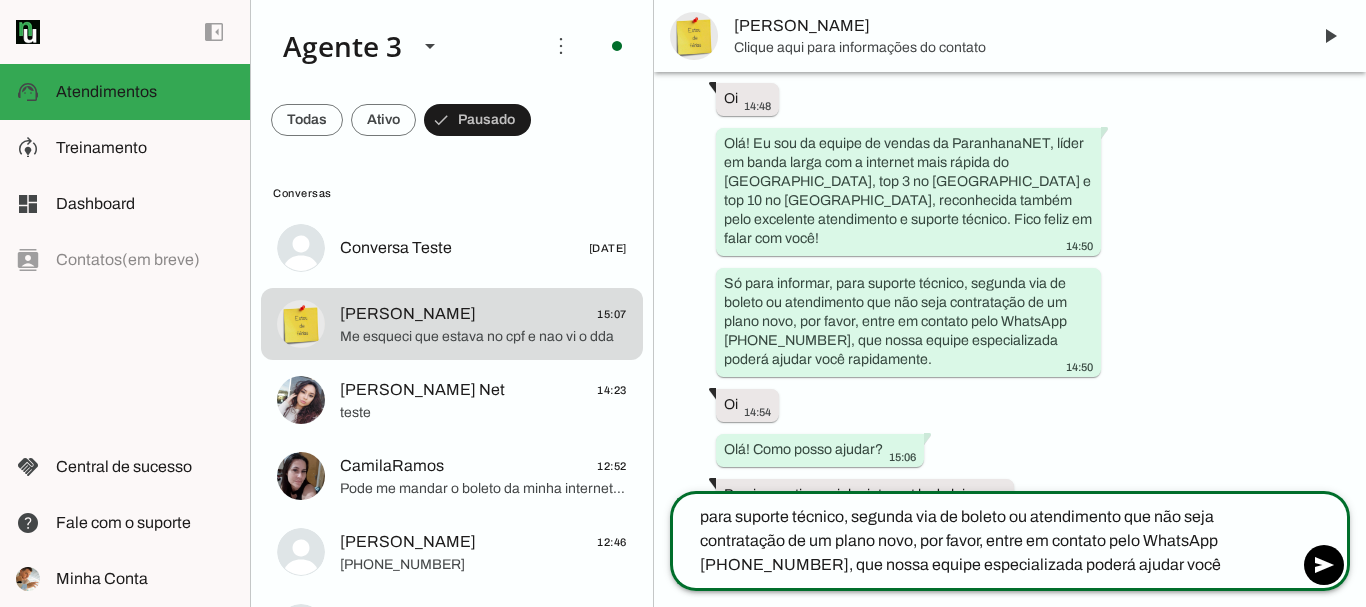 click on "para suporte técnico, segunda via de boleto ou atendimento que não seja contratação de um plano novo, por favor, entre em contato pelo WhatsApp [PHONE_NUMBER], que nossa equipe especializada poderá ajudar você rapidamente." 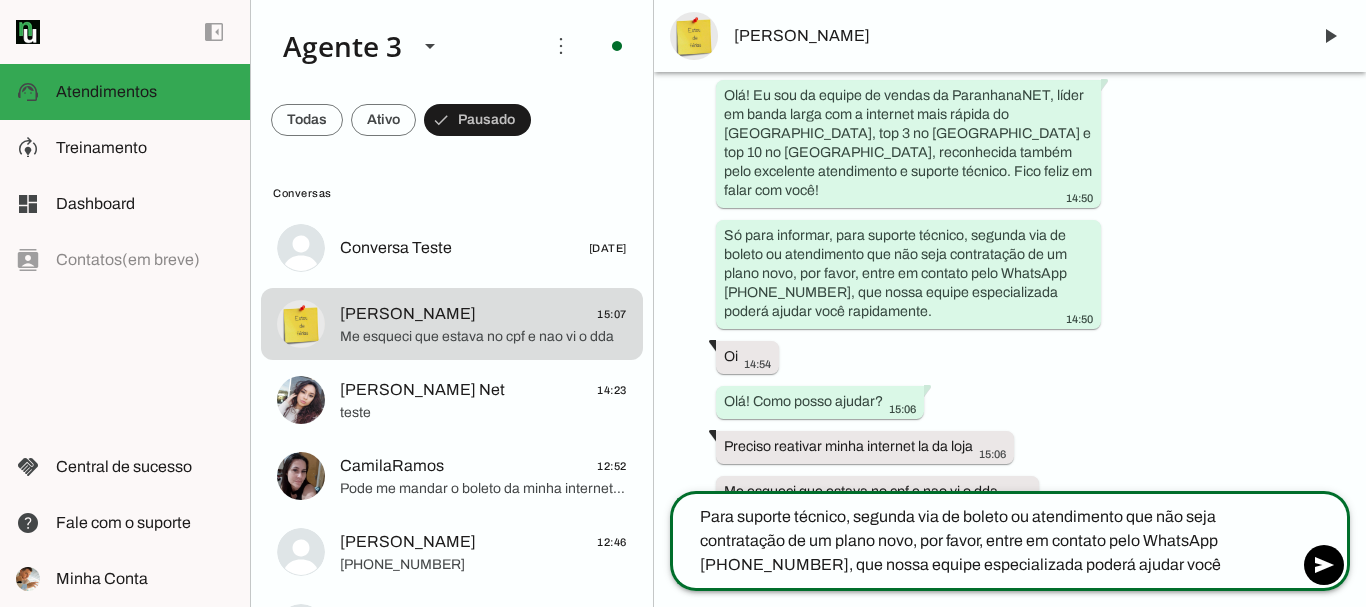type on "Para  suporte técnico, segunda via de boleto ou atendimento que não seja contratação de um plano novo, por favor, entre em contato pelo WhatsApp [PHONE_NUMBER], que nossa equipe especializada poderá ajudar você rapidamente." 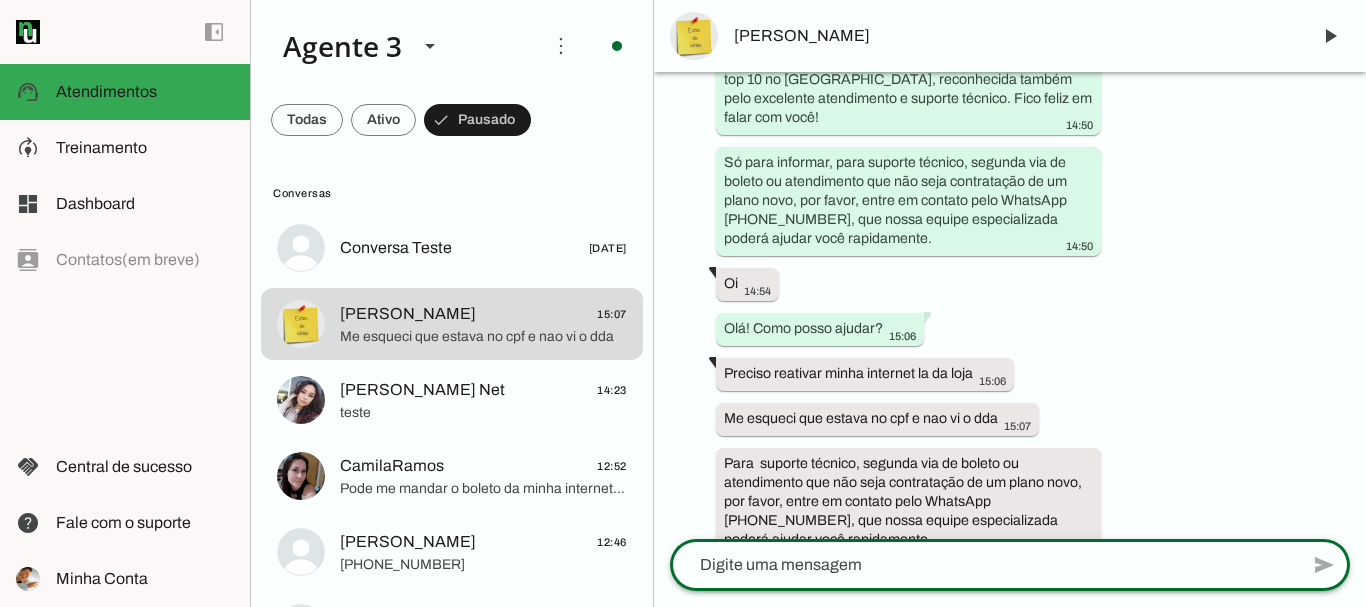 scroll, scrollTop: 1480, scrollLeft: 0, axis: vertical 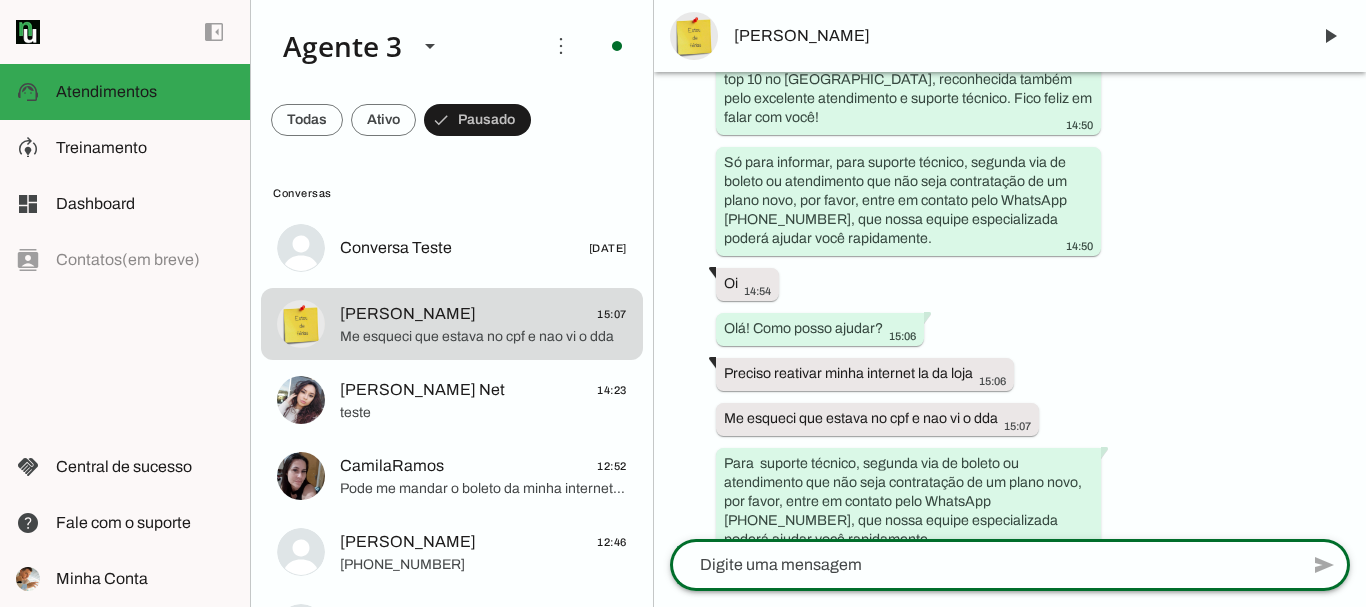 click on "Agente ativado
há cerca de 1 mês
Oi. Qual o numero do atendimento. Estamos com problemas na net 14:15
Olá! Eu sou da equipe de vendas da ParanhanaNET, líder em banda larga com a internet mais rápida do [GEOGRAPHIC_DATA], top 3 no [GEOGRAPHIC_DATA] e top 10 no [GEOGRAPHIC_DATA], reconhecida também pelo excelente atendimento e suporte técnico. Fico feliz em falar com você! 14:15 Só para informar, para suporte técnico, segunda via de boleto ou atendimento que não seja contratação de um plano novo, por favor, entre em contato pelo WhatsApp [PHONE_NUMBER], que nossa equipe especializada poderá ajudar você rapidamente. 14:15 Mas, se estiver interessado em contratar um plano novo de internet ou linha telefônica fixa, posso ajudar aqui mesmo. Posso saber seu nome? 14:15 17:15 19:15
há cerca de 1 mês
14:15
transcribe Transcrição do áudio: “ ” 14:23 14:23 Oi Oi" at bounding box center (1010, 305) 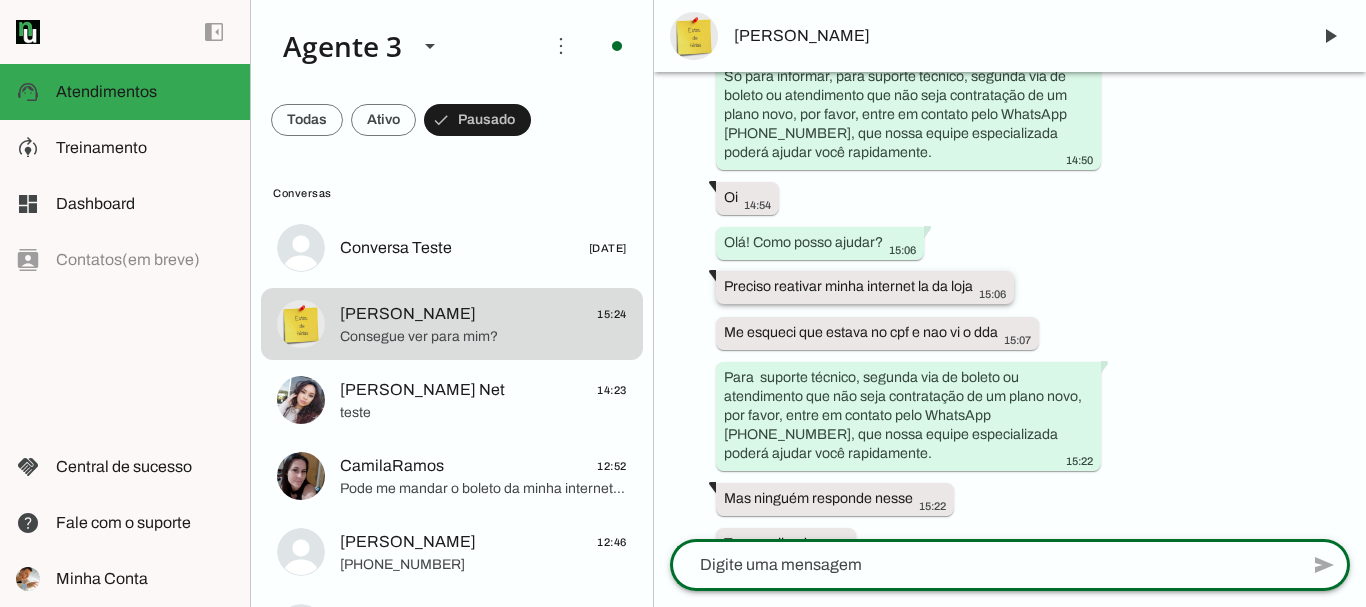 scroll, scrollTop: 1615, scrollLeft: 0, axis: vertical 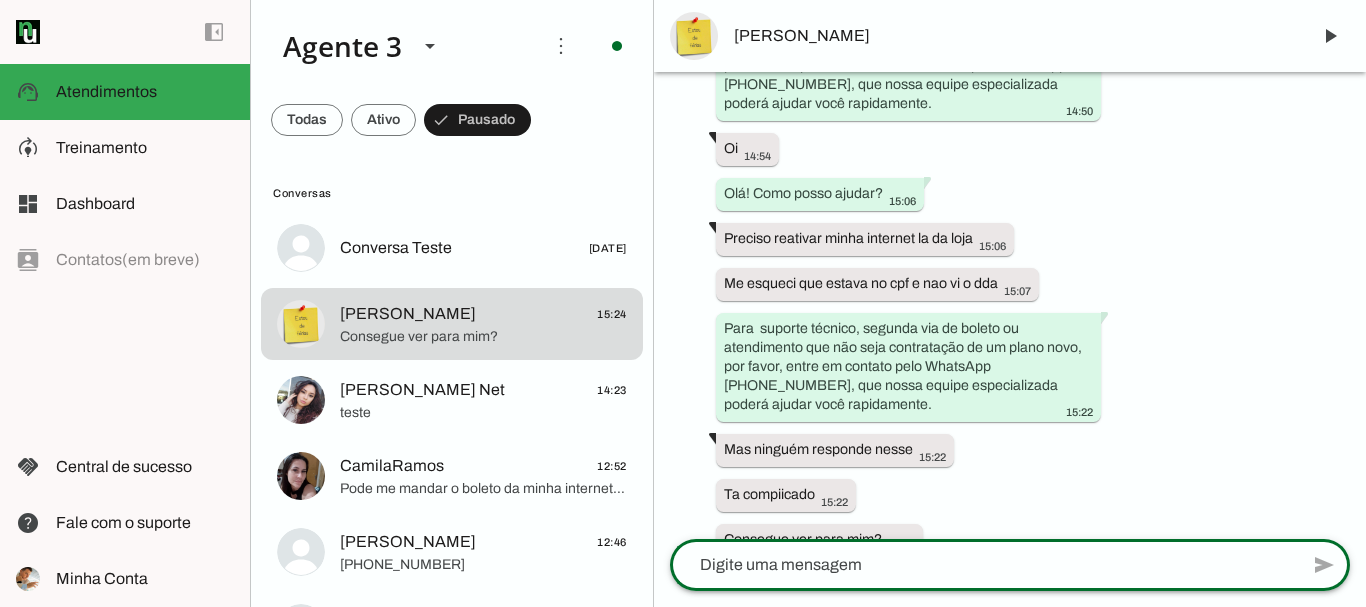 click 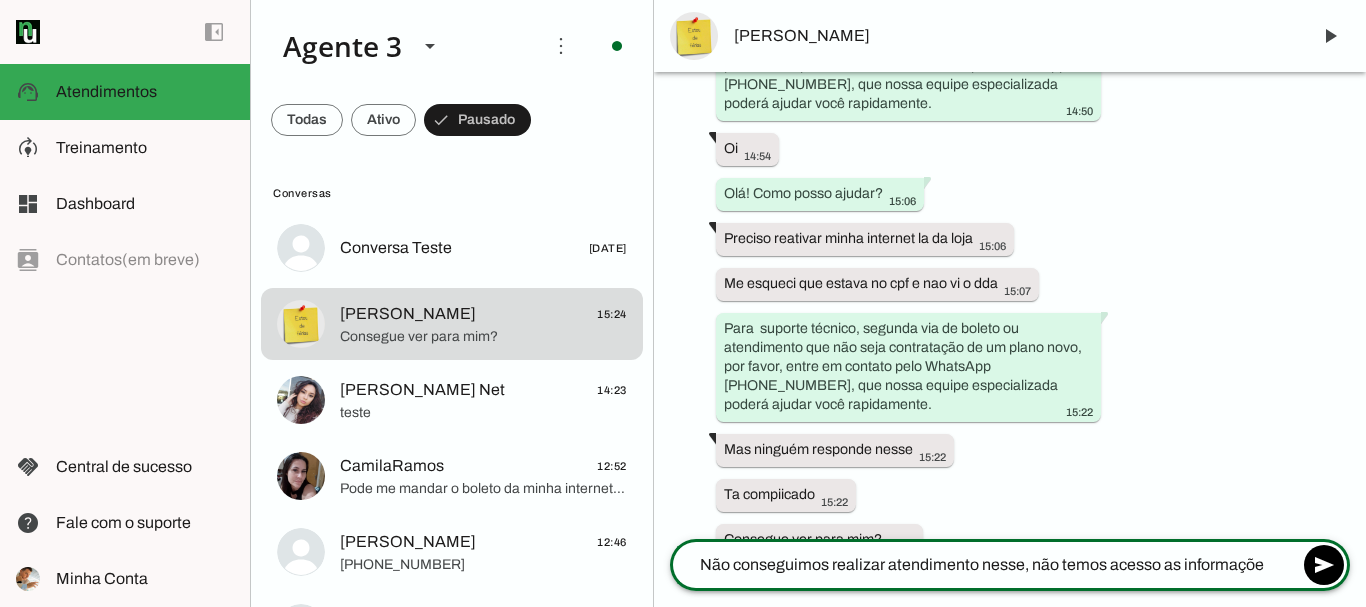 type on "Não conseguimos realizar atendimento nesse, não temos acesso as informações" 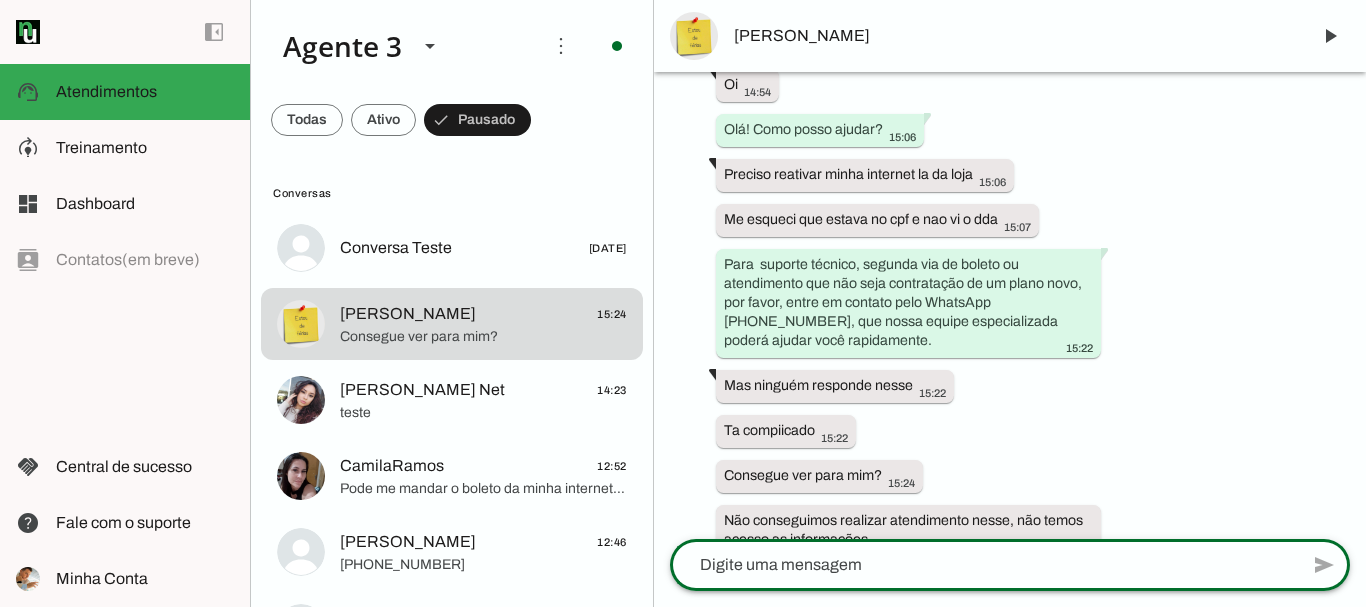 scroll, scrollTop: 1679, scrollLeft: 0, axis: vertical 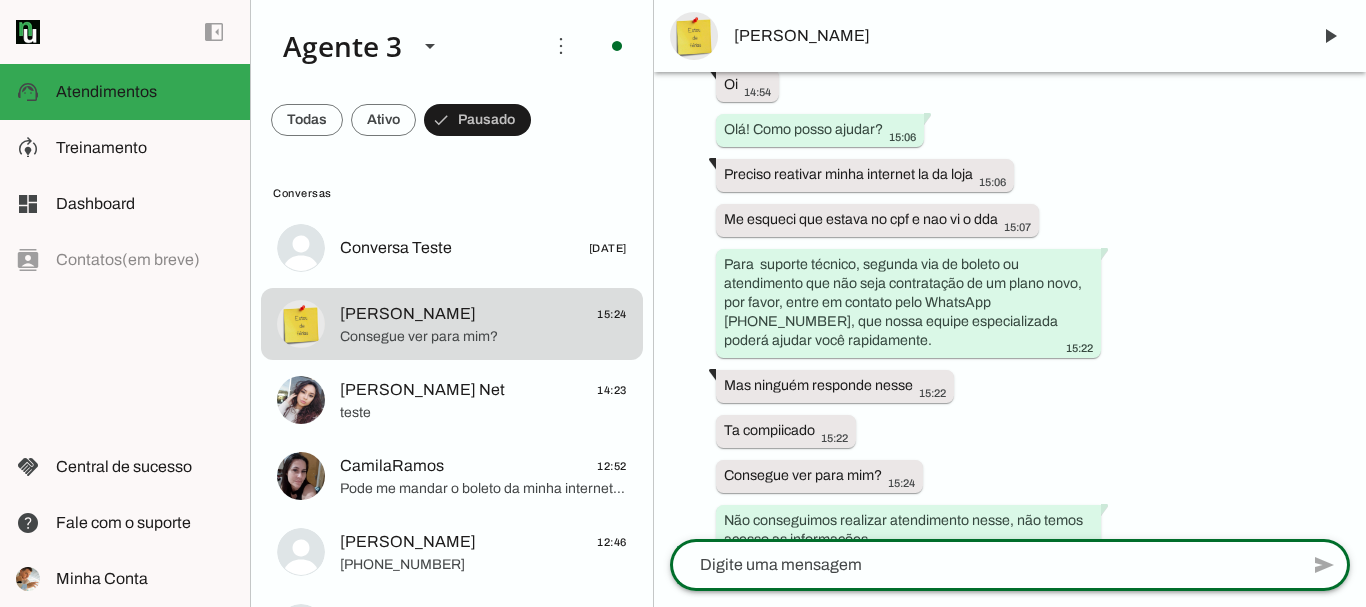 type on "C" 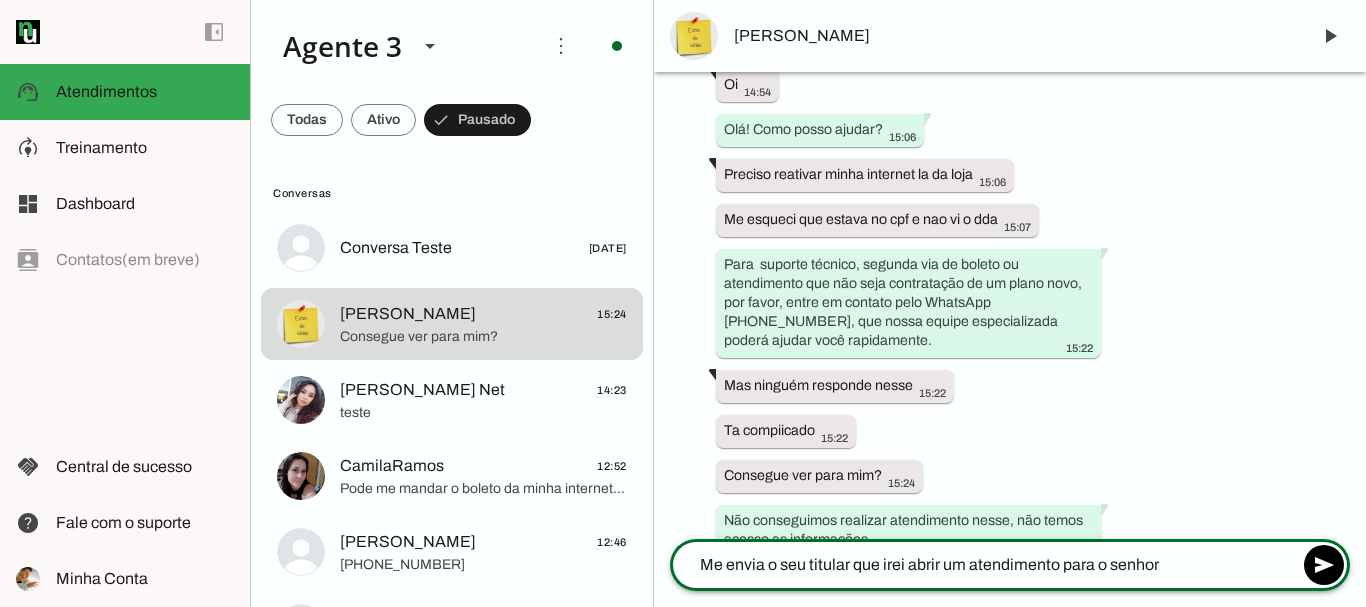 scroll, scrollTop: 1724, scrollLeft: 0, axis: vertical 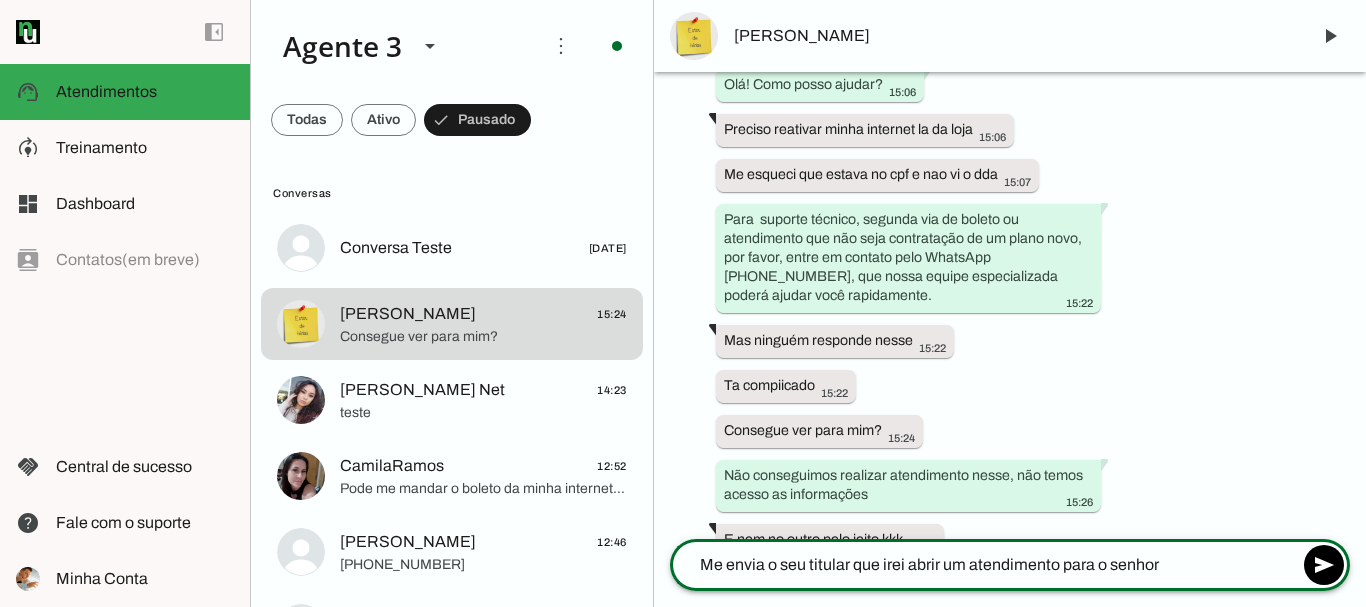type on "Me envia o seu titular que irei abrir um atendimento para o senhor." 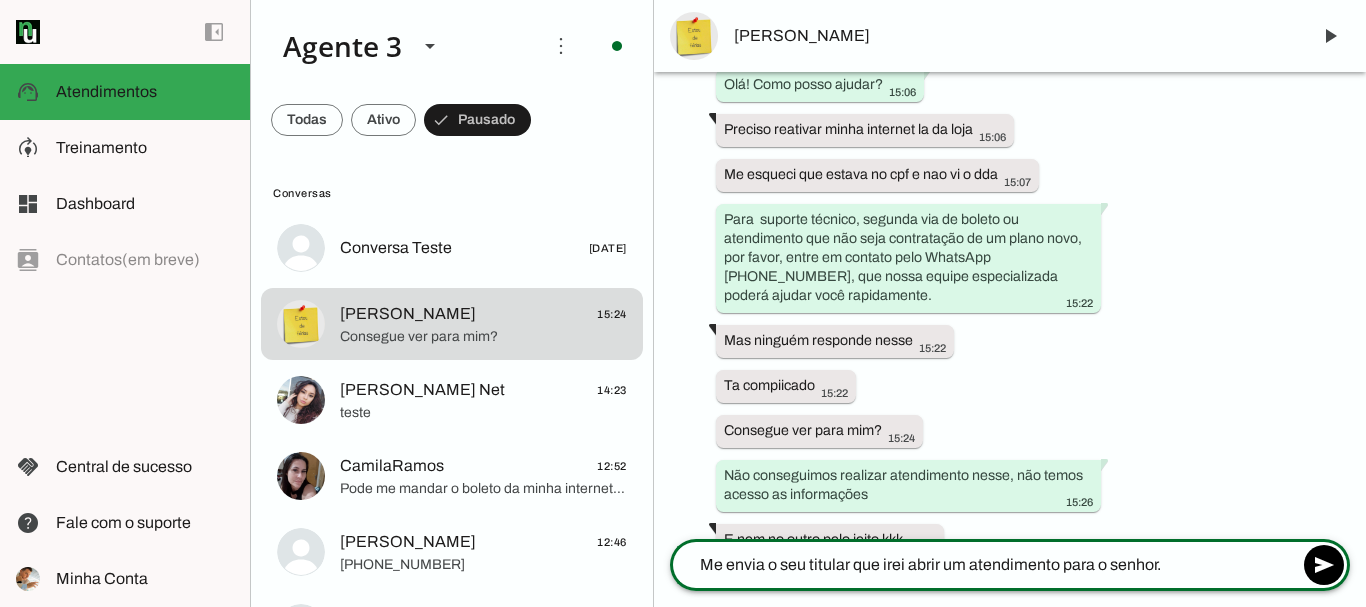type 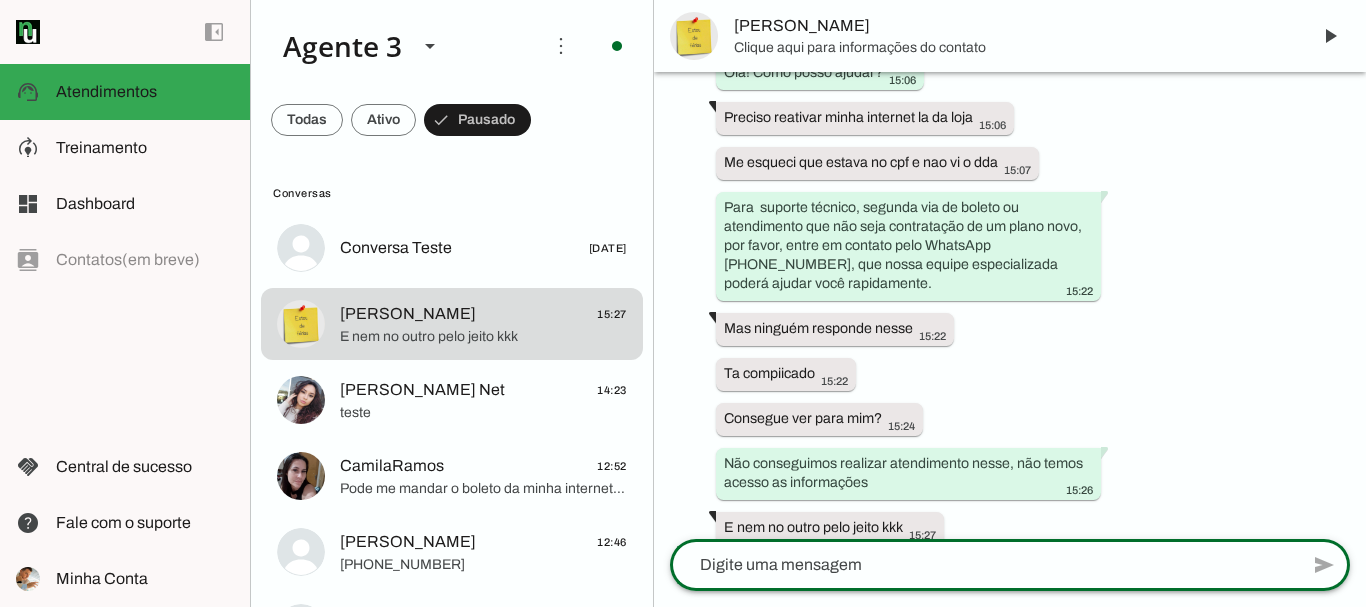scroll, scrollTop: 1788, scrollLeft: 0, axis: vertical 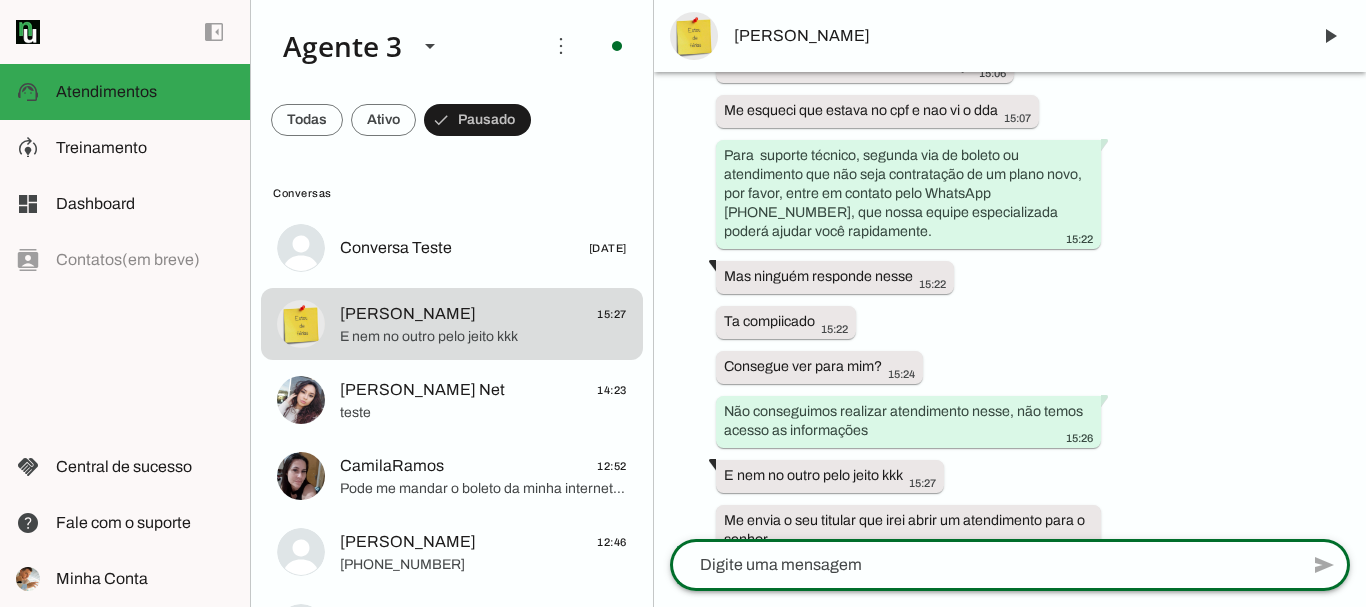 click 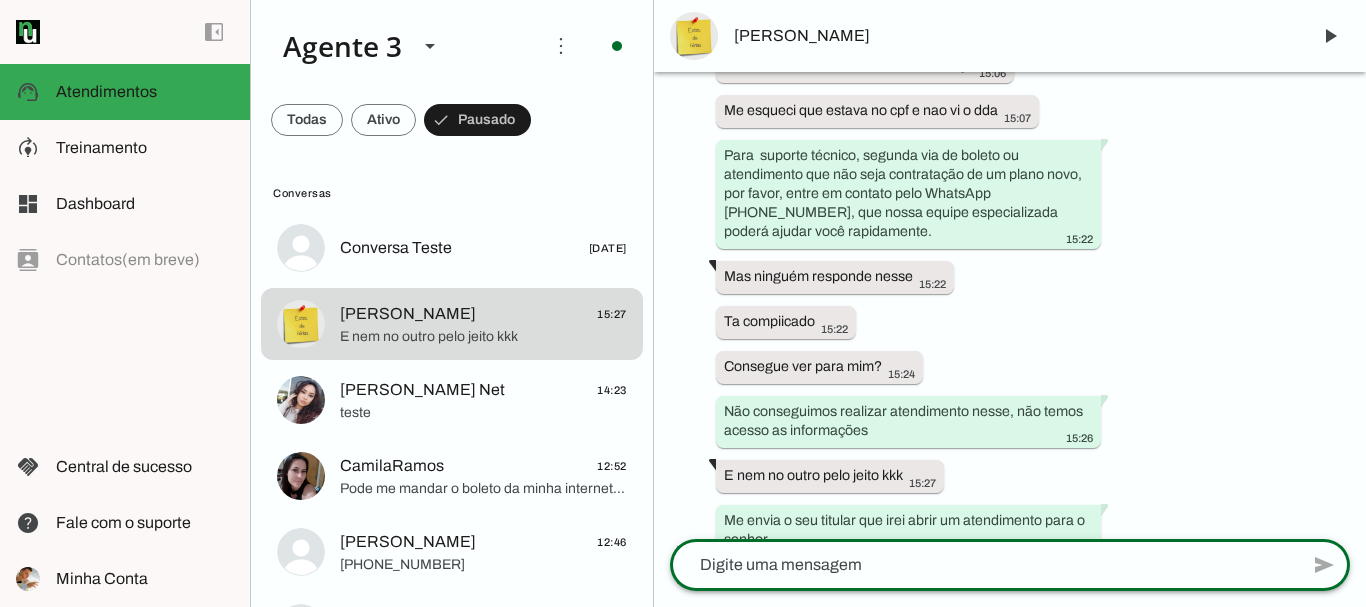 scroll, scrollTop: 1788, scrollLeft: 0, axis: vertical 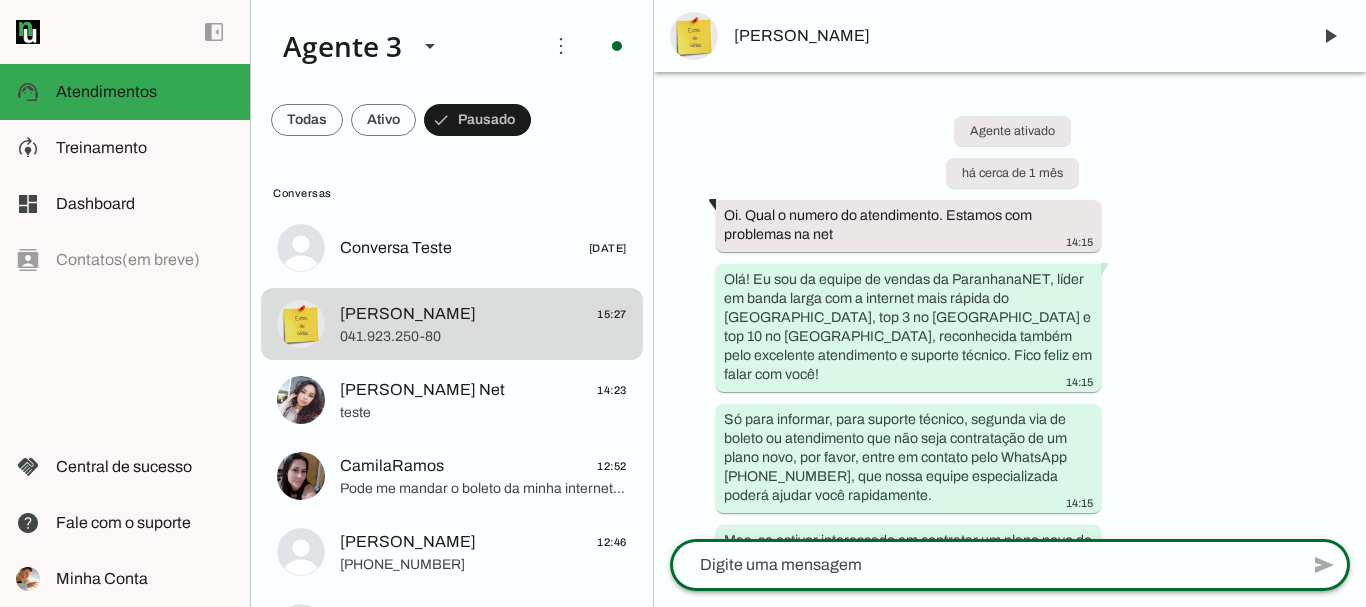 click on "Agente ativado
há cerca de 1 mês
Oi. Qual o numero do atendimento. Estamos com problemas na net 14:15
Olá! Eu sou da equipe de vendas da ParanhanaNET, líder em banda larga com a internet mais rápida do [GEOGRAPHIC_DATA], top 3 no [GEOGRAPHIC_DATA] e top 10 no [GEOGRAPHIC_DATA], reconhecida também pelo excelente atendimento e suporte técnico. Fico feliz em falar com você! 14:15 Só para informar, para suporte técnico, segunda via de boleto ou atendimento que não seja contratação de um plano novo, por favor, entre em contato pelo WhatsApp [PHONE_NUMBER], que nossa equipe especializada poderá ajudar você rapidamente. 14:15 Mas, se estiver interessado em contratar um plano novo de internet ou linha telefônica fixa, posso ajudar aqui mesmo. Posso saber seu nome? 14:15 17:15 19:15
há cerca de 1 mês
14:15
transcribe Transcrição do áudio: “ ” 14:23 14:23 Oi Oi" at bounding box center [1010, 305] 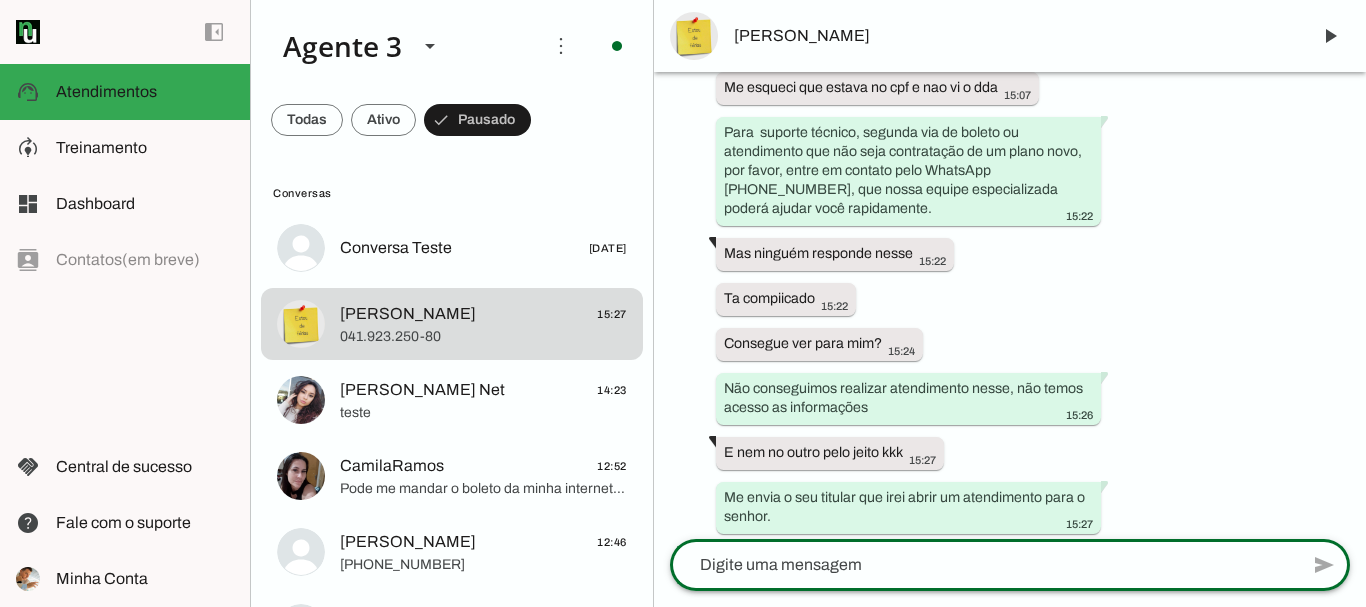 scroll, scrollTop: 1833, scrollLeft: 0, axis: vertical 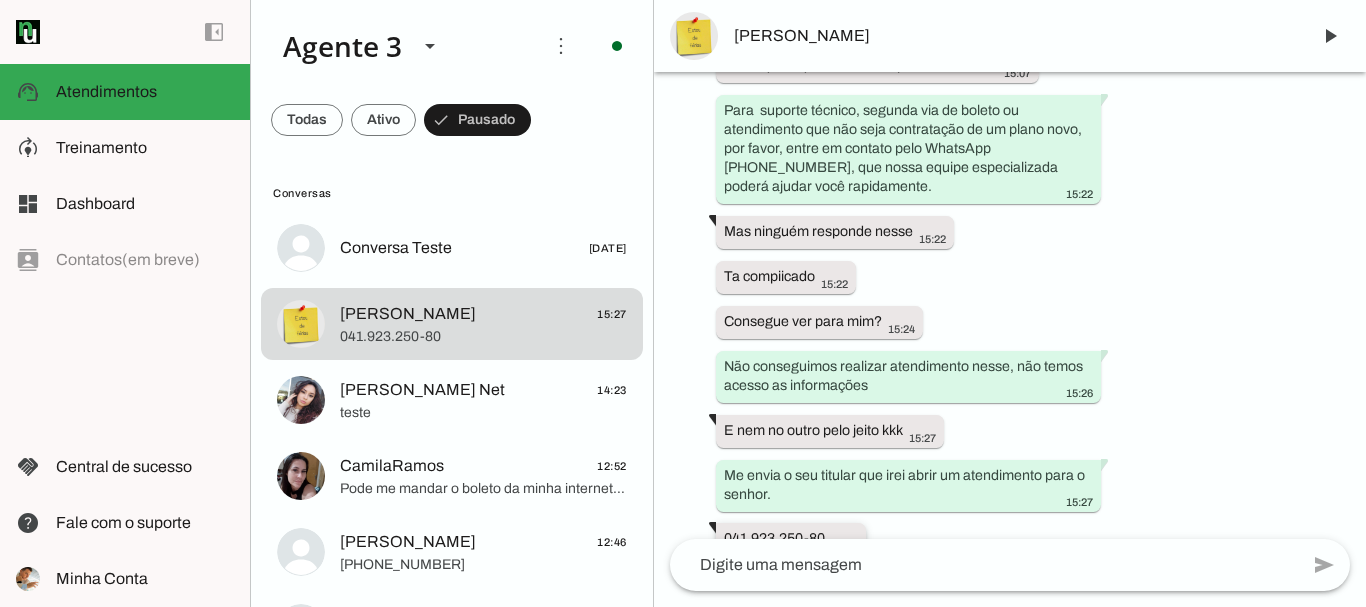 drag, startPoint x: 726, startPoint y: 503, endPoint x: 822, endPoint y: 496, distance: 96.25487 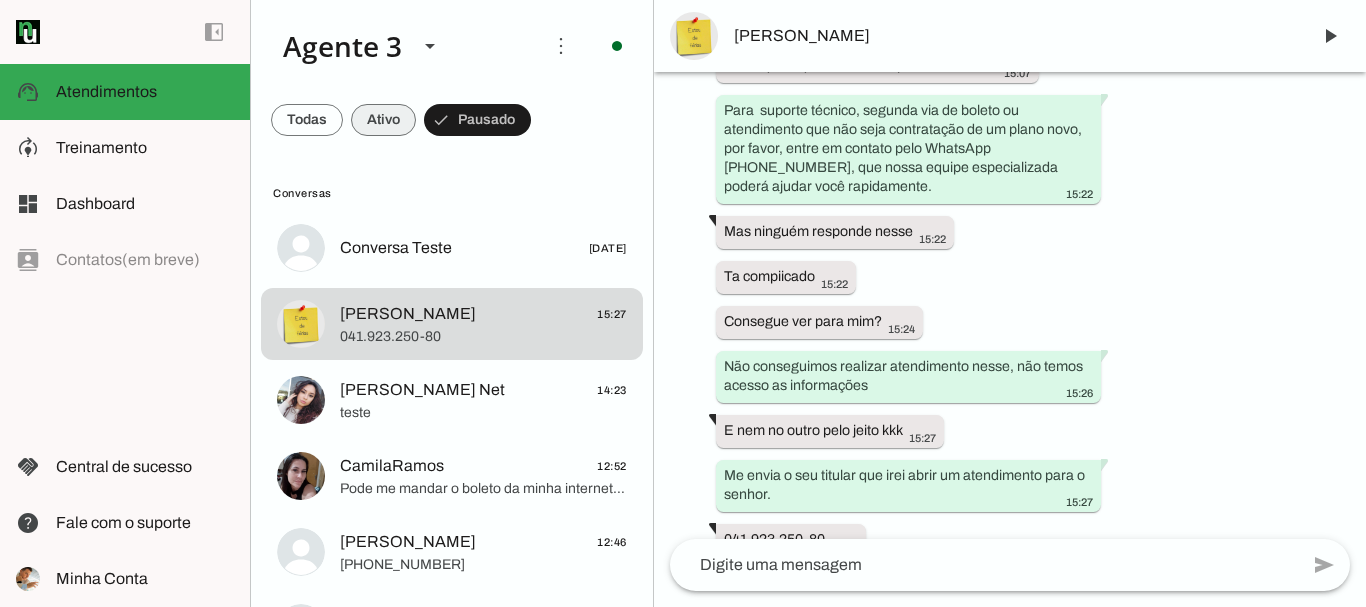 click at bounding box center (307, 120) 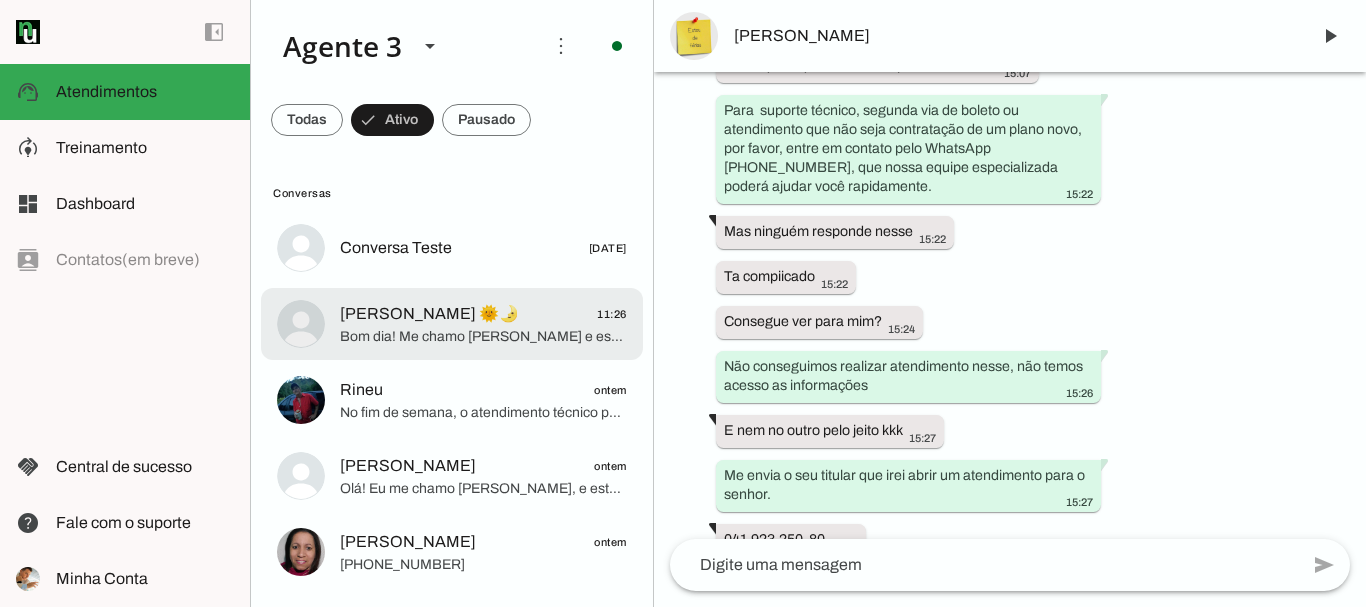 click on "Bom dia! Me chamo [PERSON_NAME] e estou muito feliz em ter a oportunidade de falar com você. Sou consultor da [PERSON_NAME], provedor líder de mercado, eleito como o provedor que entrega a banda larga mais veloz de todo o [GEOGRAPHIC_DATA]. Estamos no top 3 do ranking de velocidade de internet no [GEOGRAPHIC_DATA] e no Top 10 do [GEOGRAPHIC_DATA], segundo o site [DOMAIN_NAME]. Além disso, somos reconhecidos como o melhor provedor em qualidade de atendimento e suporte técnico na região.
Posso saber o seu nome?" 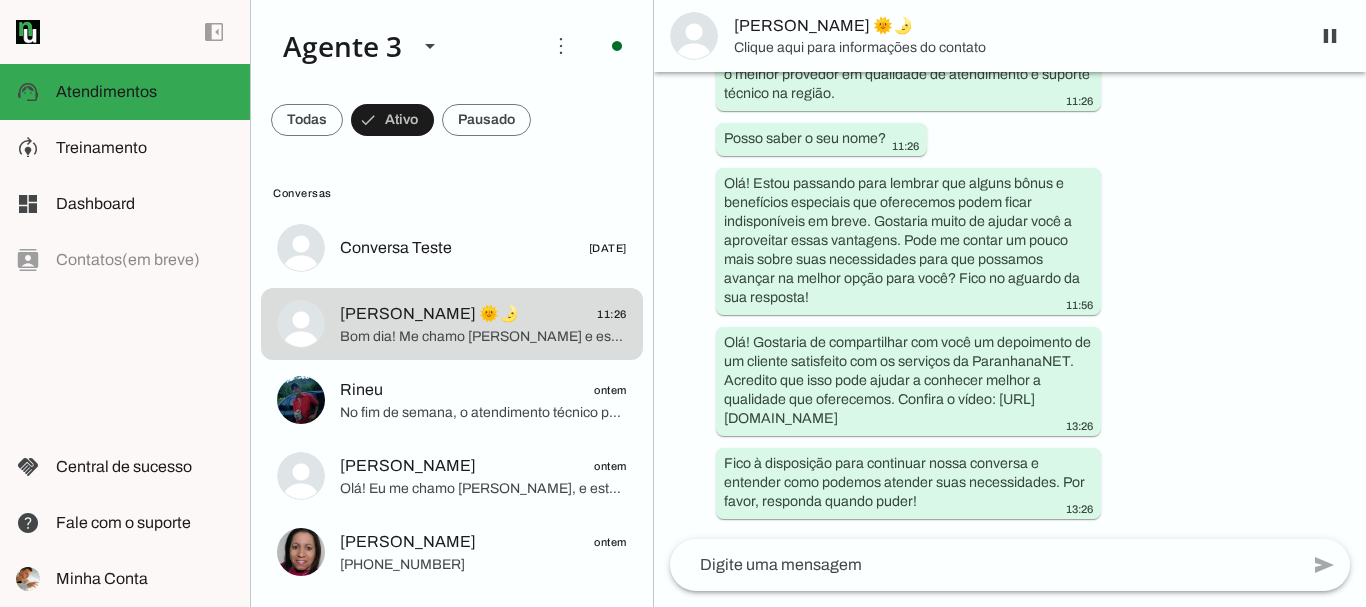 click on "[PERSON_NAME] 🌞🌛" at bounding box center (1014, 26) 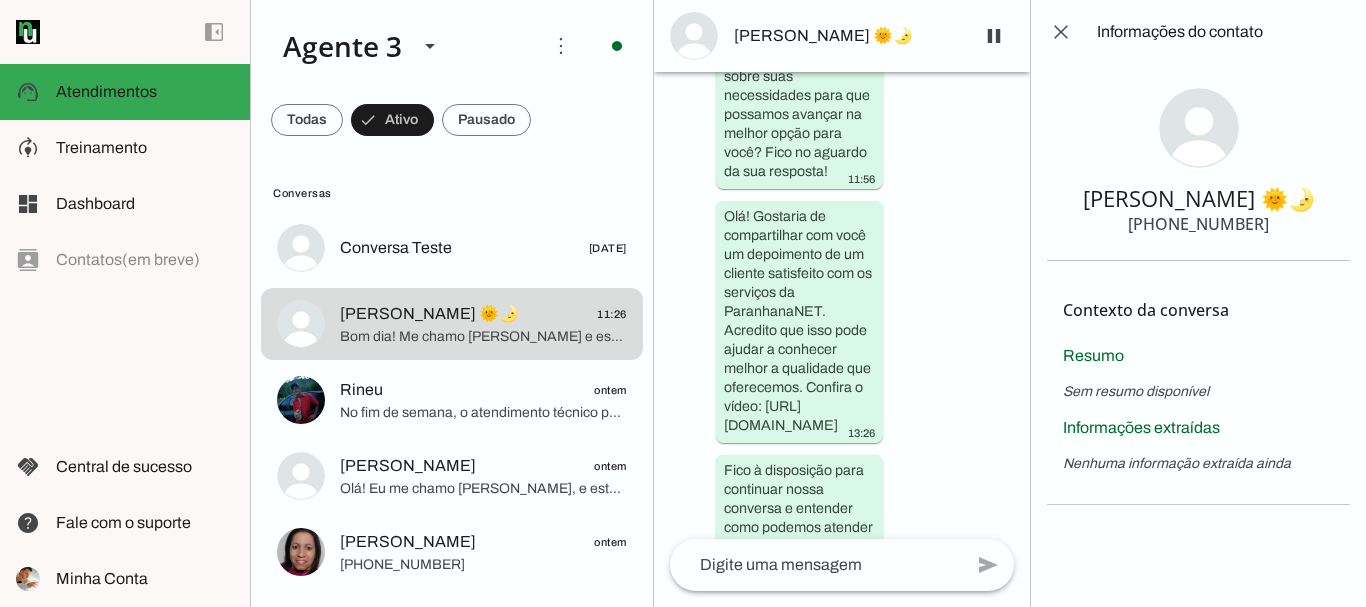 scroll, scrollTop: 1174, scrollLeft: 0, axis: vertical 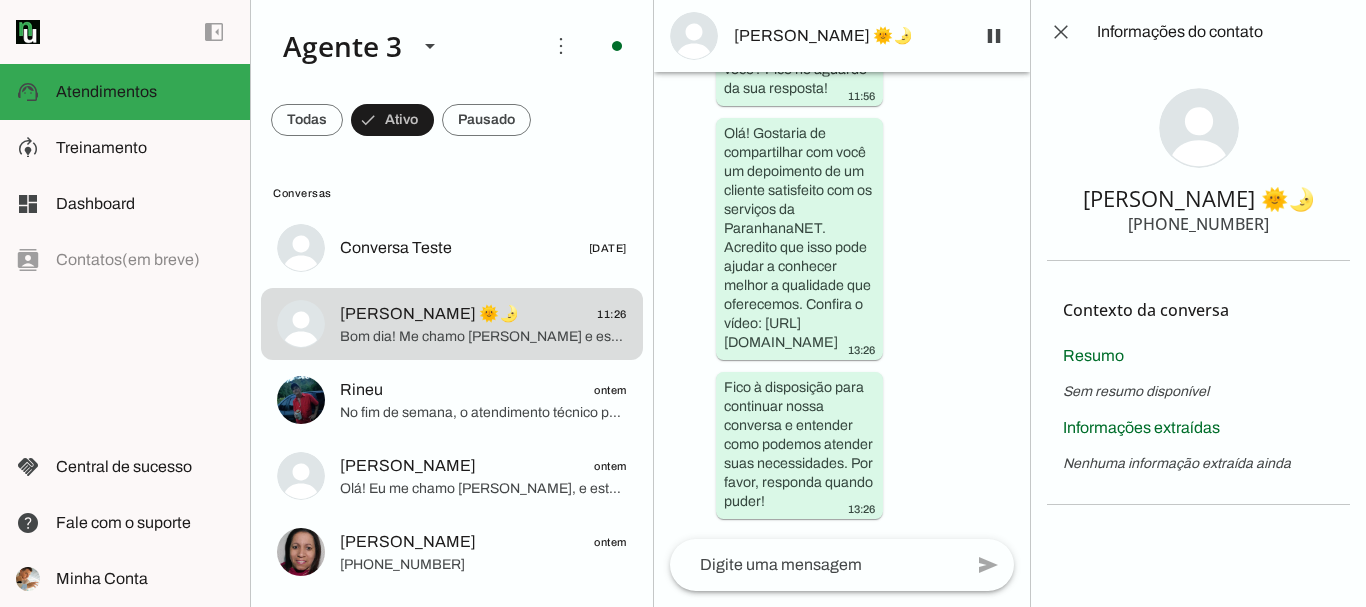 click on "[PHONE_NUMBER]" at bounding box center [1198, 224] 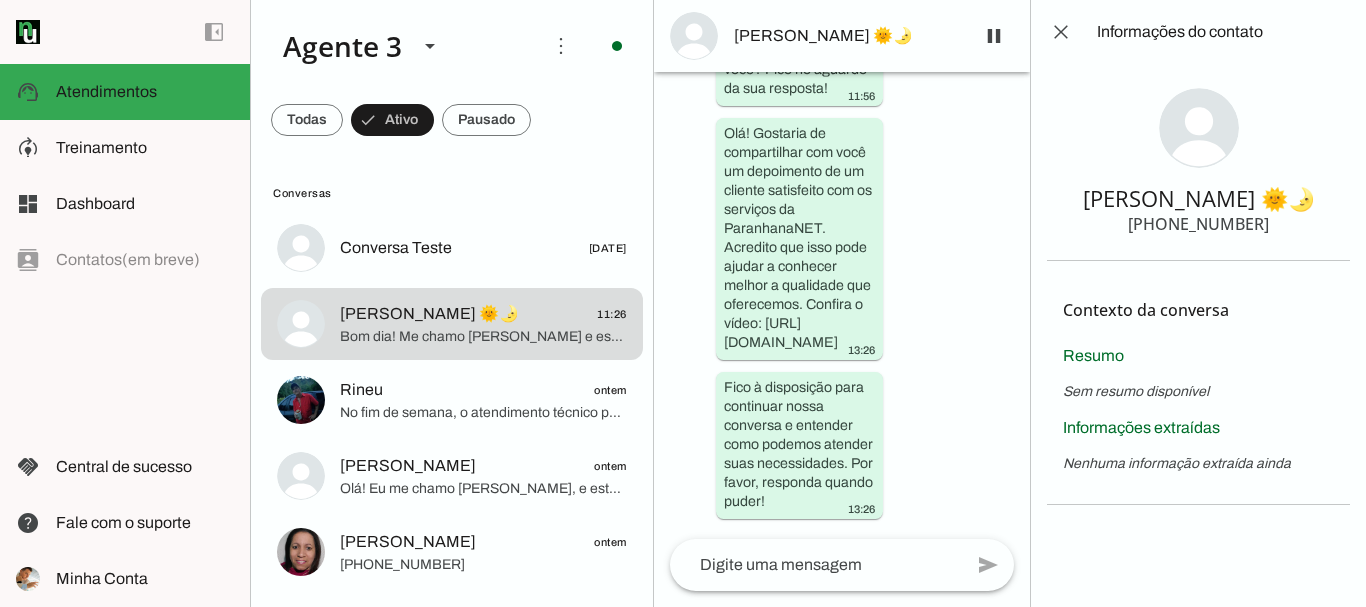 click on "[PHONE_NUMBER]" at bounding box center [1198, 224] 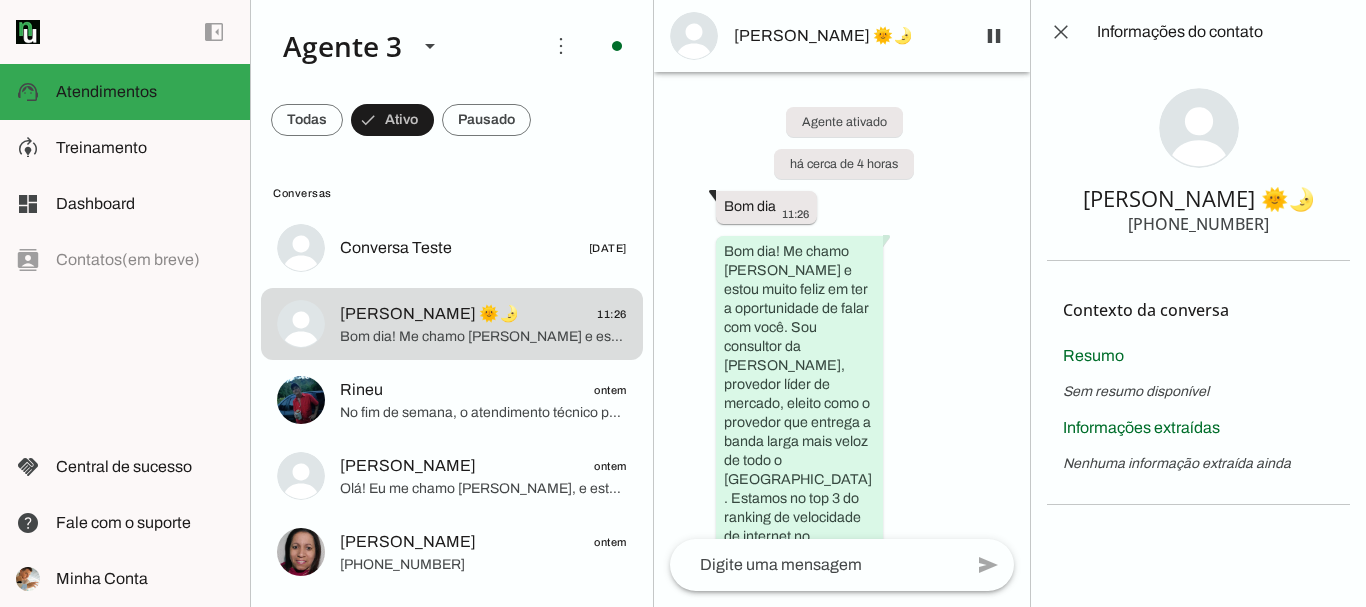 scroll, scrollTop: 0, scrollLeft: 0, axis: both 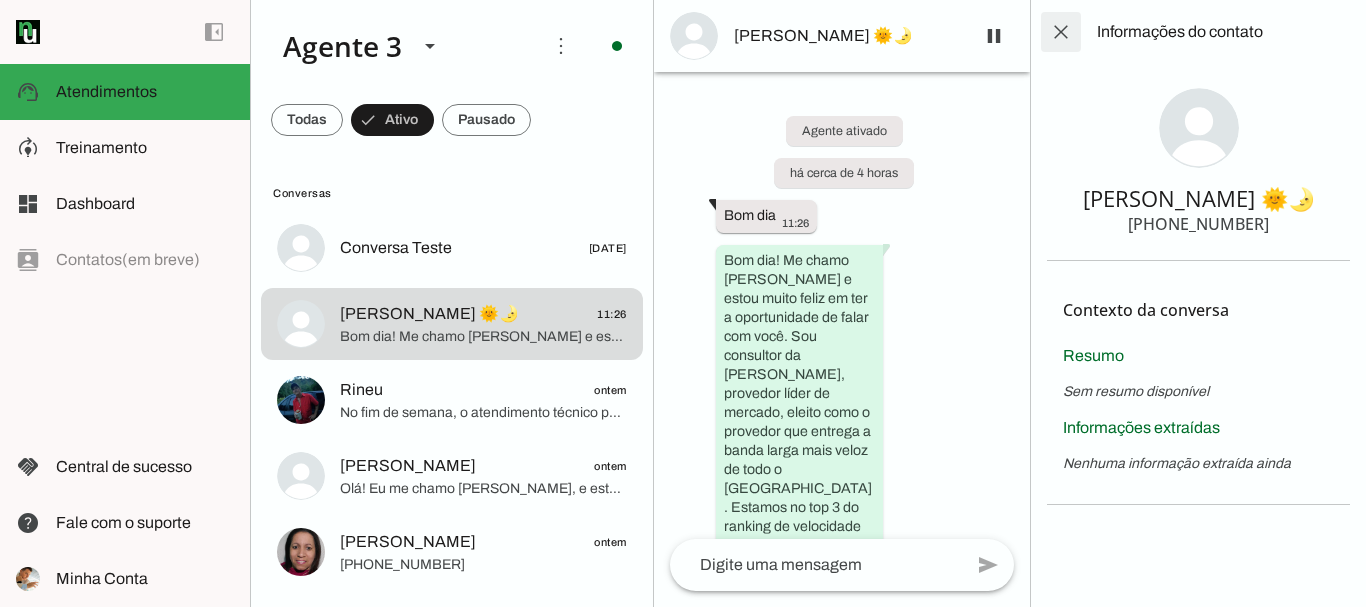 click at bounding box center [1061, 32] 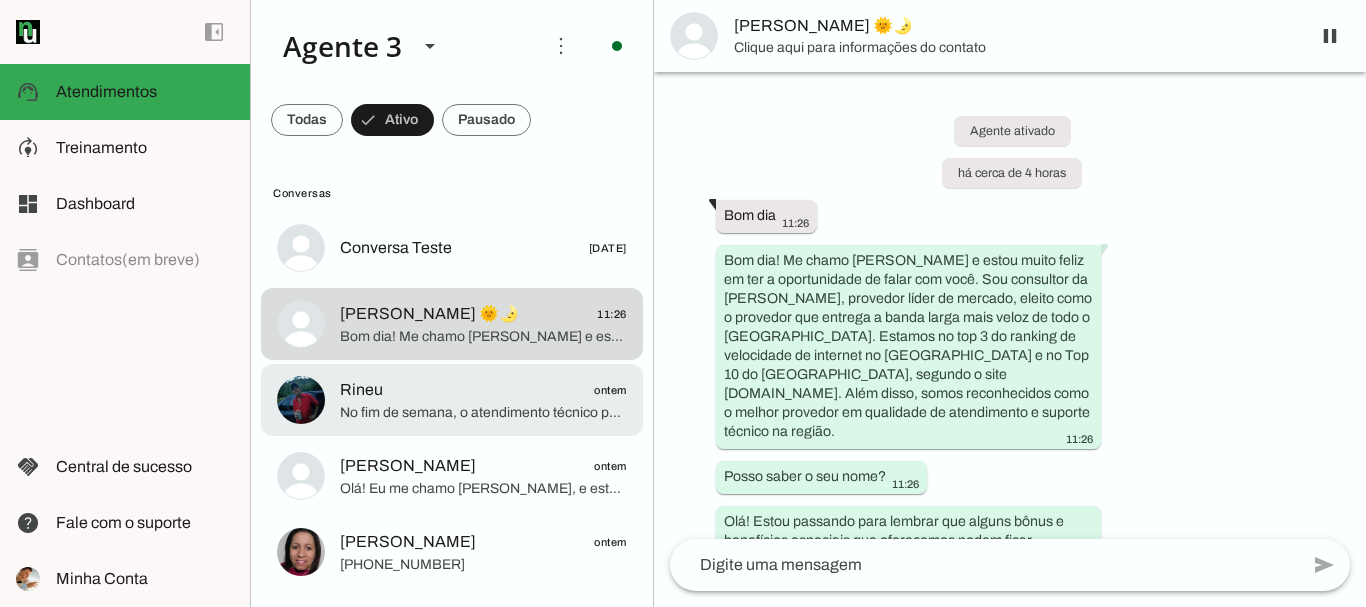 click on "Rineu" 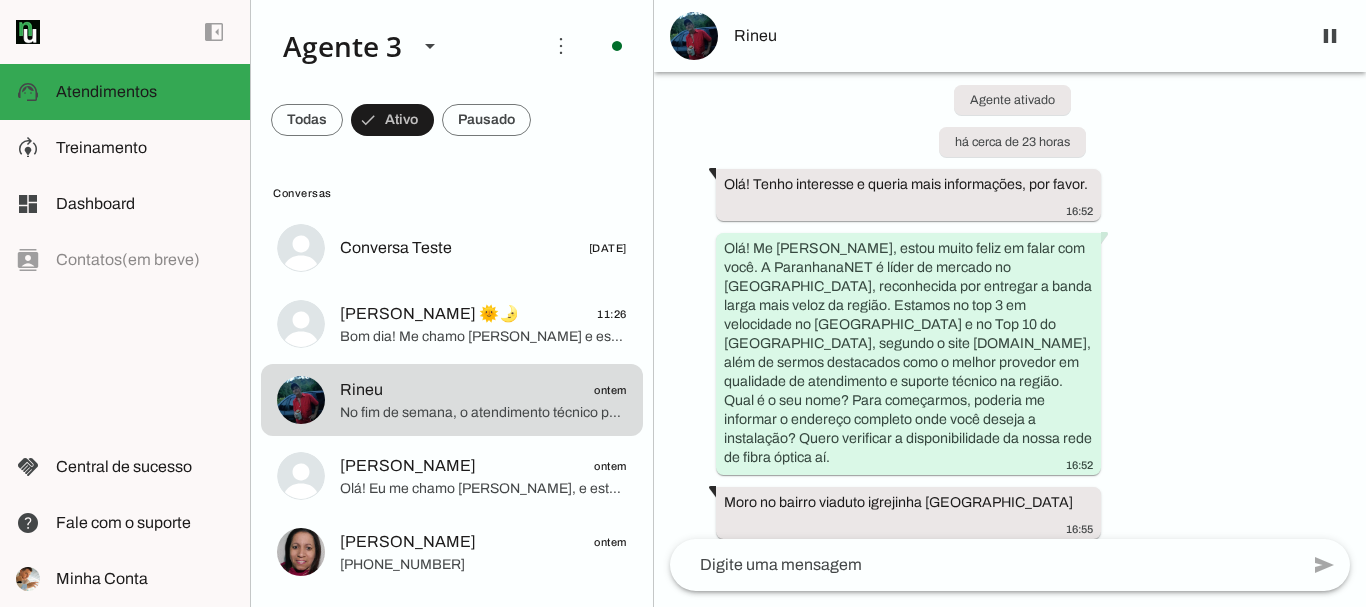 scroll, scrollTop: 0, scrollLeft: 0, axis: both 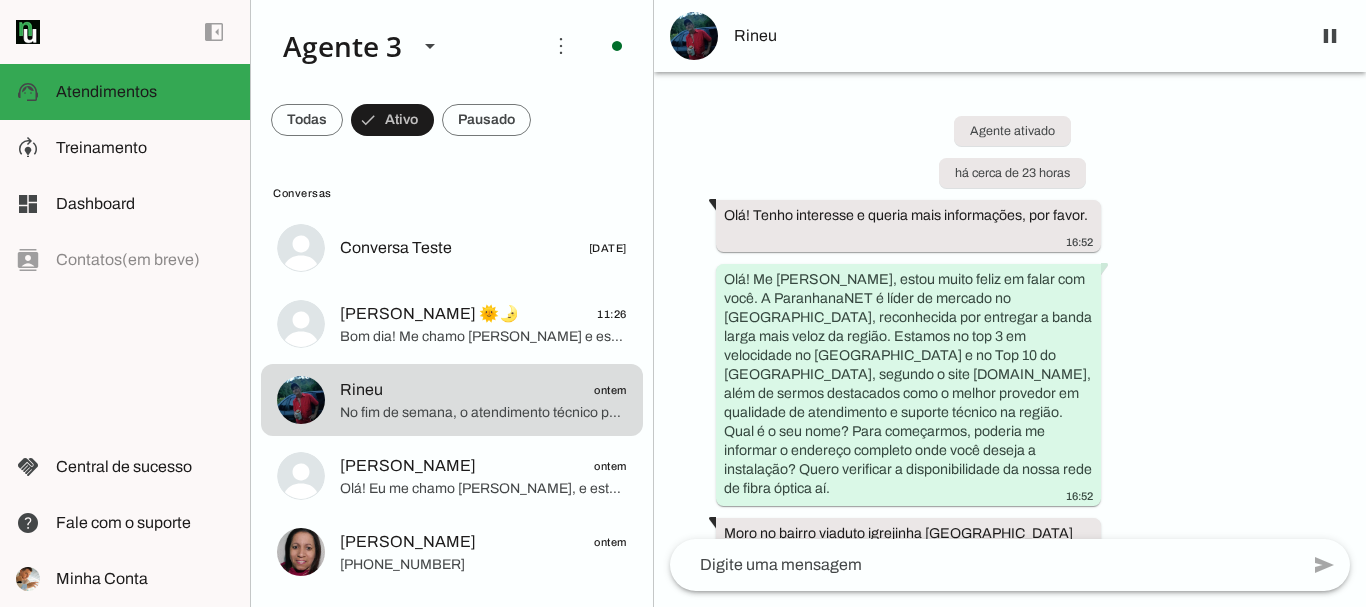 click on "Rineu" at bounding box center (1014, 36) 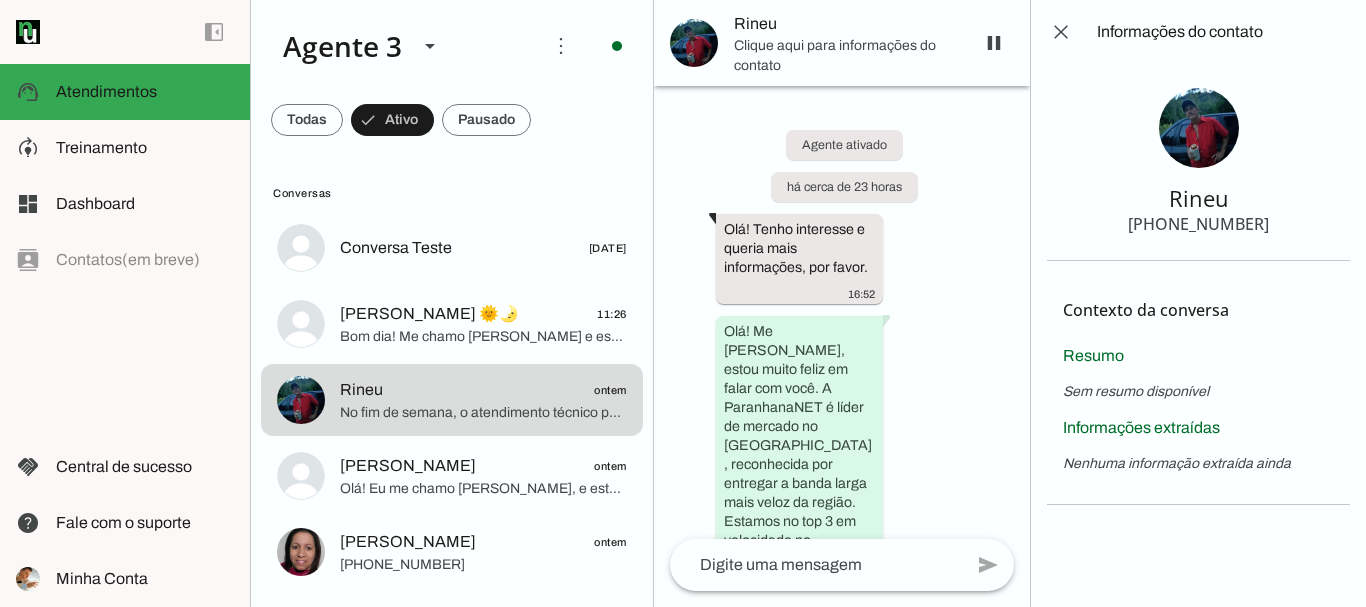click on "[PHONE_NUMBER]" at bounding box center [1198, 224] 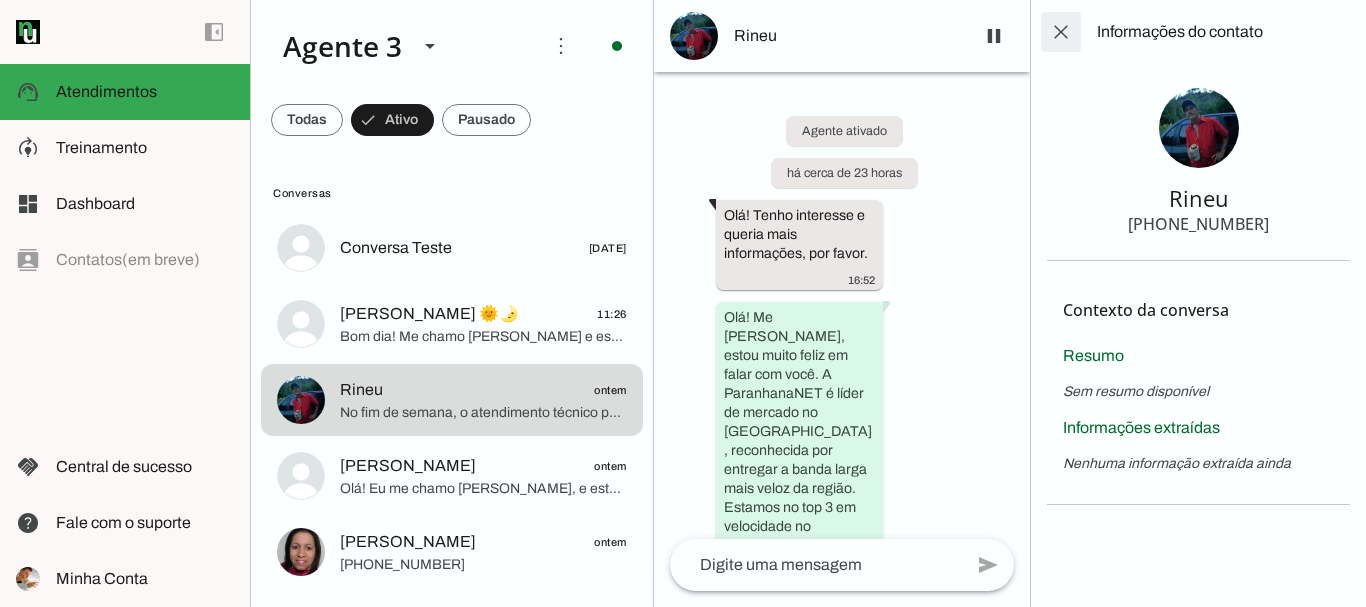 click at bounding box center [1061, 32] 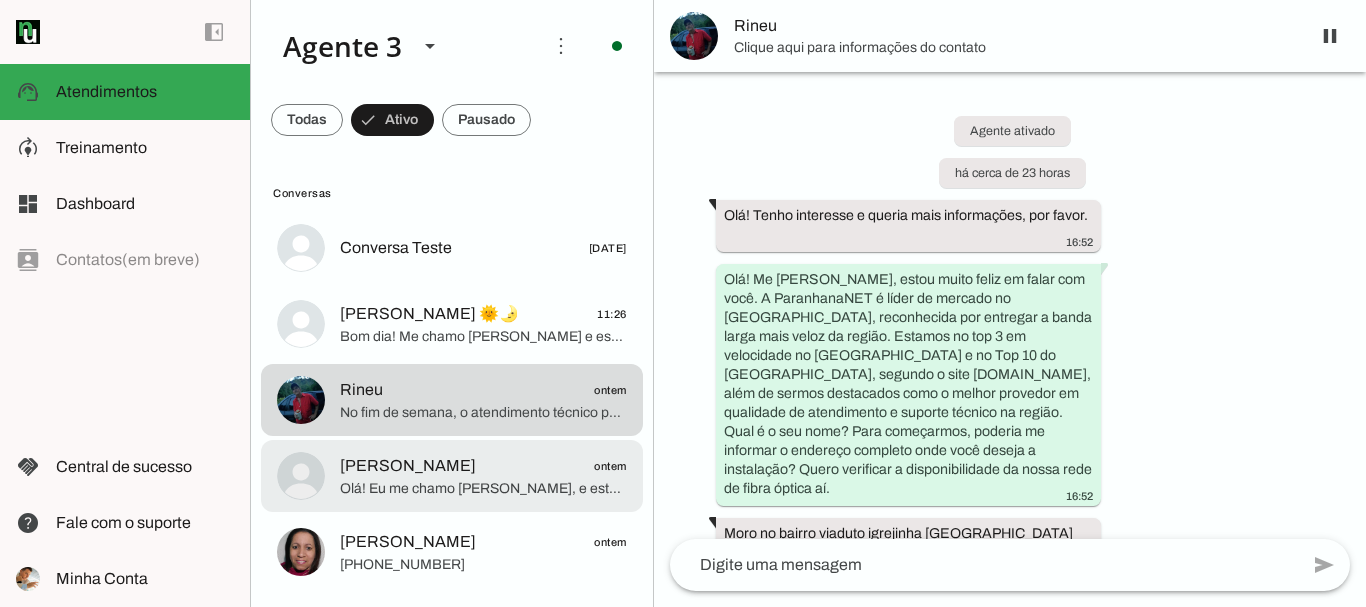 click on "[PERSON_NAME]
ontem
Olá! Eu me chamo [PERSON_NAME], e estou muito feliz em poder falar com você. A ParanhanaNET é um provedor líder de mercado, eleito como o provedor que entrega a banda larga mais veloz de todo o [GEOGRAPHIC_DATA]. Estamos no top 3 do ranking de velocidade de internet no [GEOGRAPHIC_DATA] e no Top 10 do [GEOGRAPHIC_DATA], segundo o site [DOMAIN_NAME]. Além disso, somos reconhecidos como o melhor provedor de internet em qualidade de atendimento e suporte técnico na região.
Para que eu possa verificar a disponibilidade de atendimento para você, poderia me informar seu nome completo, por favor? E também o endereço completo onde você gostaria de instalar a internet (nome da rua, número, bairro e cidade)? Assim, já verifico se temos cobertura no local.
Fico no aguardo!" at bounding box center [452, 248] 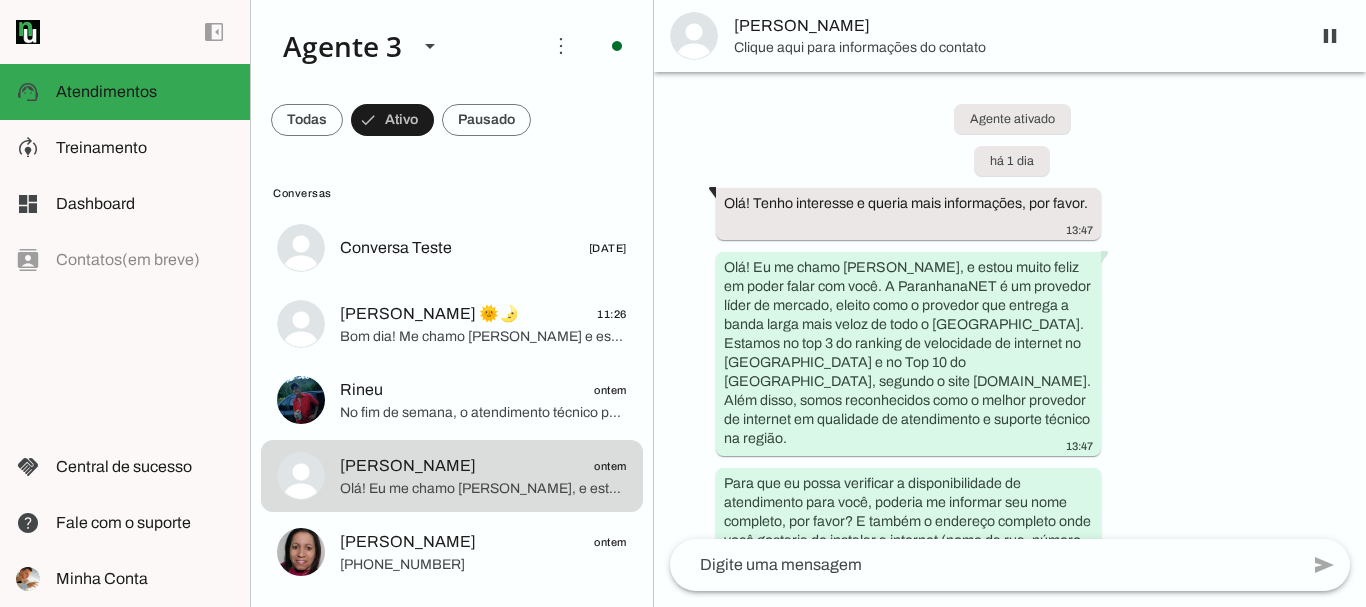 scroll, scrollTop: 0, scrollLeft: 0, axis: both 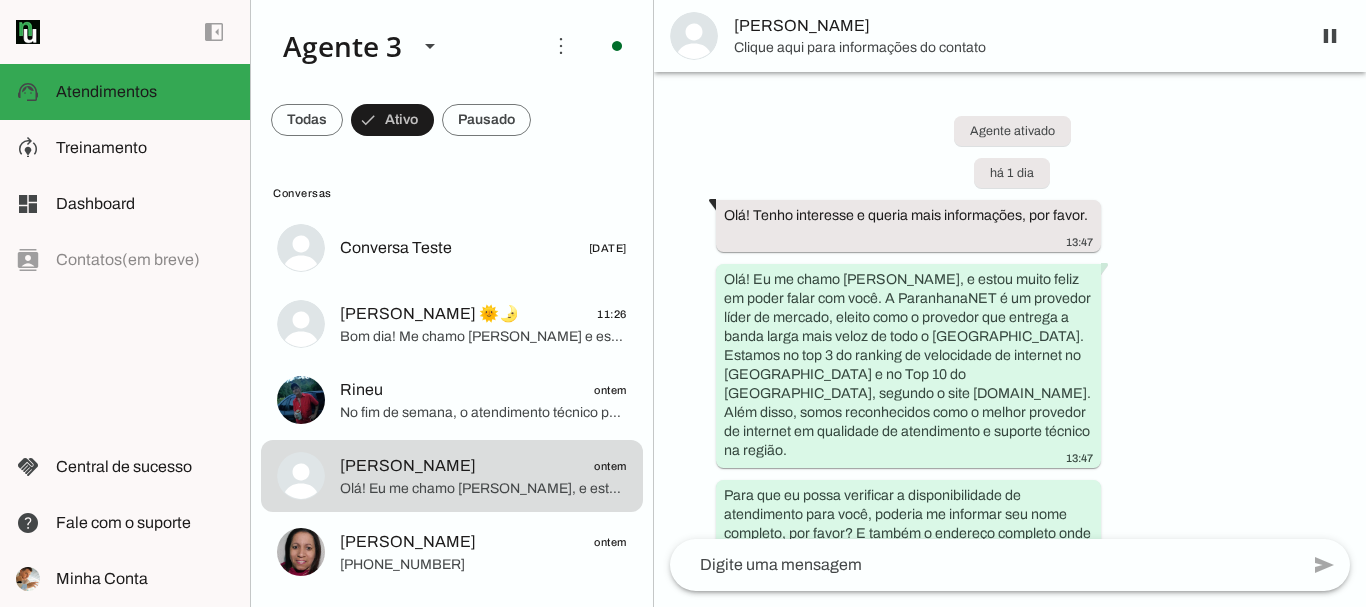 click on "[PERSON_NAME]" at bounding box center [1014, 26] 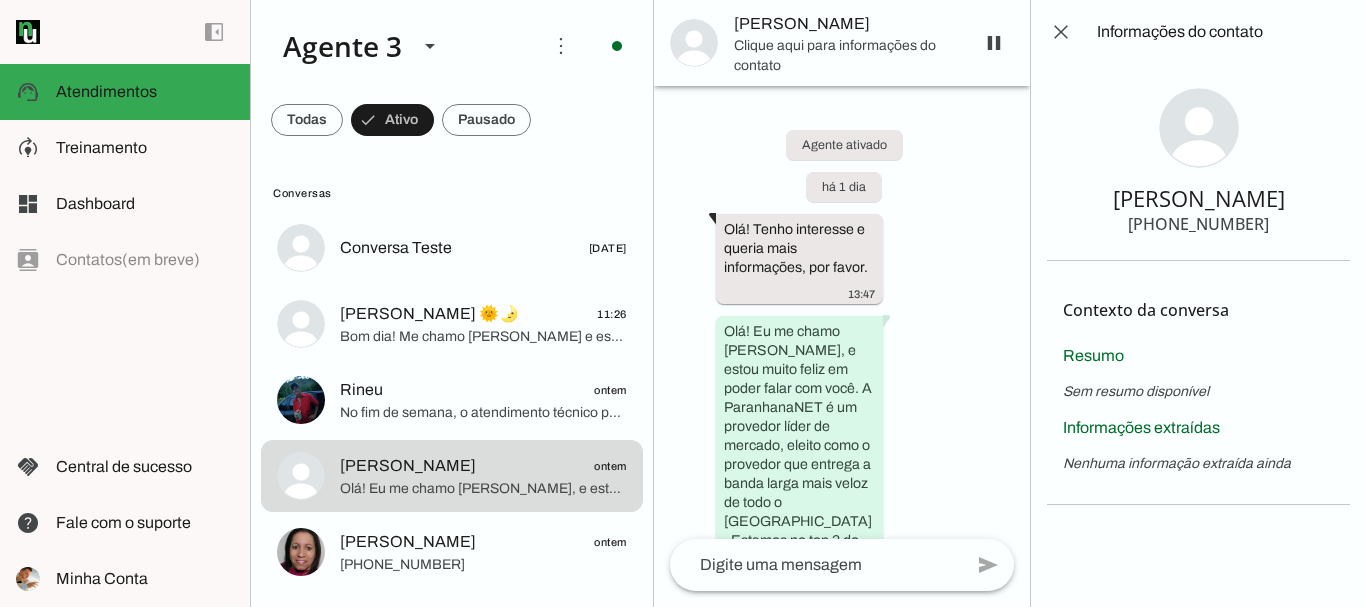 click on "[PHONE_NUMBER]" at bounding box center [1198, 224] 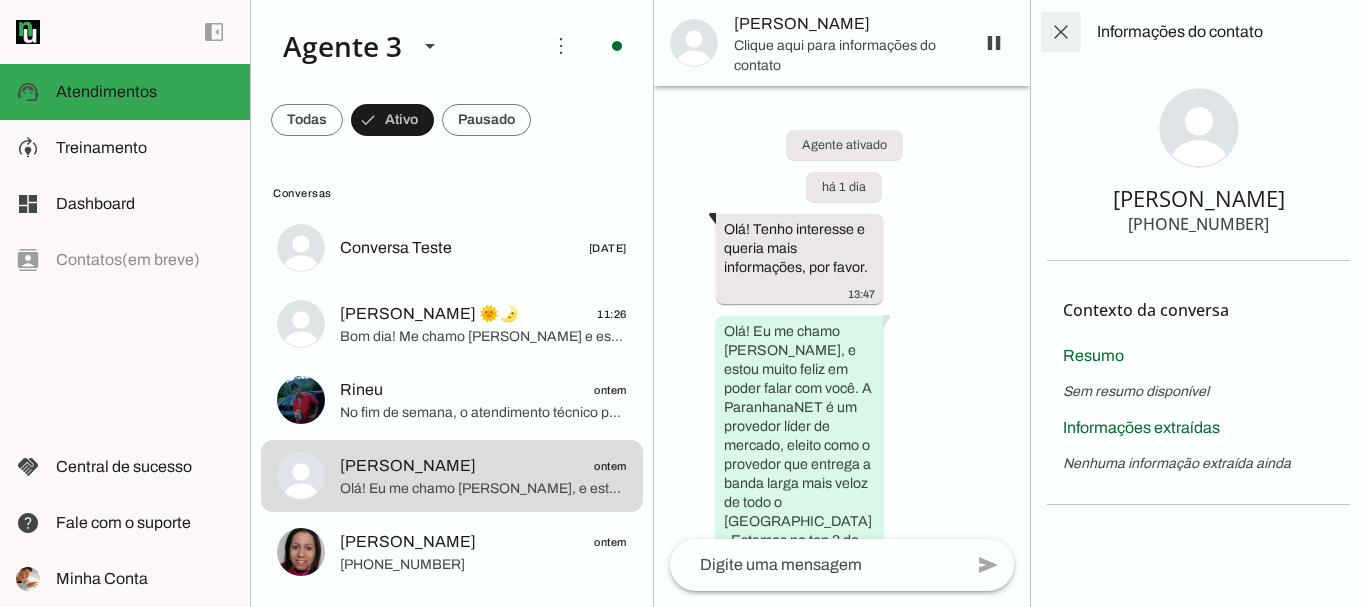 click at bounding box center (1061, 32) 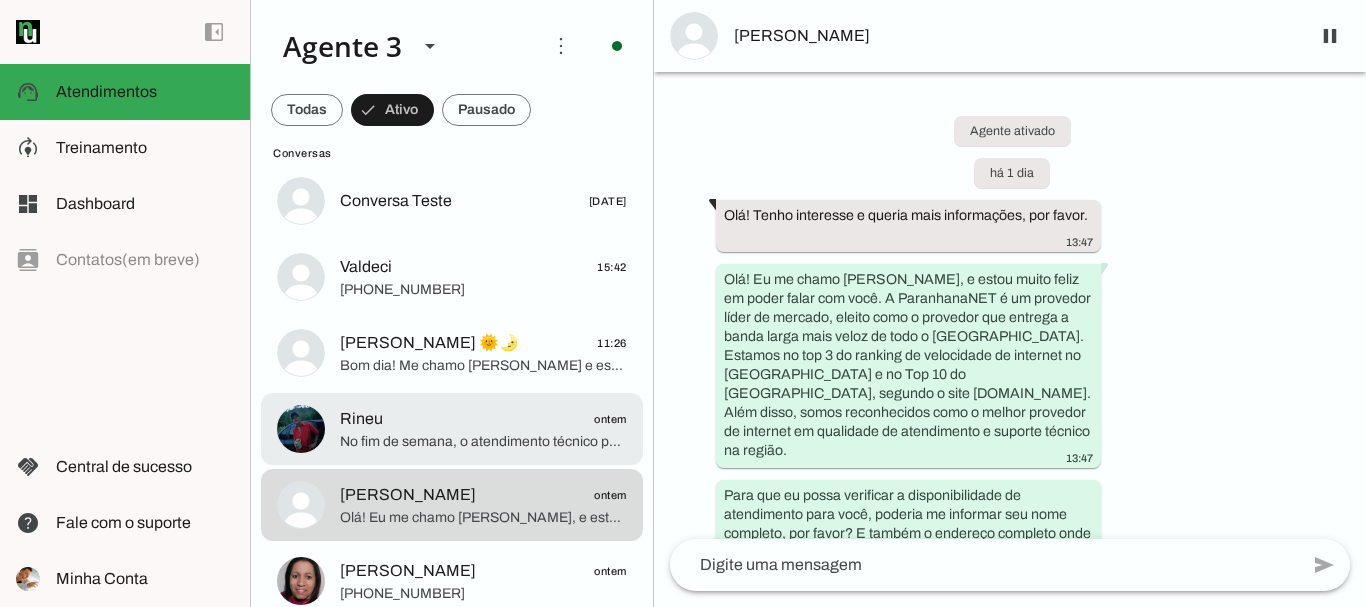 scroll, scrollTop: 0, scrollLeft: 0, axis: both 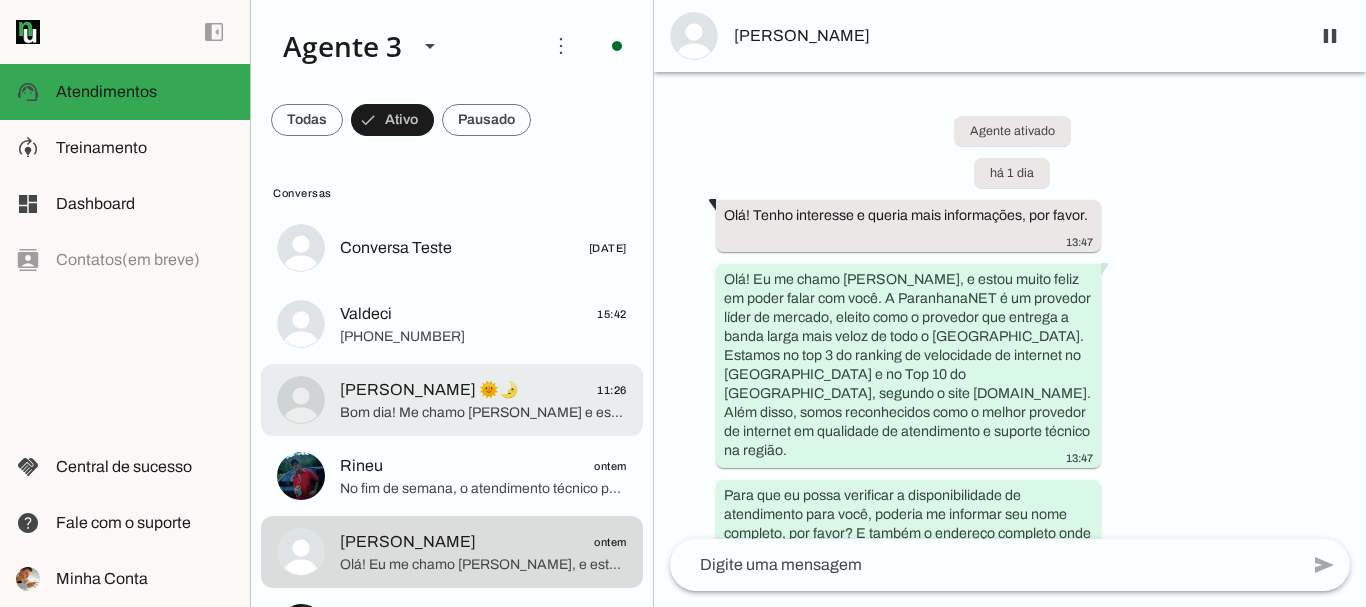 click on "[PHONE_NUMBER]" 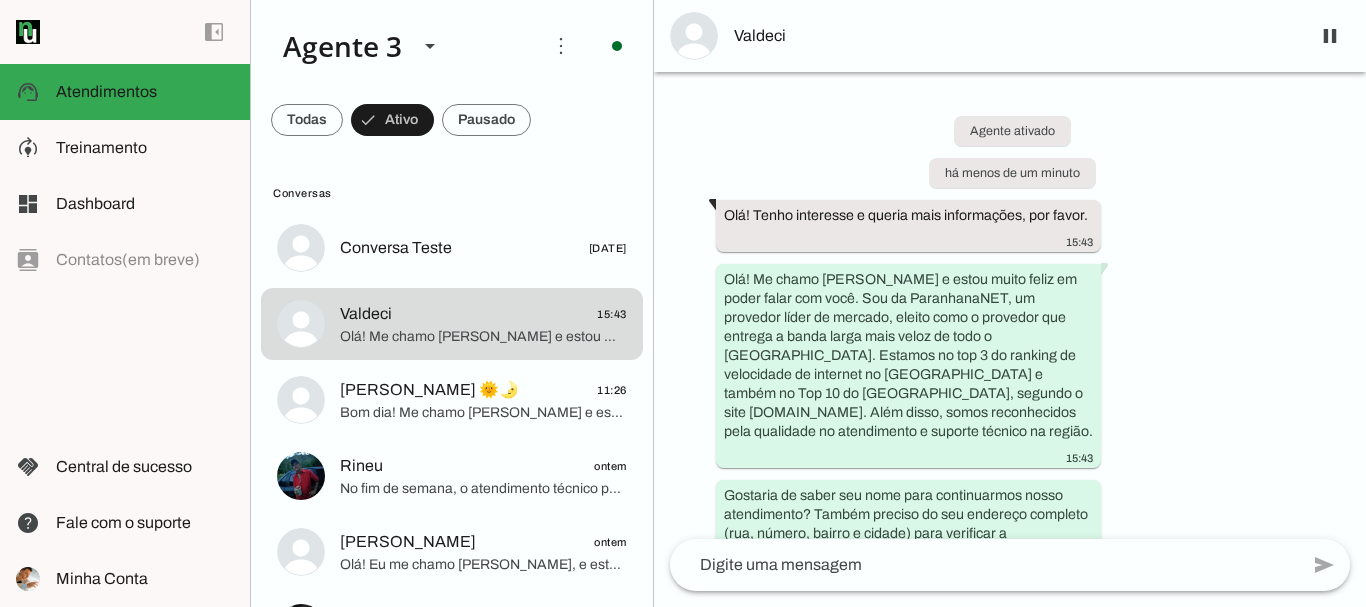 scroll, scrollTop: 0, scrollLeft: 0, axis: both 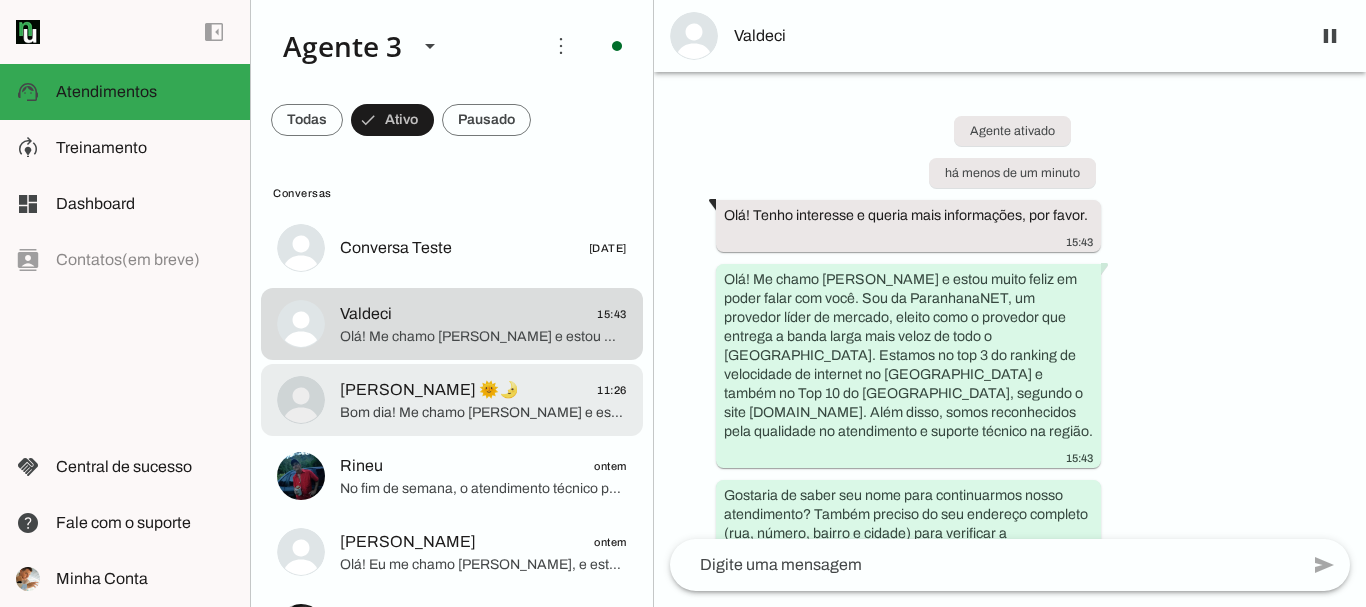 click on "[PERSON_NAME] 🌞🌛
11:26
Bom dia! Me chamo [PERSON_NAME] e estou muito feliz em ter a oportunidade de falar com você. Sou consultor da [PERSON_NAME], provedor líder de mercado, eleito como o provedor que entrega a banda larga mais veloz de todo o [GEOGRAPHIC_DATA]. Estamos no top 3 do ranking de velocidade de internet no [GEOGRAPHIC_DATA] e no Top 10 do [GEOGRAPHIC_DATA], segundo o site [DOMAIN_NAME]. Além disso, somos reconhecidos como o melhor provedor em qualidade de atendimento e suporte técnico na região.
Posso saber o seu nome?" at bounding box center (452, 248) 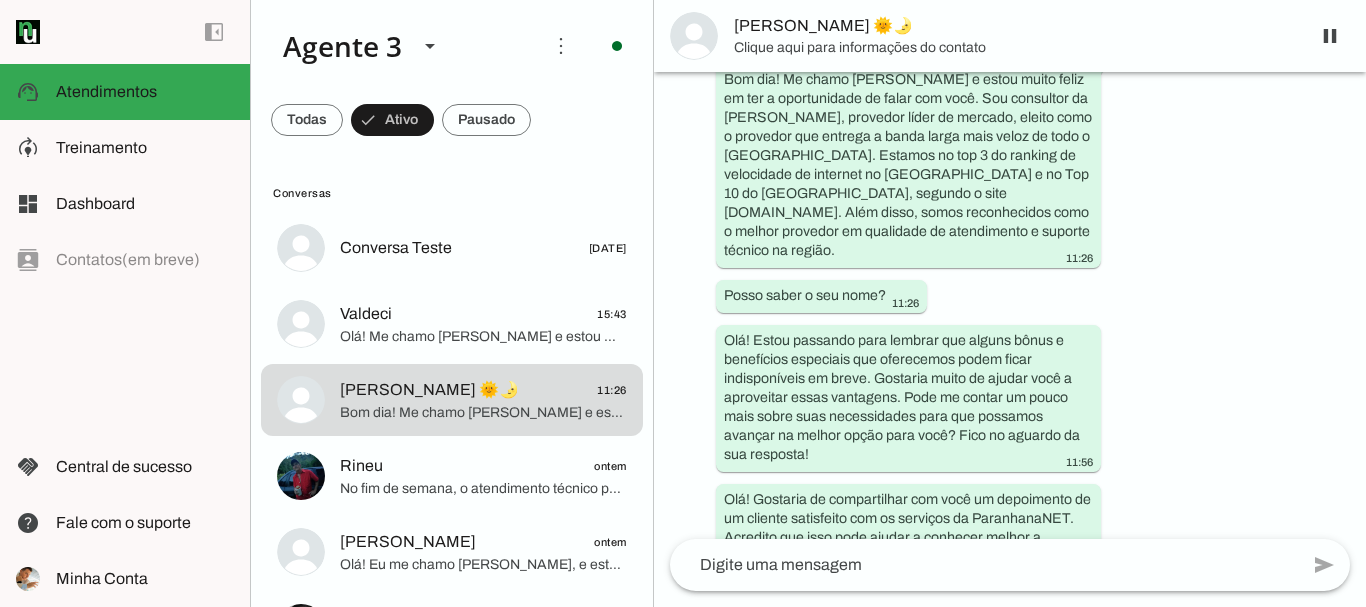 scroll, scrollTop: 0, scrollLeft: 0, axis: both 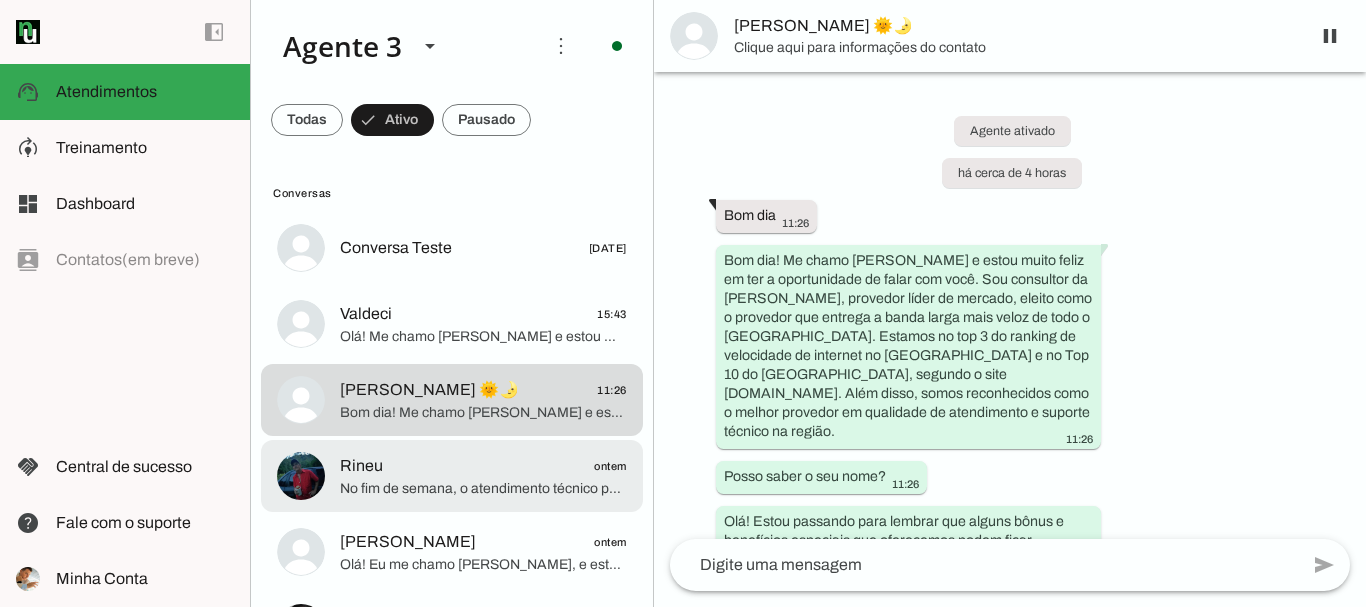 click on "Rineu
ontem" 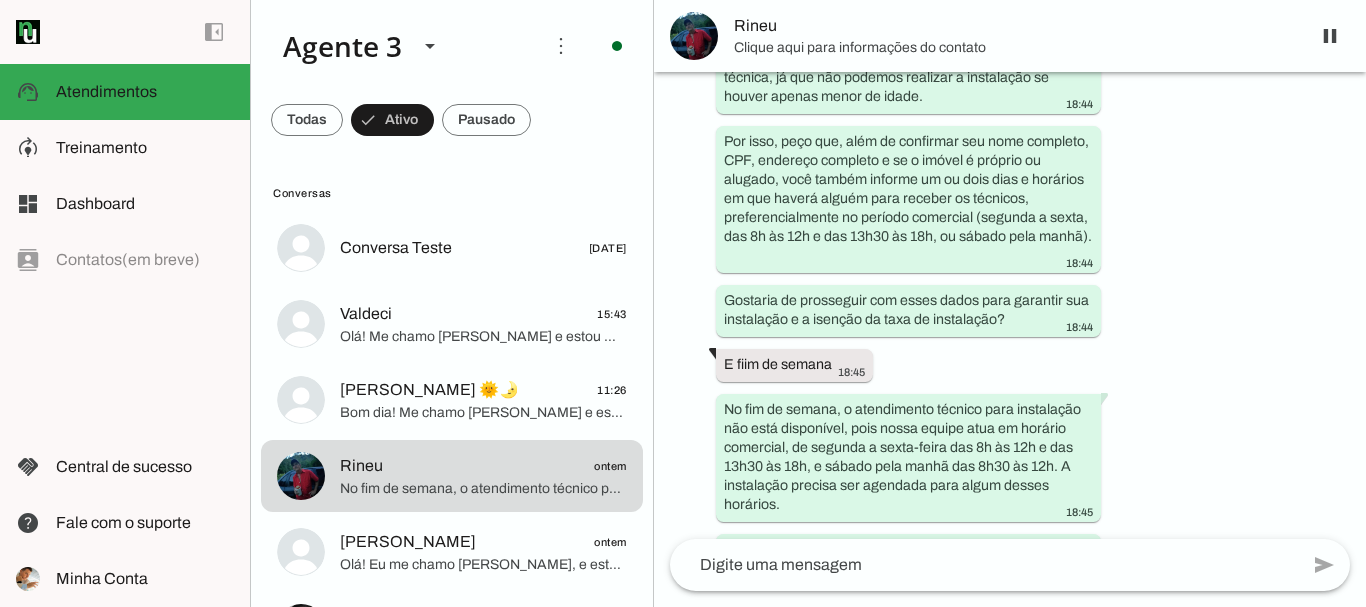 scroll, scrollTop: 3956, scrollLeft: 0, axis: vertical 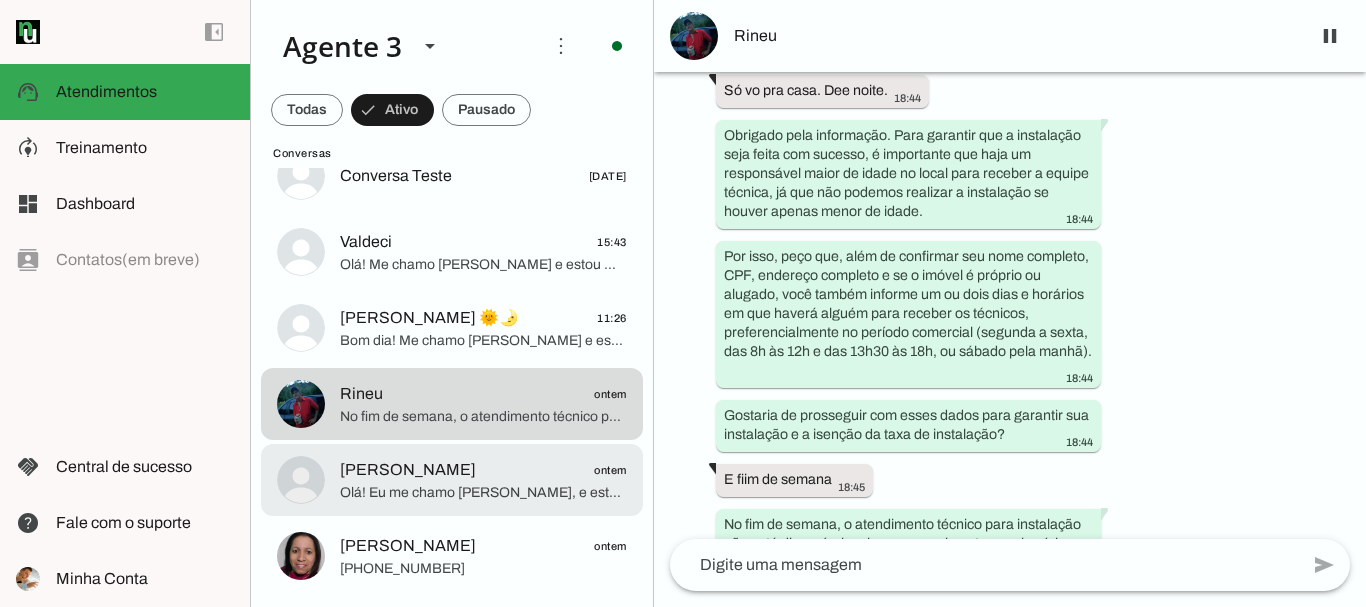 click on "Olá! Eu me chamo [PERSON_NAME], e estou muito feliz em poder falar com você. A ParanhanaNET é um provedor líder de mercado, eleito como o provedor que entrega a banda larga mais veloz de todo o [GEOGRAPHIC_DATA]. Estamos no top 3 do ranking de velocidade de internet no [GEOGRAPHIC_DATA] e no Top 10 do [GEOGRAPHIC_DATA], segundo o site [DOMAIN_NAME]. Além disso, somos reconhecidos como o melhor provedor de internet em qualidade de atendimento e suporte técnico na região.
Para que eu possa verificar a disponibilidade de atendimento para você, poderia me informar seu nome completo, por favor? E também o endereço completo onde você gostaria de instalar a internet (nome da rua, número, bairro e cidade)? Assim, já verifico se temos cobertura no local.
Fico no aguardo!" 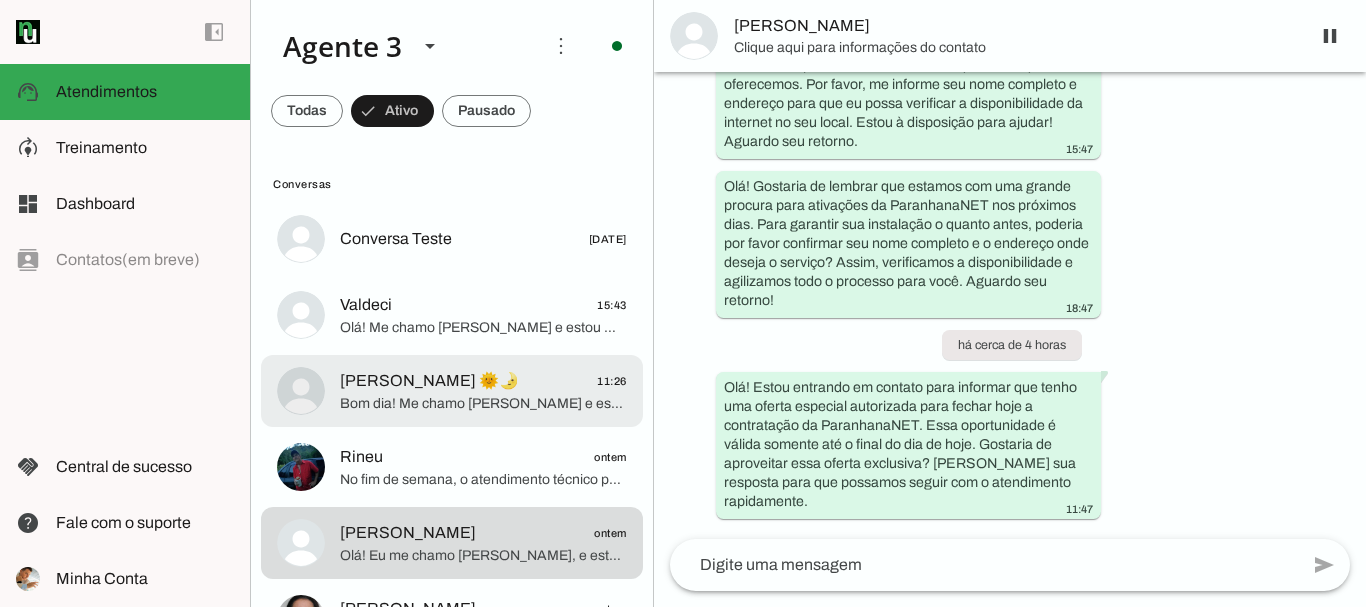 scroll, scrollTop: 0, scrollLeft: 0, axis: both 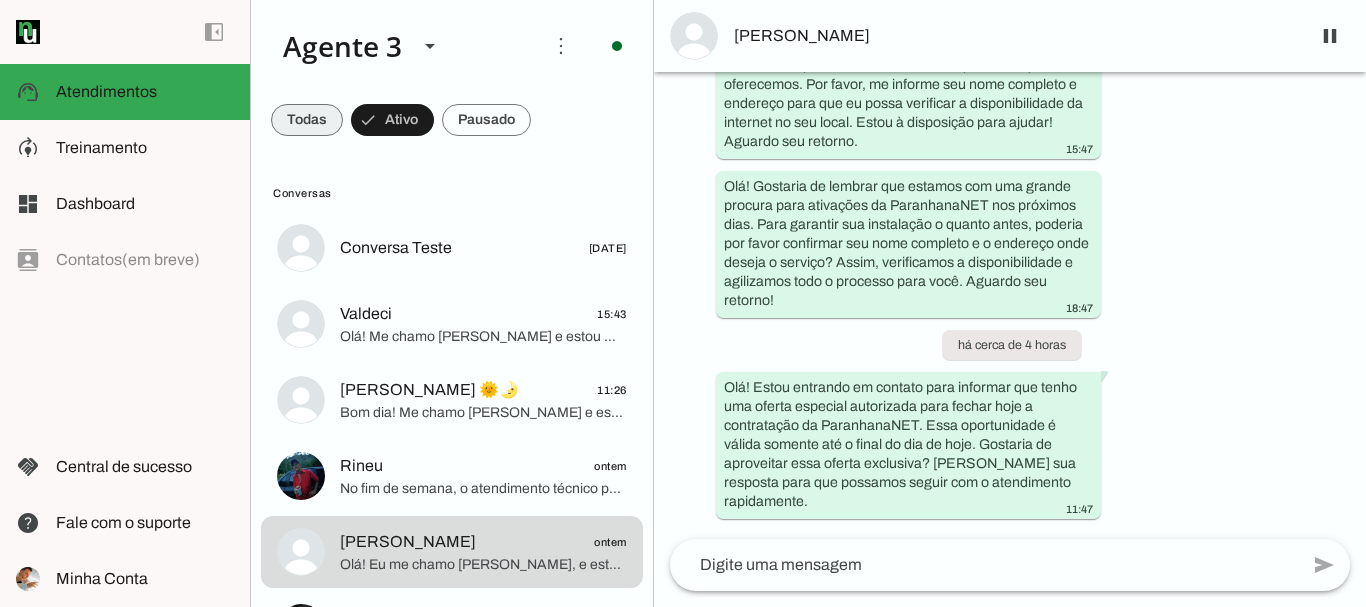 click at bounding box center [307, 120] 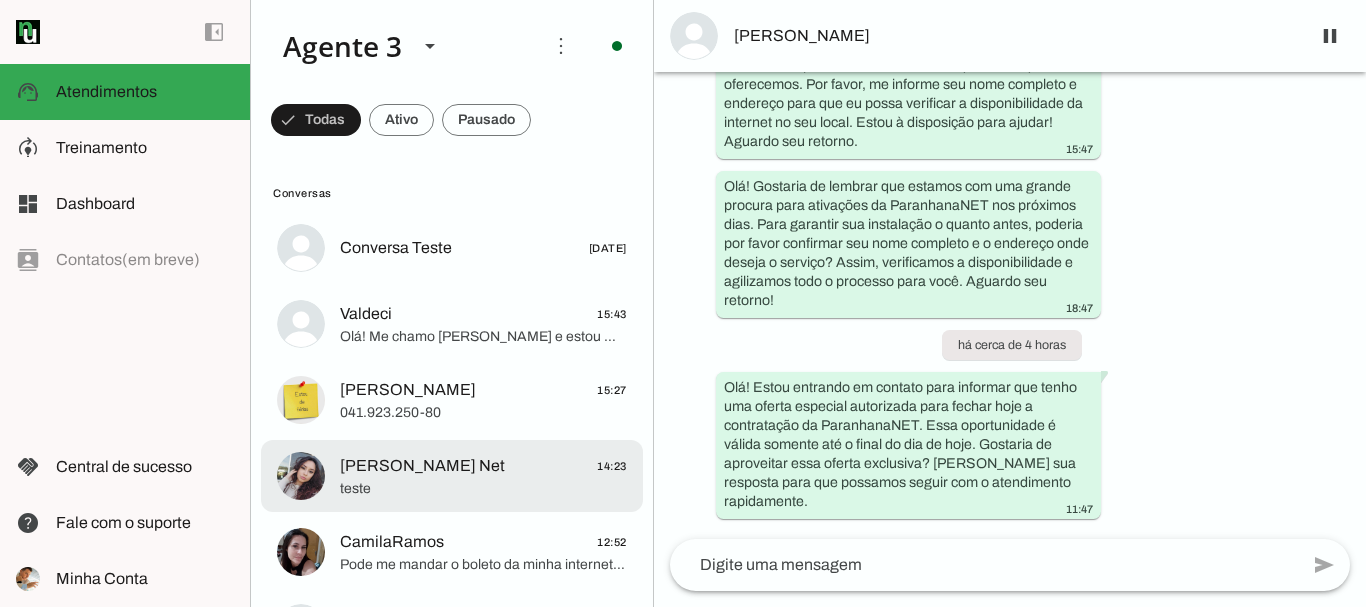 click on "[PERSON_NAME] Net
14:23" 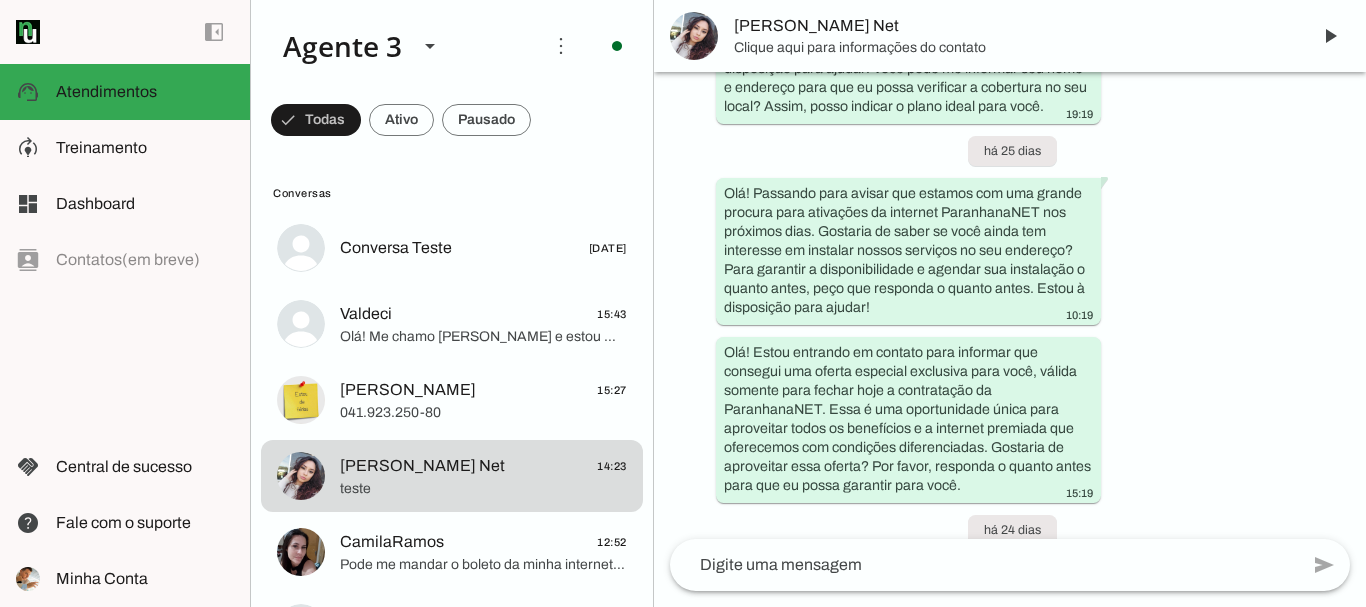 scroll, scrollTop: 25831, scrollLeft: 0, axis: vertical 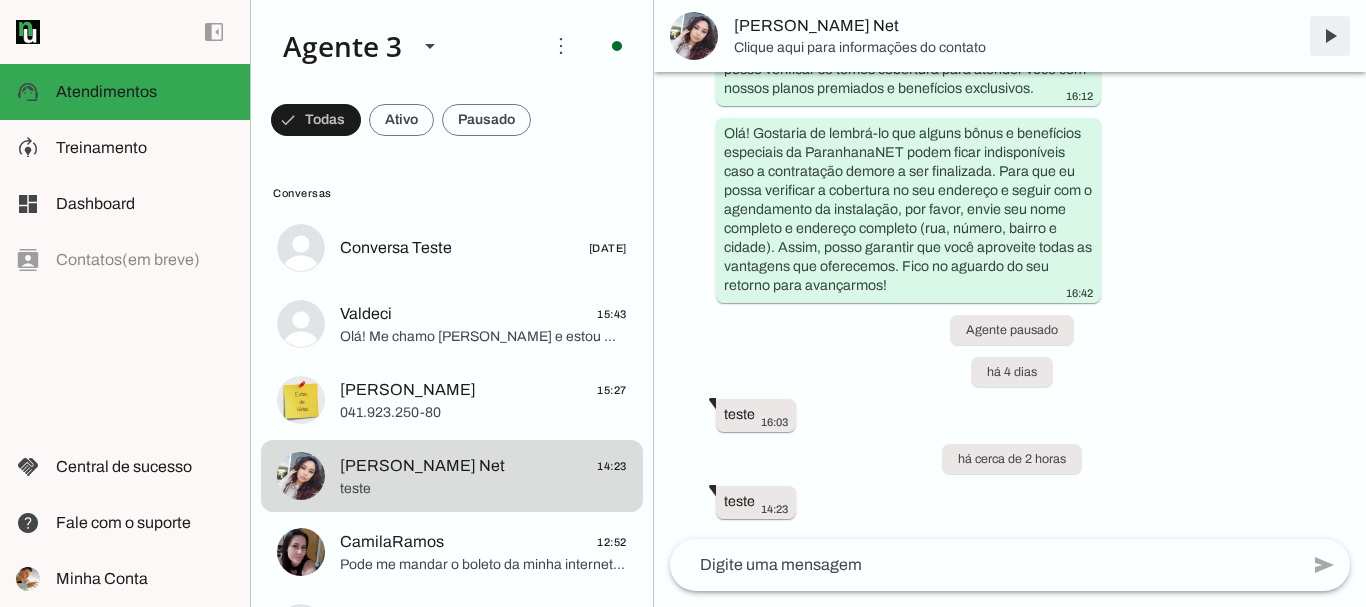 click at bounding box center (1330, 36) 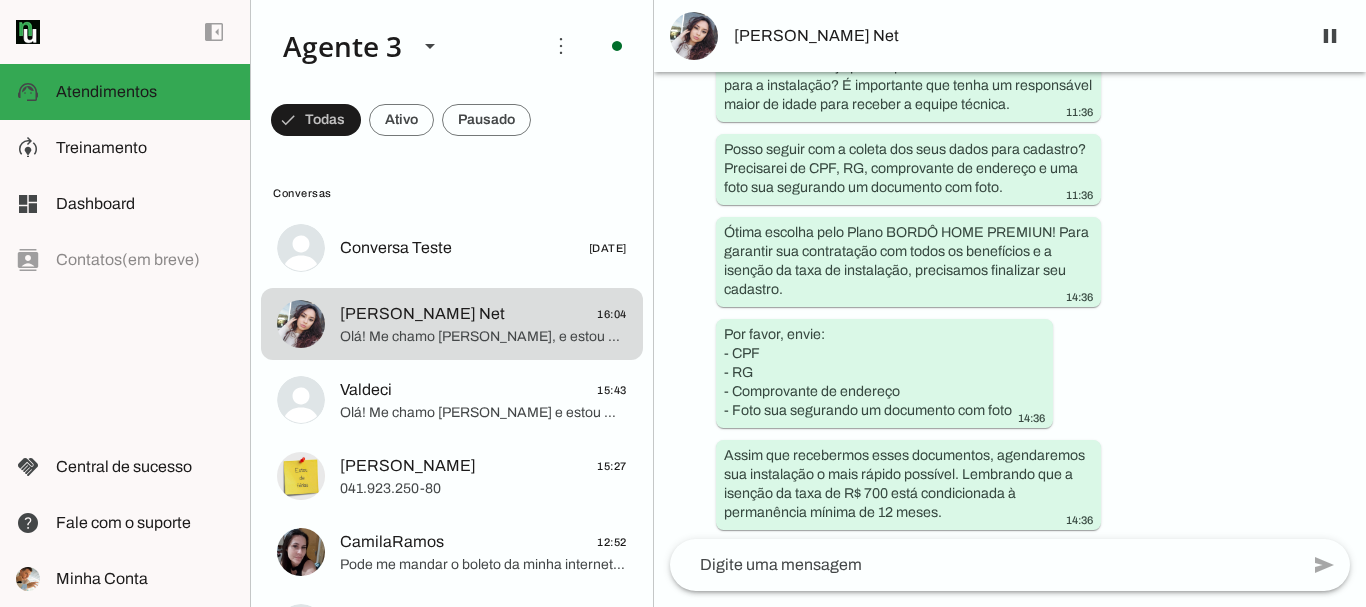 scroll, scrollTop: 4070, scrollLeft: 0, axis: vertical 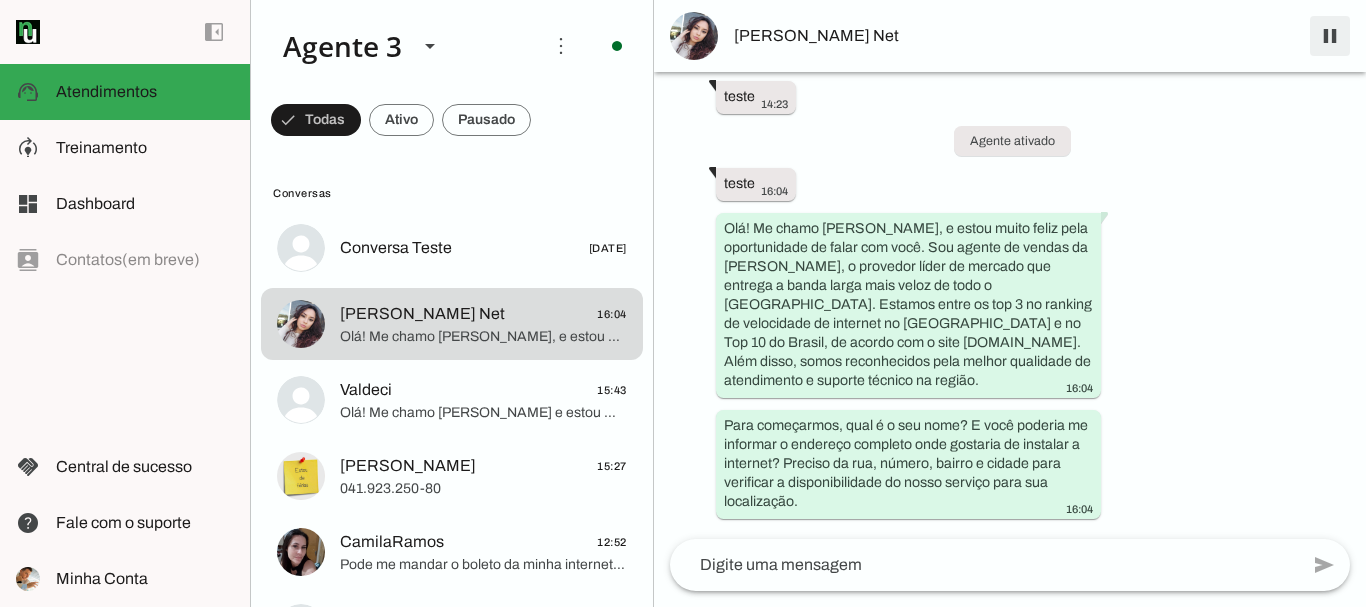 click at bounding box center [1330, 36] 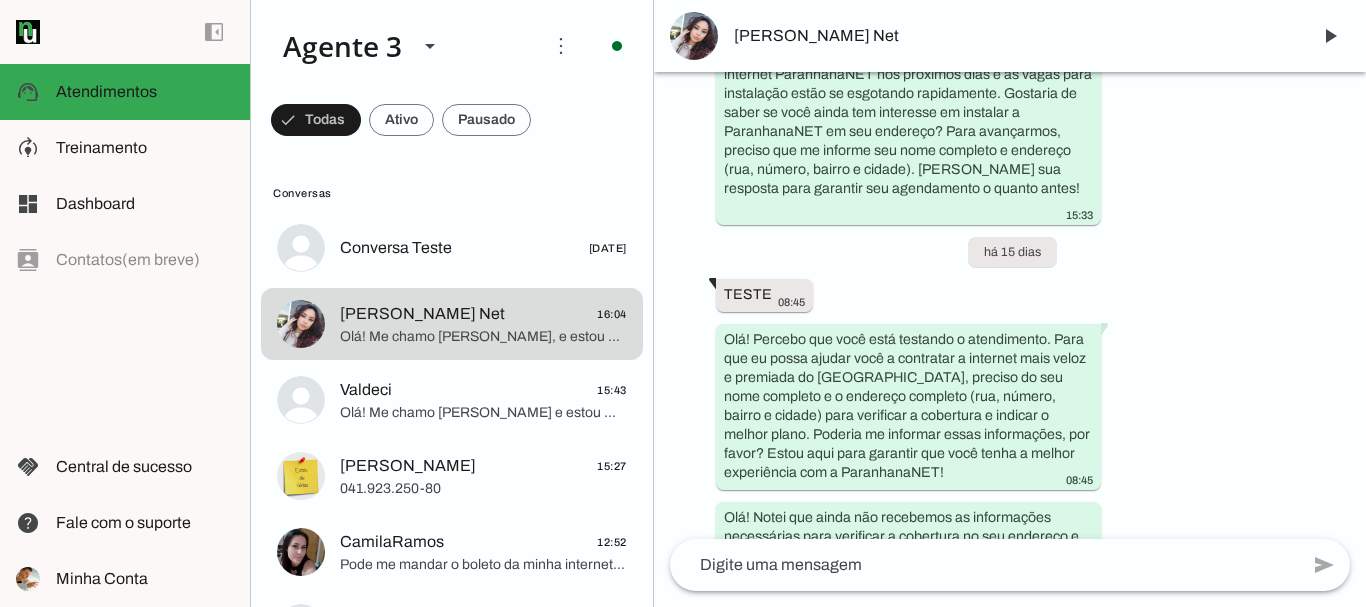 scroll, scrollTop: 26278, scrollLeft: 0, axis: vertical 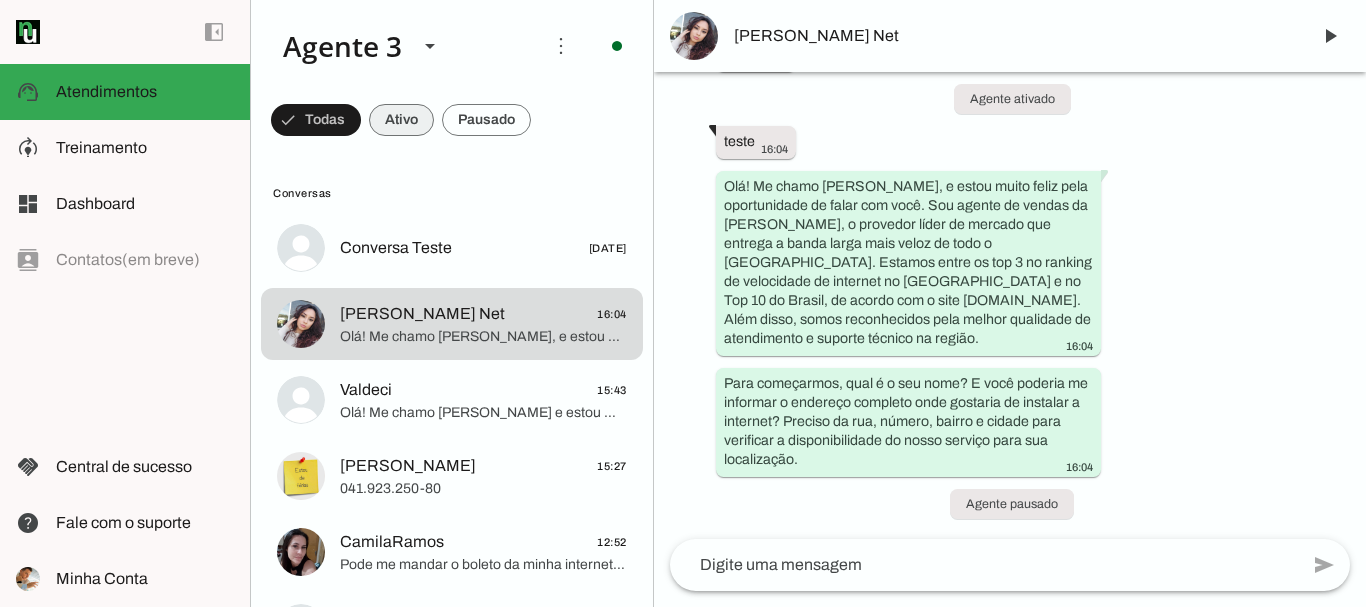 click at bounding box center (316, 120) 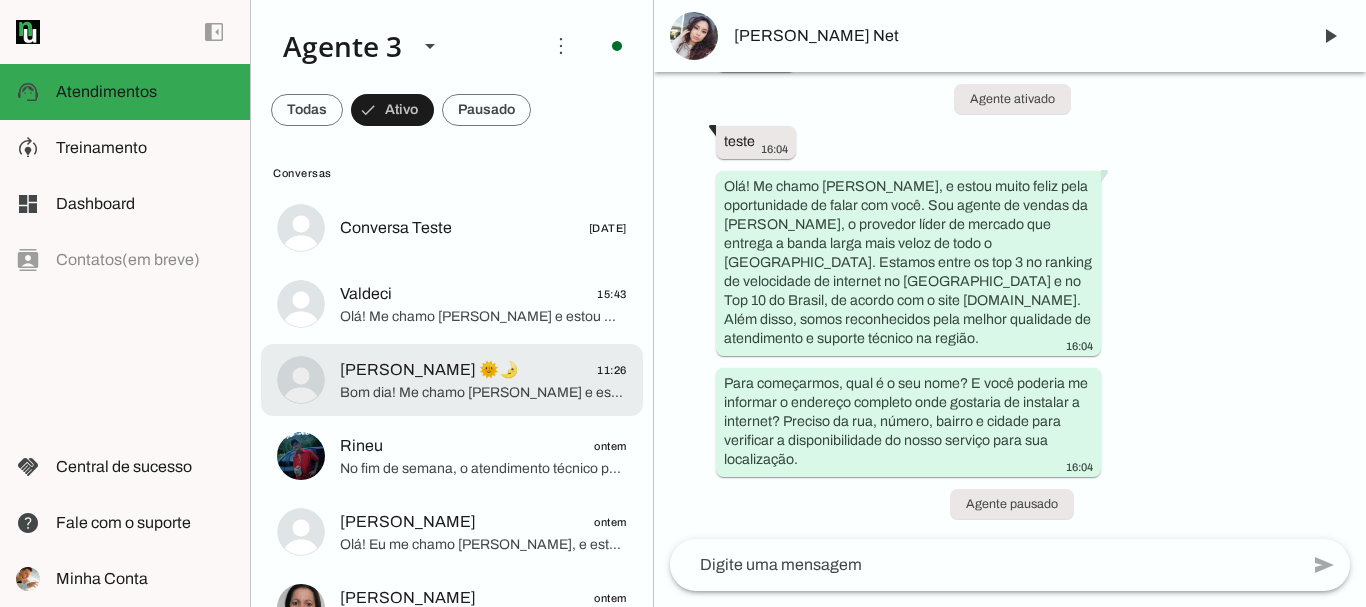 scroll, scrollTop: 0, scrollLeft: 0, axis: both 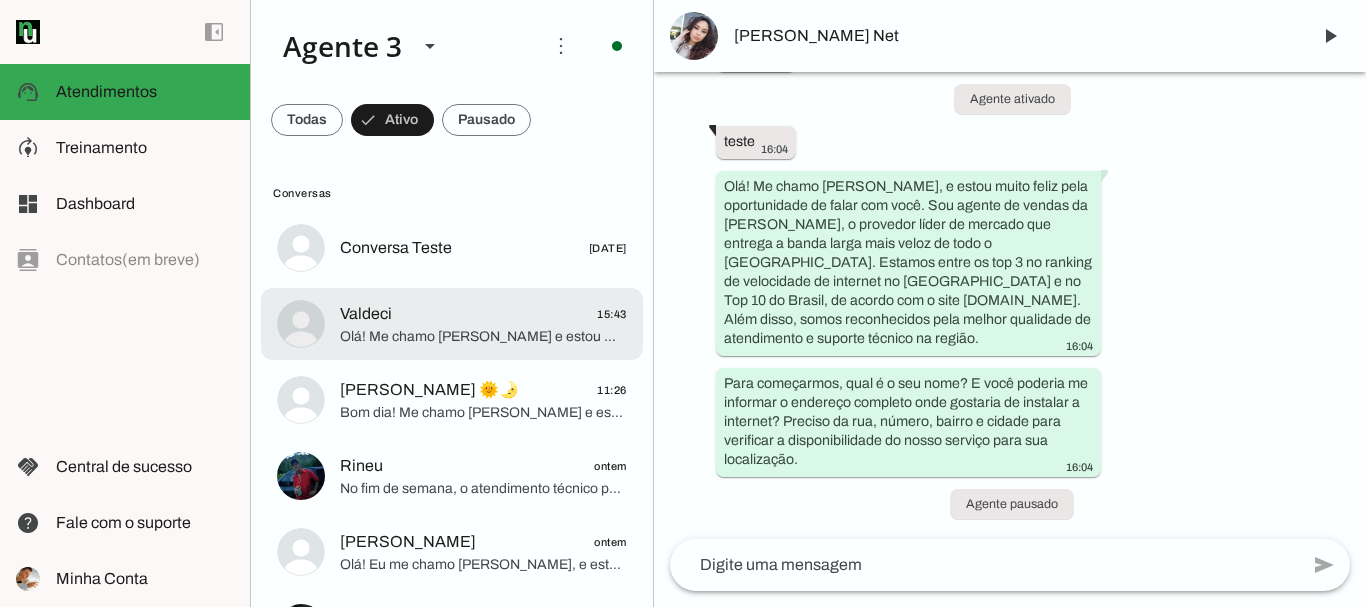 click on "Valdeci
15:43" 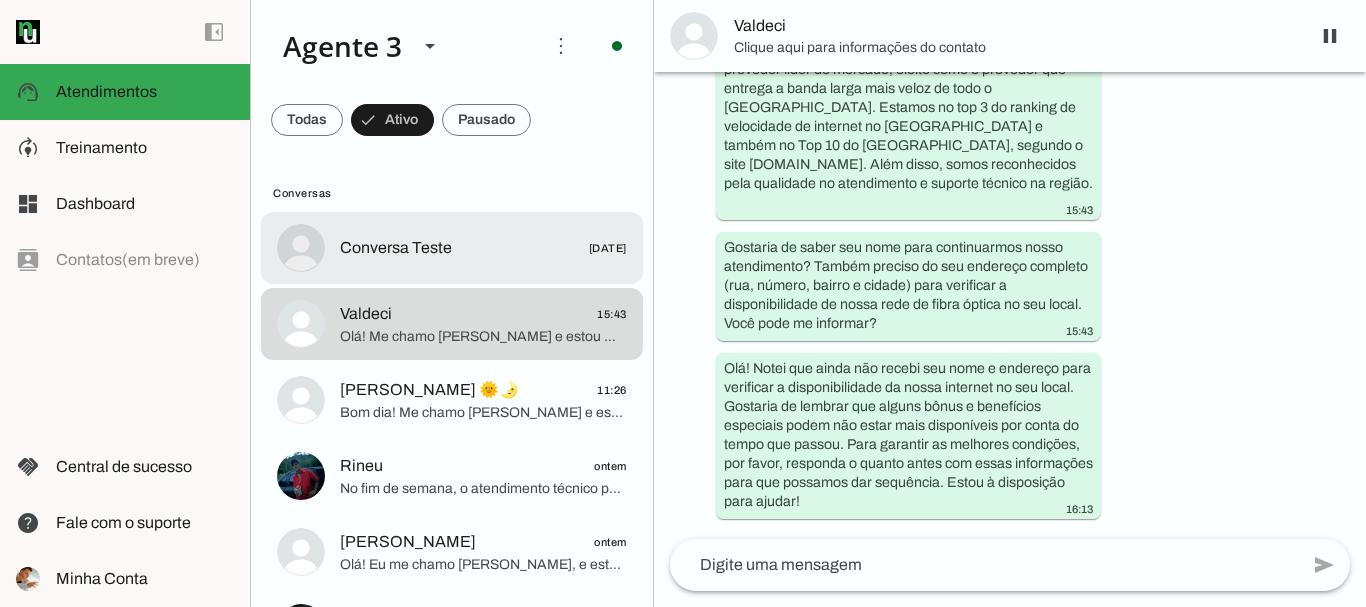 scroll, scrollTop: 229, scrollLeft: 0, axis: vertical 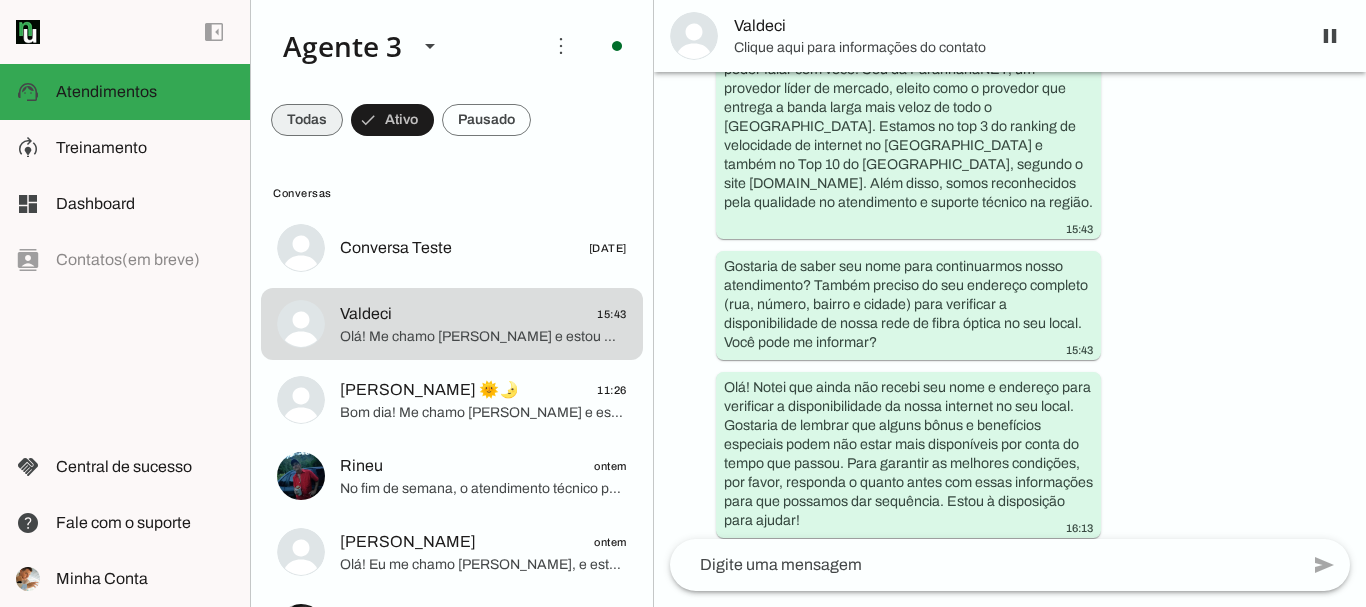 click at bounding box center [307, 120] 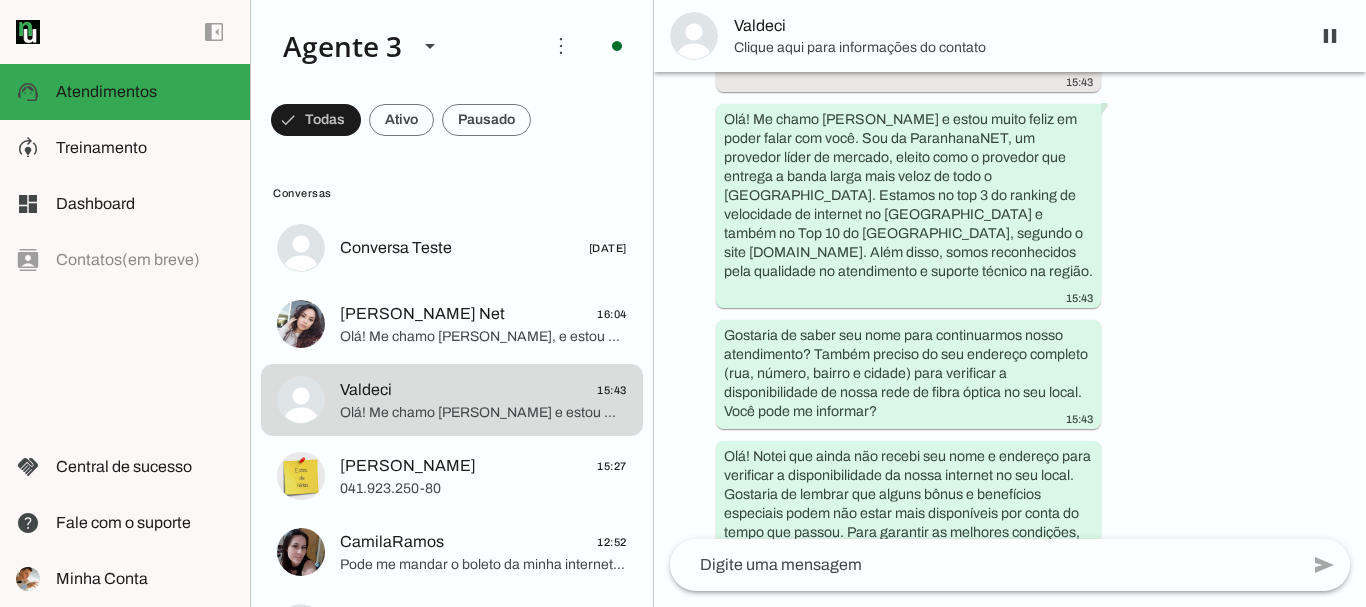 scroll, scrollTop: 229, scrollLeft: 0, axis: vertical 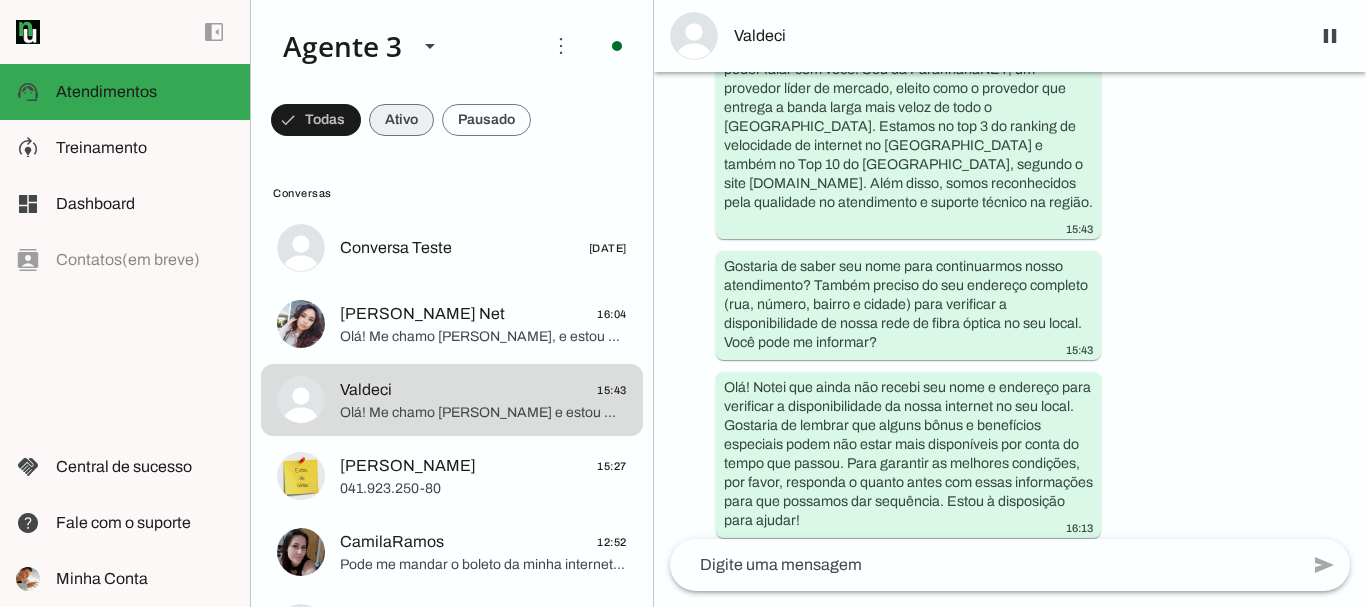 click at bounding box center [316, 120] 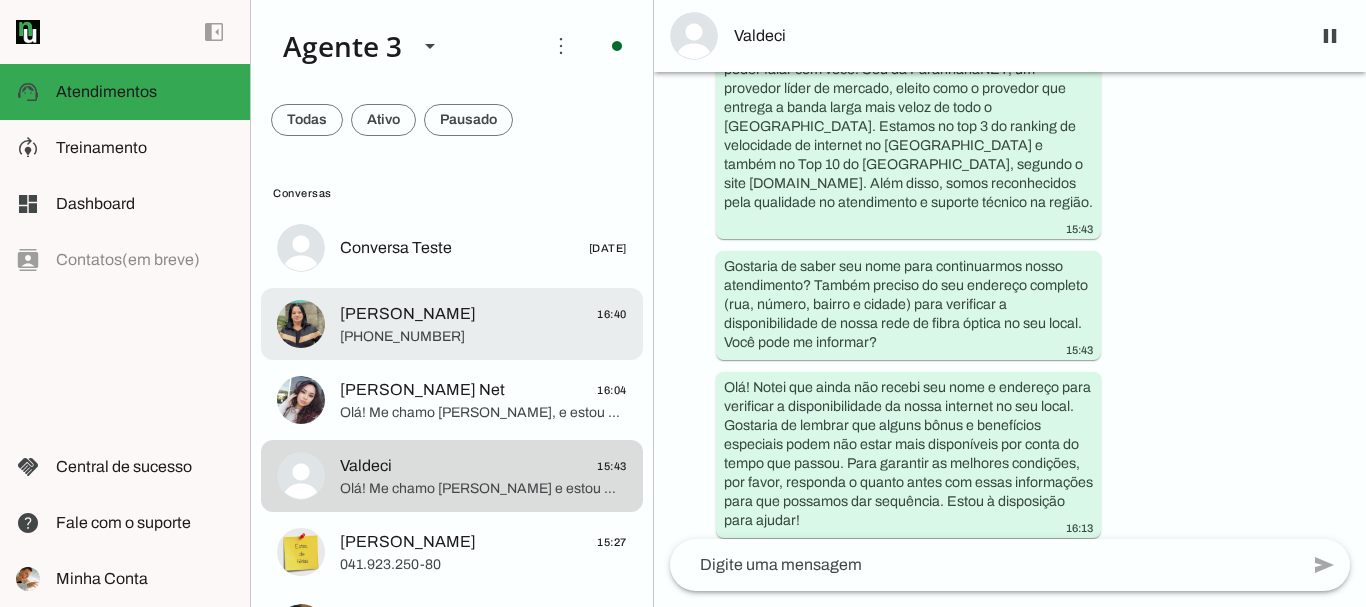 click on "[PERSON_NAME]
16:40
[PHONE_NUMBER]" at bounding box center (452, 248) 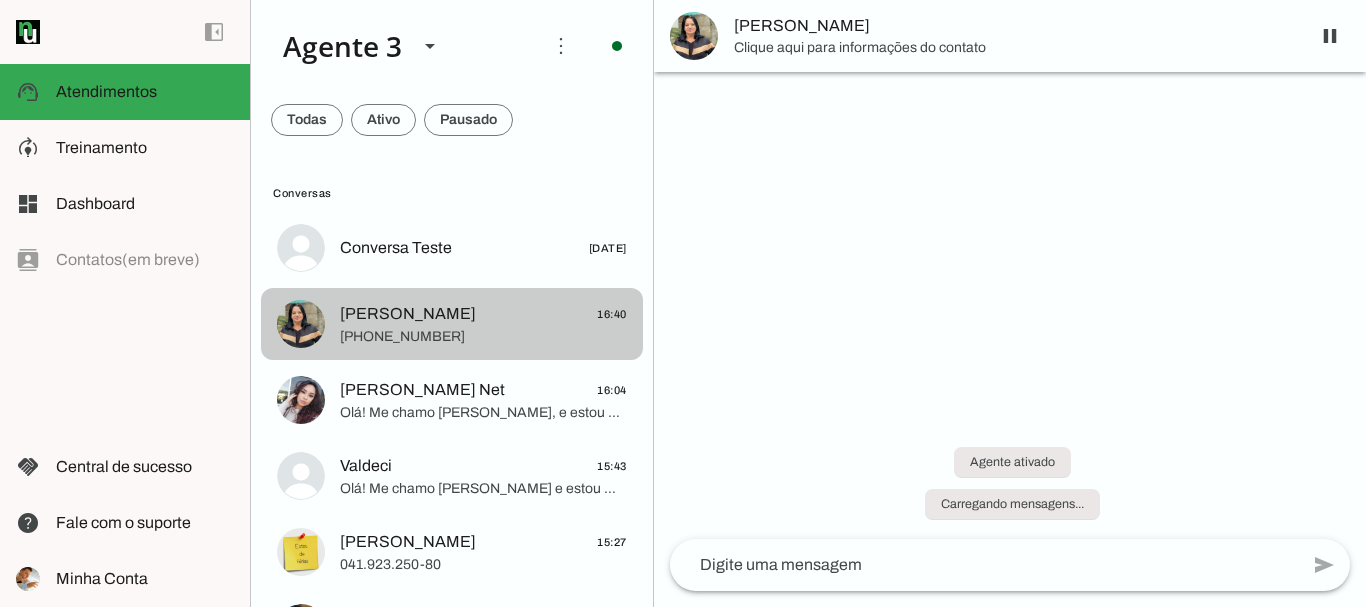 scroll, scrollTop: 0, scrollLeft: 0, axis: both 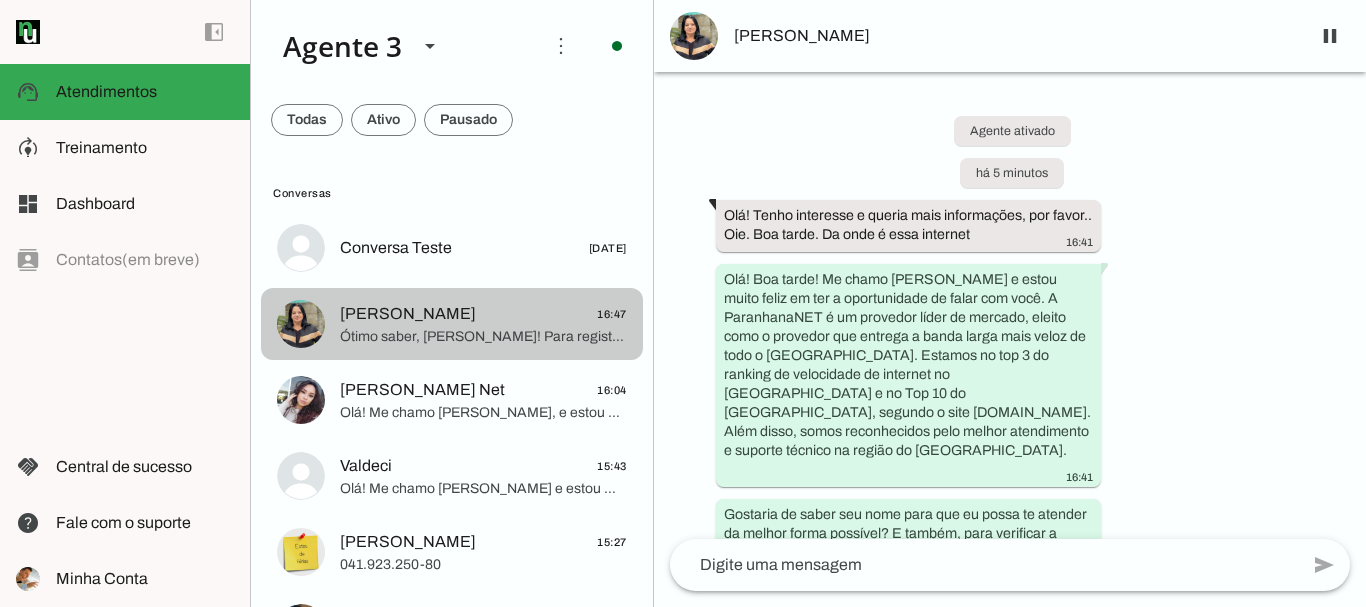 click on "Ótimo saber, [PERSON_NAME]! Para registro do pedido e garantia dos benefícios, preciso do seu CPF, pois o cadastro deve estar no nome do responsável pela contratação. Pode me informar seu CPF, por favor? Assim podemos seguir com a análise da disponibilidade e oferecer o melhor plano para o sítio do seu pai." 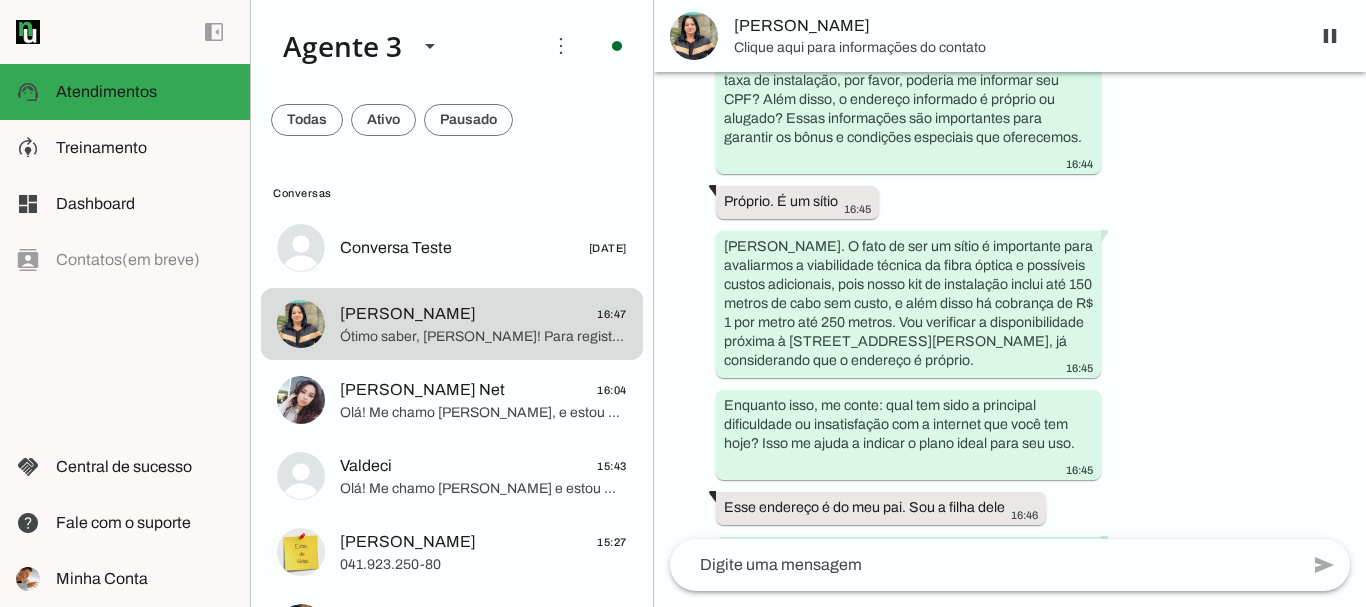 scroll, scrollTop: 931, scrollLeft: 0, axis: vertical 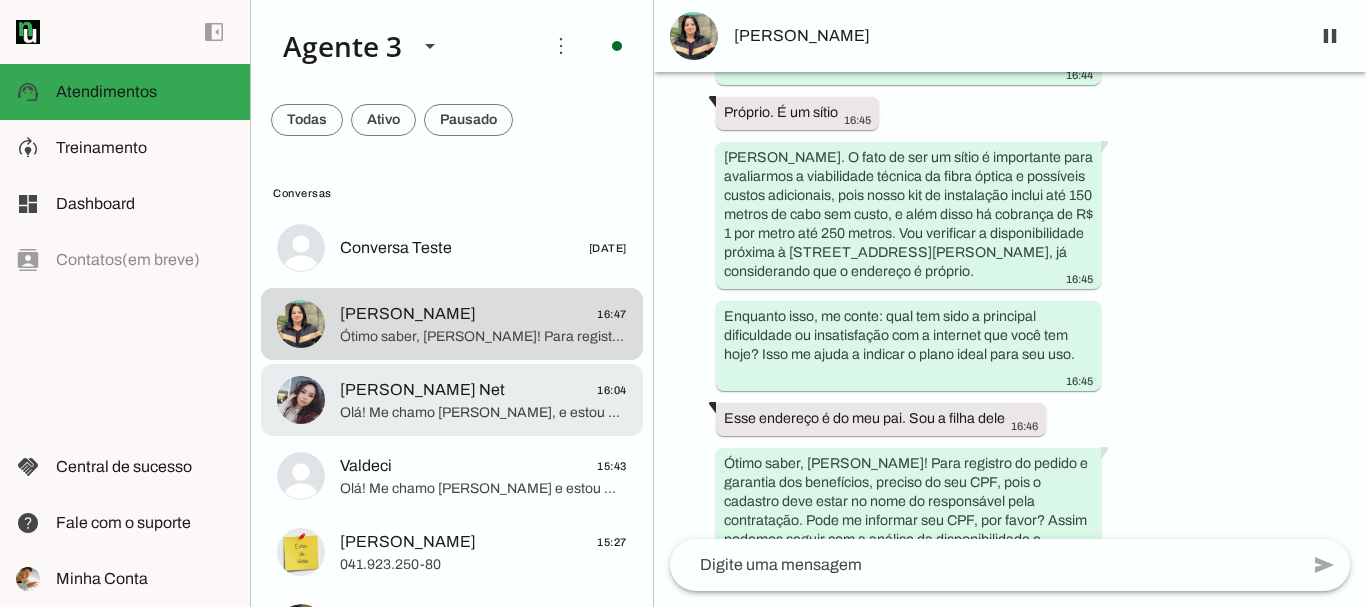 click on "[PERSON_NAME] Net
16:04
Olá! Me chamo [PERSON_NAME], e estou muito feliz pela oportunidade de falar com você. Sou agente de vendas da [PERSON_NAME], o provedor líder de mercado que entrega a banda larga mais veloz de todo o [GEOGRAPHIC_DATA]. Estamos entre os top 3 no ranking de velocidade de internet no [GEOGRAPHIC_DATA] e no Top 10 do Brasil, de acordo com o site [DOMAIN_NAME]. Além disso, somos reconhecidos pela melhor qualidade de atendimento e suporte técnico na região.
Para começarmos, qual é o seu nome? E você poderia me informar o endereço completo onde gostaria de instalar a internet? Preciso da rua, número, bairro e cidade para verificar a disponibilidade do nosso serviço para sua localização." at bounding box center (452, 248) 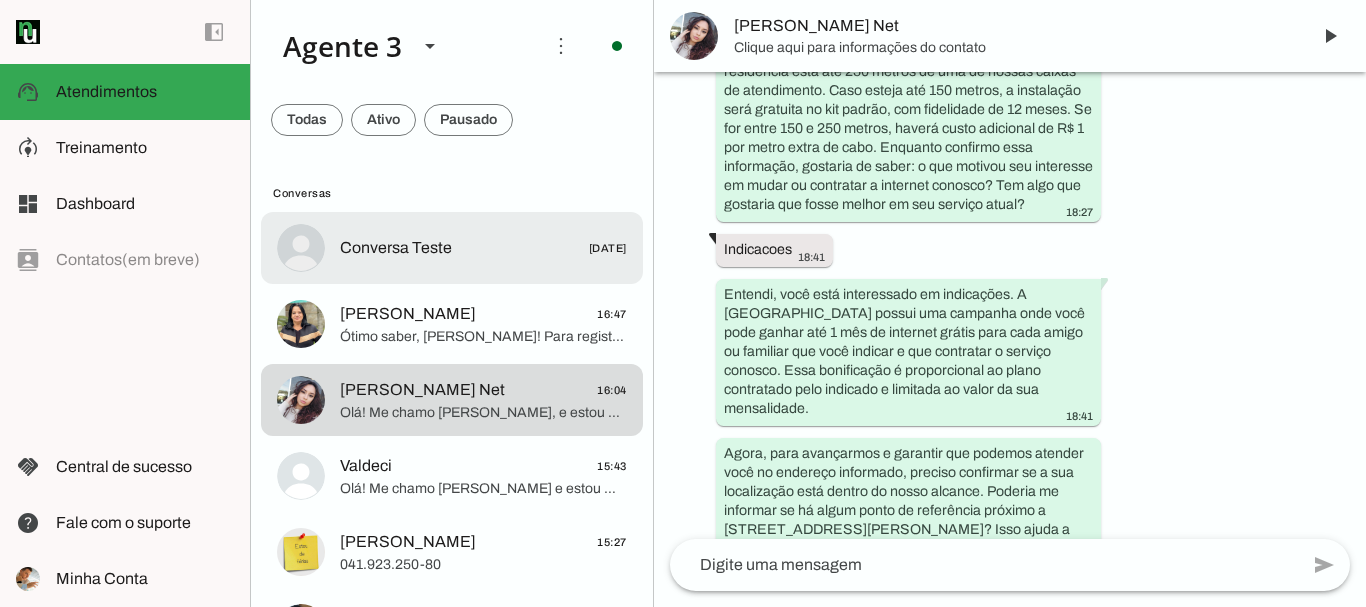 scroll, scrollTop: 20344, scrollLeft: 0, axis: vertical 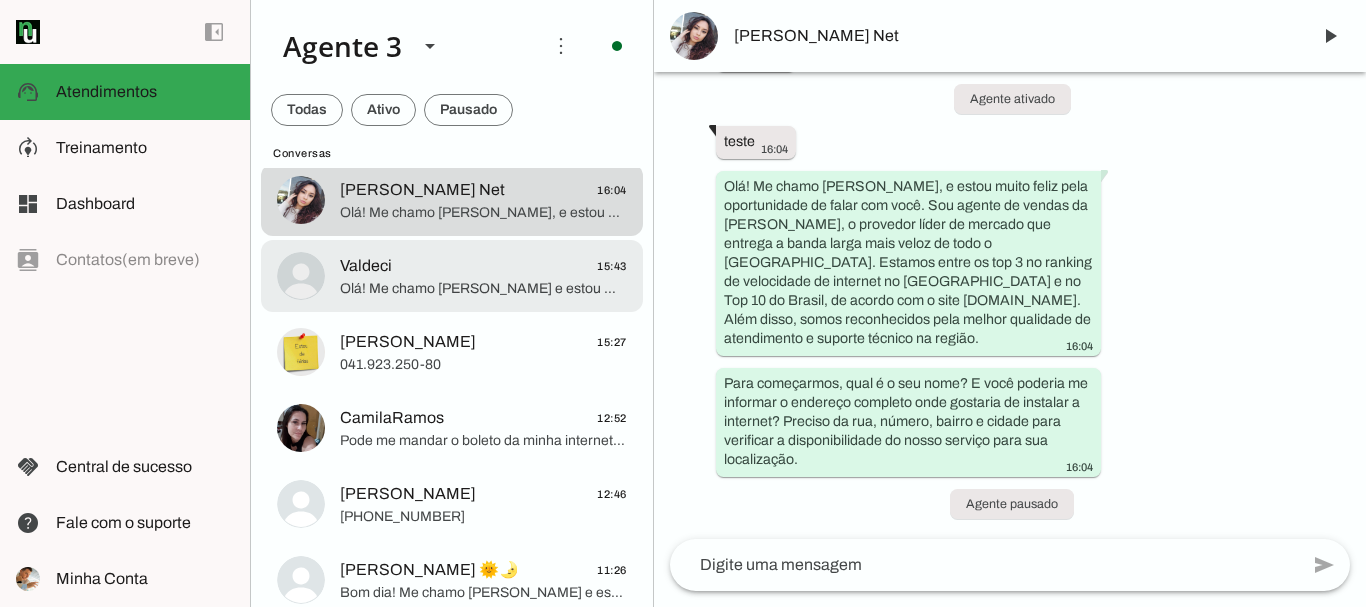 click on "Olá! Me chamo [PERSON_NAME] e estou muito feliz em poder falar com você. Sou da ParanhanaNET, um provedor líder de mercado, eleito como o provedor que entrega a banda larga mais veloz de todo o [GEOGRAPHIC_DATA]. Estamos no top 3 do ranking de velocidade de internet no [GEOGRAPHIC_DATA] e também no Top 10 do [GEOGRAPHIC_DATA], segundo o site [DOMAIN_NAME]. Além disso, somos reconhecidos pela qualidade no atendimento e suporte técnico na região.
Gostaria de saber seu nome para continuarmos nosso atendimento? Também preciso do seu endereço completo (rua, número, bairro e cidade) para verificar a disponibilidade de nossa rede de fibra óptica no seu local. Você pode me informar?" 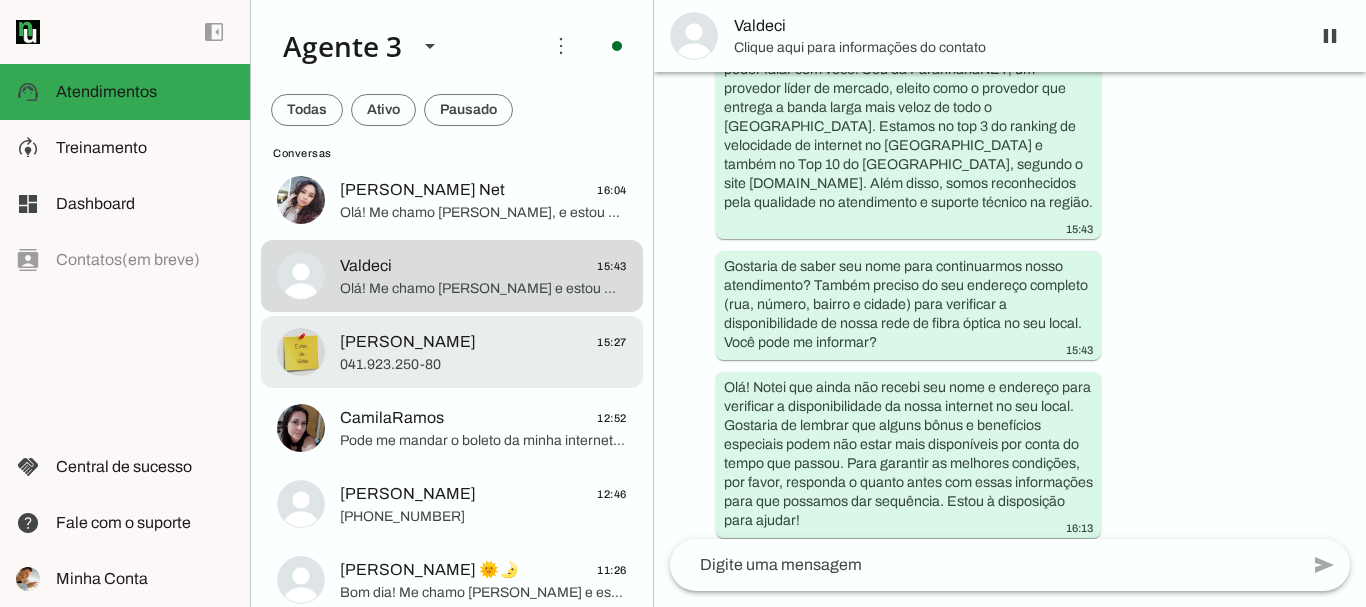 click on "041.923.250-80" 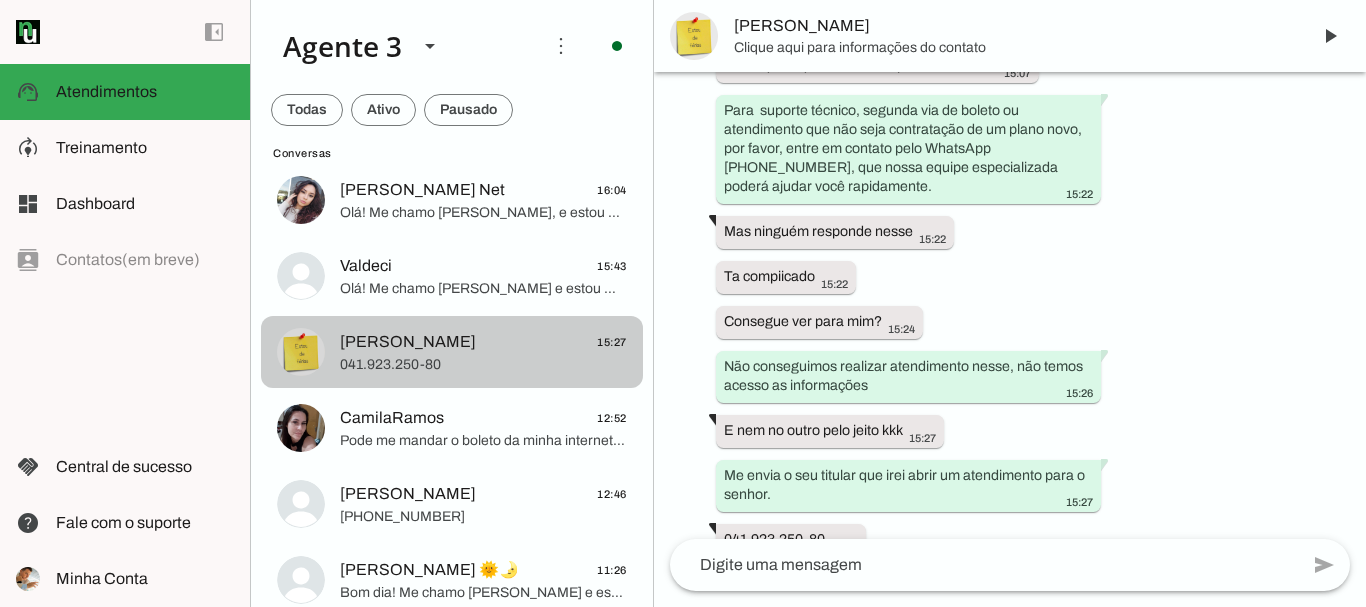 scroll, scrollTop: 1833, scrollLeft: 0, axis: vertical 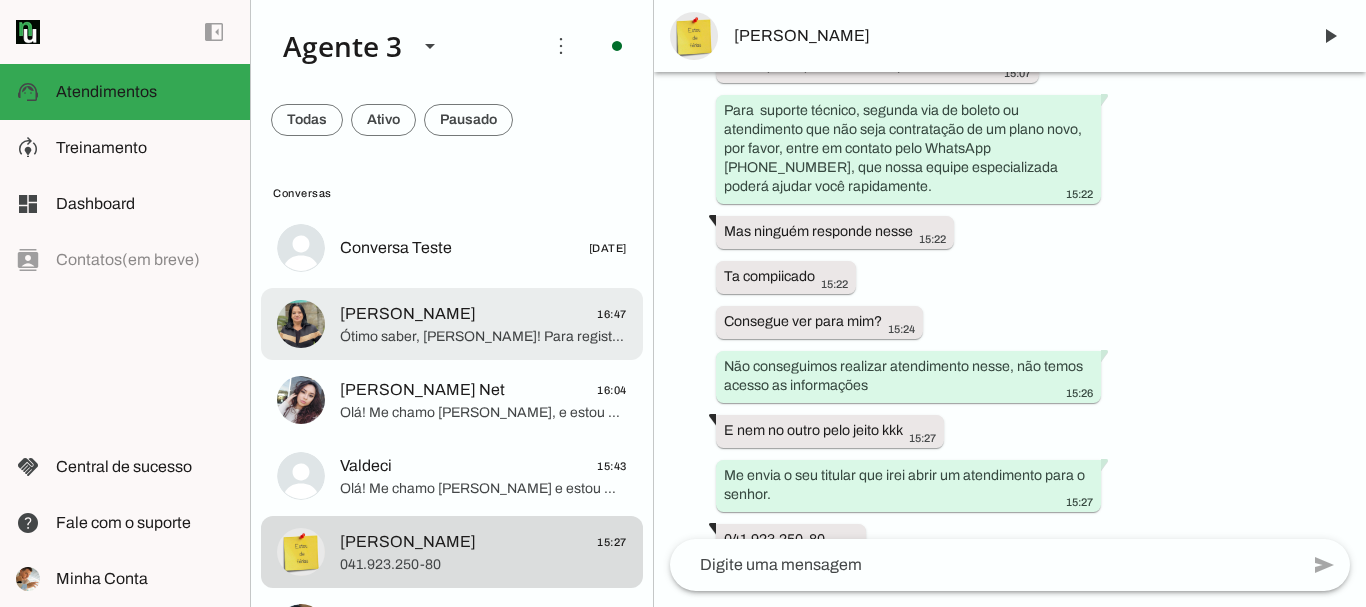 click on "[PERSON_NAME]" 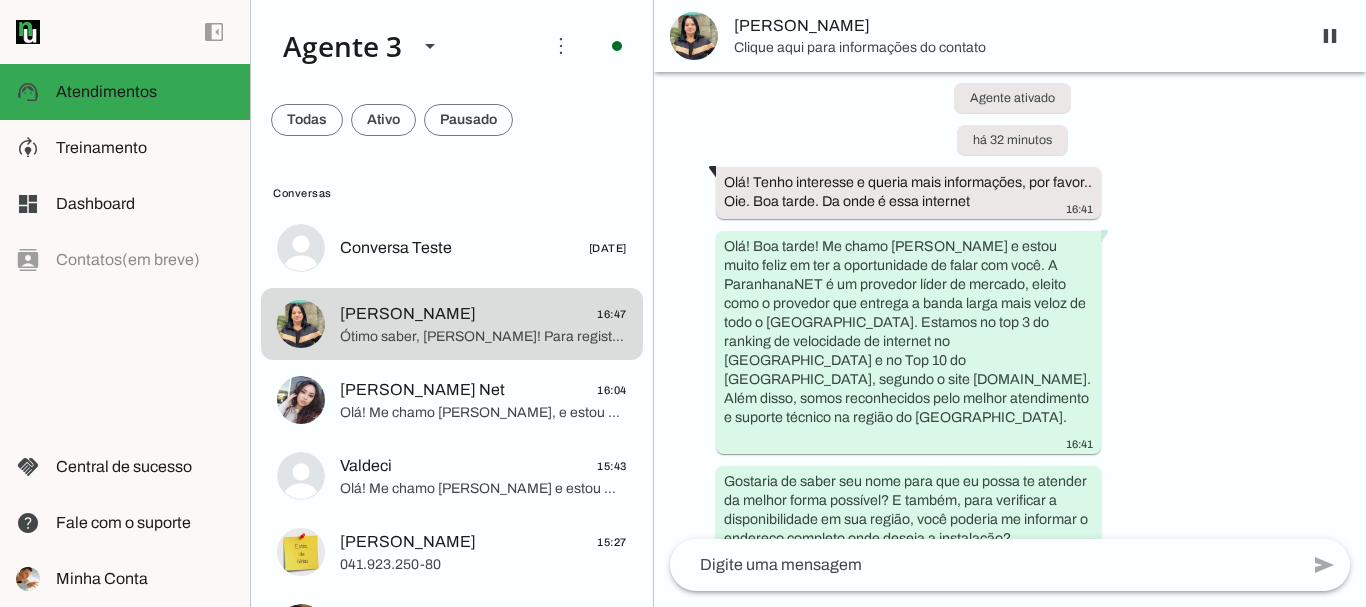 scroll, scrollTop: 0, scrollLeft: 0, axis: both 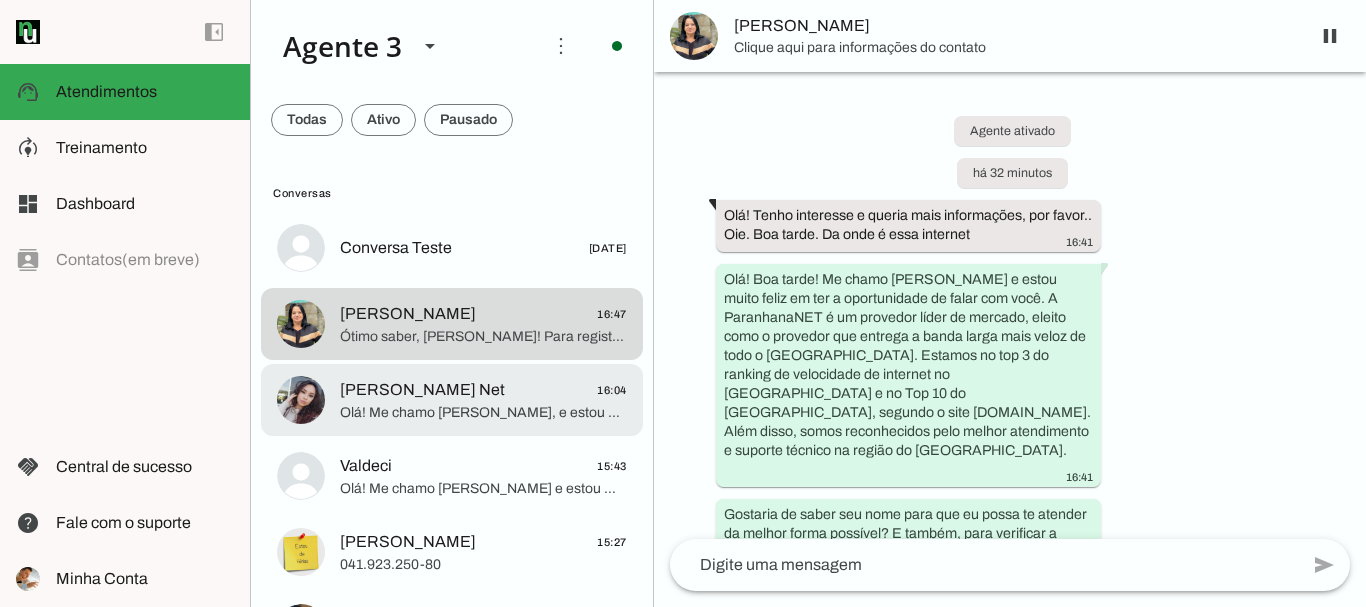 click on "Olá! Me chamo [PERSON_NAME], e estou muito feliz pela oportunidade de falar com você. Sou agente de vendas da [PERSON_NAME], o provedor líder de mercado que entrega a banda larga mais veloz de todo o [GEOGRAPHIC_DATA]. Estamos entre os top 3 no ranking de velocidade de internet no [GEOGRAPHIC_DATA] e no Top 10 do Brasil, de acordo com o site [DOMAIN_NAME]. Além disso, somos reconhecidos pela melhor qualidade de atendimento e suporte técnico na região.
Para começarmos, qual é o seu nome? E você poderia me informar o endereço completo onde gostaria de instalar a internet? Preciso da rua, número, bairro e cidade para verificar a disponibilidade do nosso serviço para sua localização." 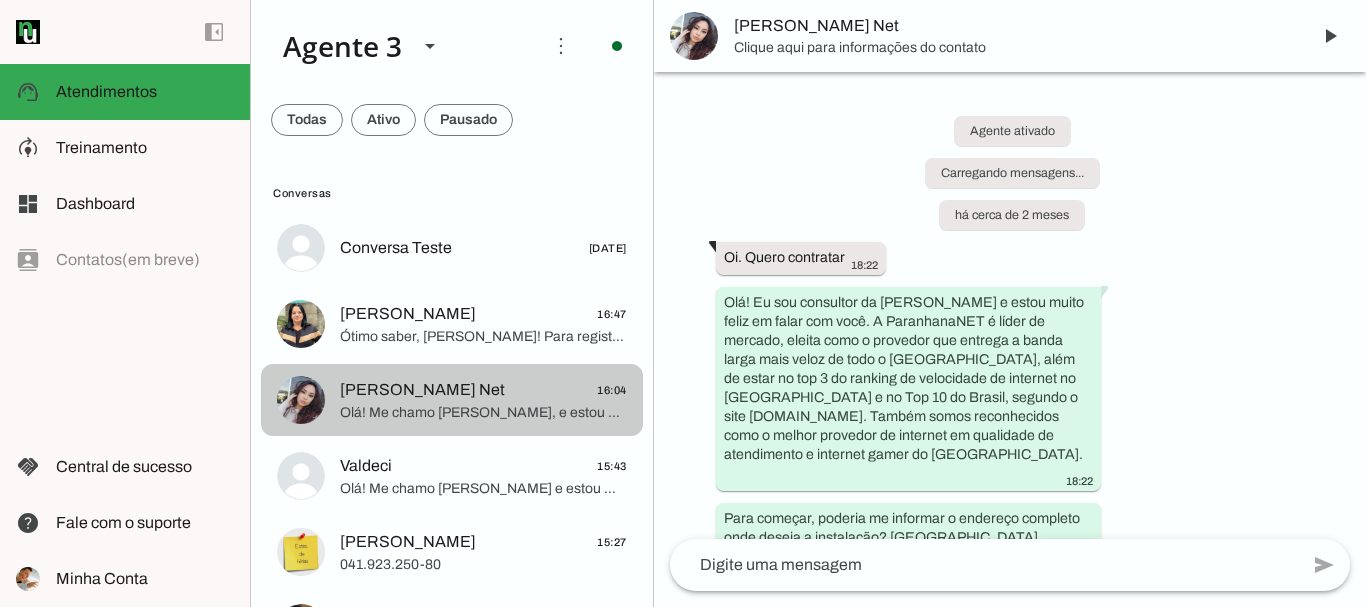 click on "Valdeci
15:43" 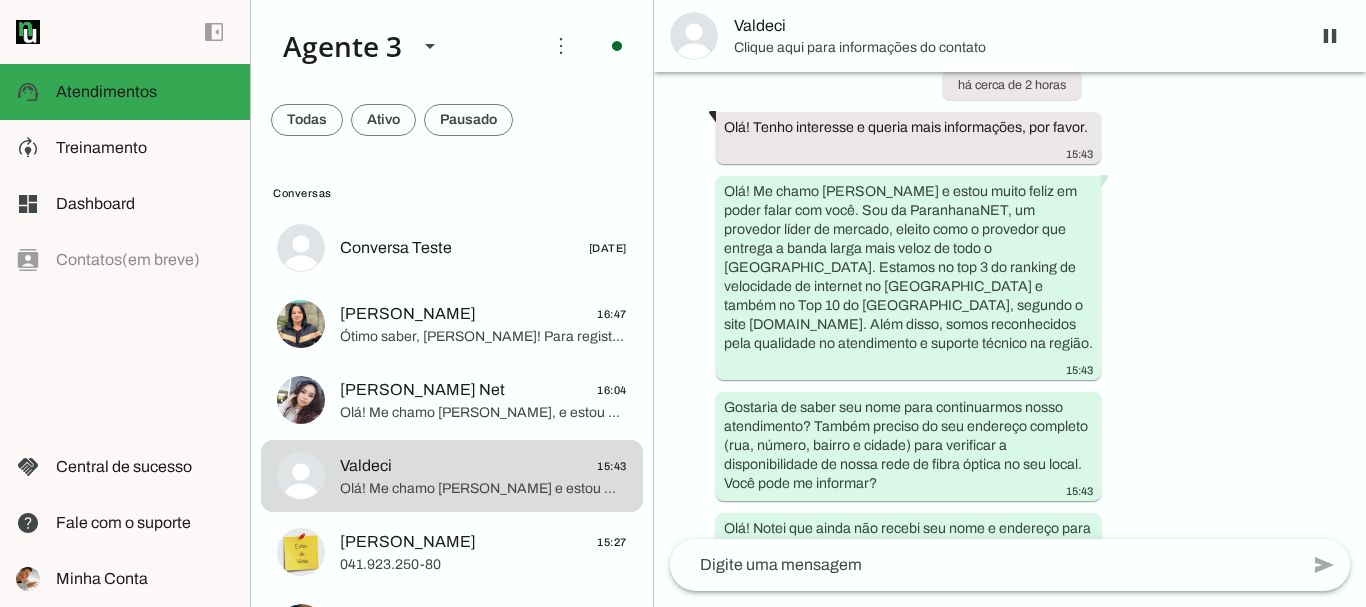scroll, scrollTop: 0, scrollLeft: 0, axis: both 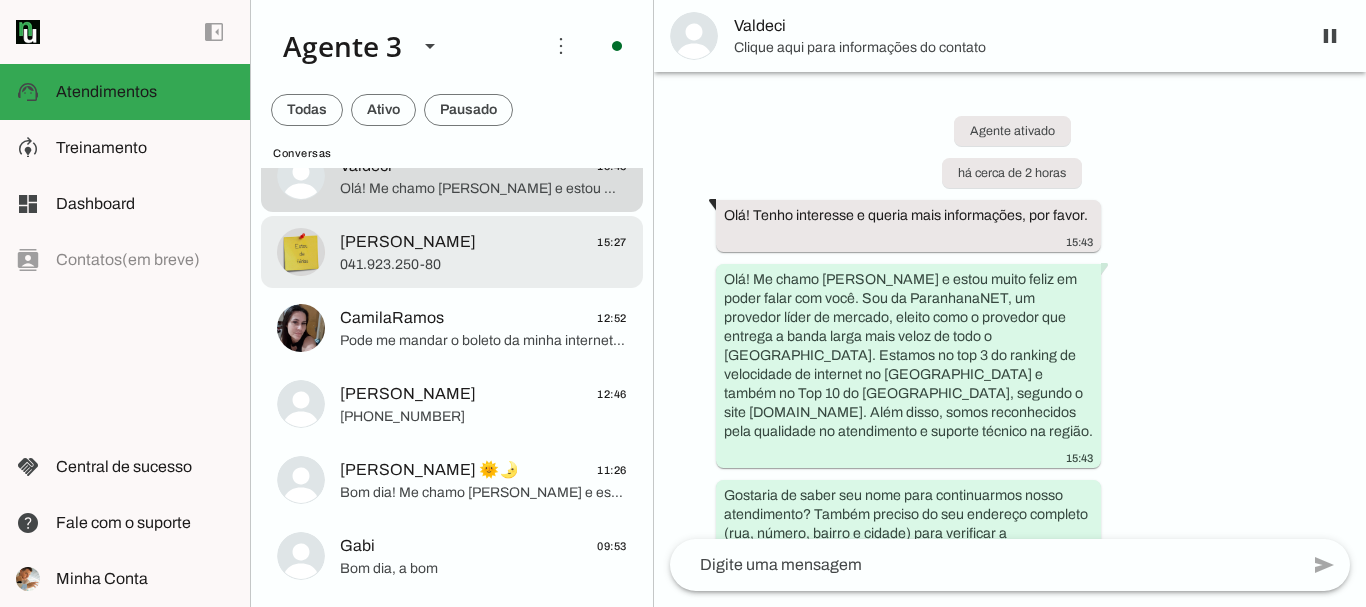click on "[PERSON_NAME]
15:27
041.923.250-80" at bounding box center (452, -52) 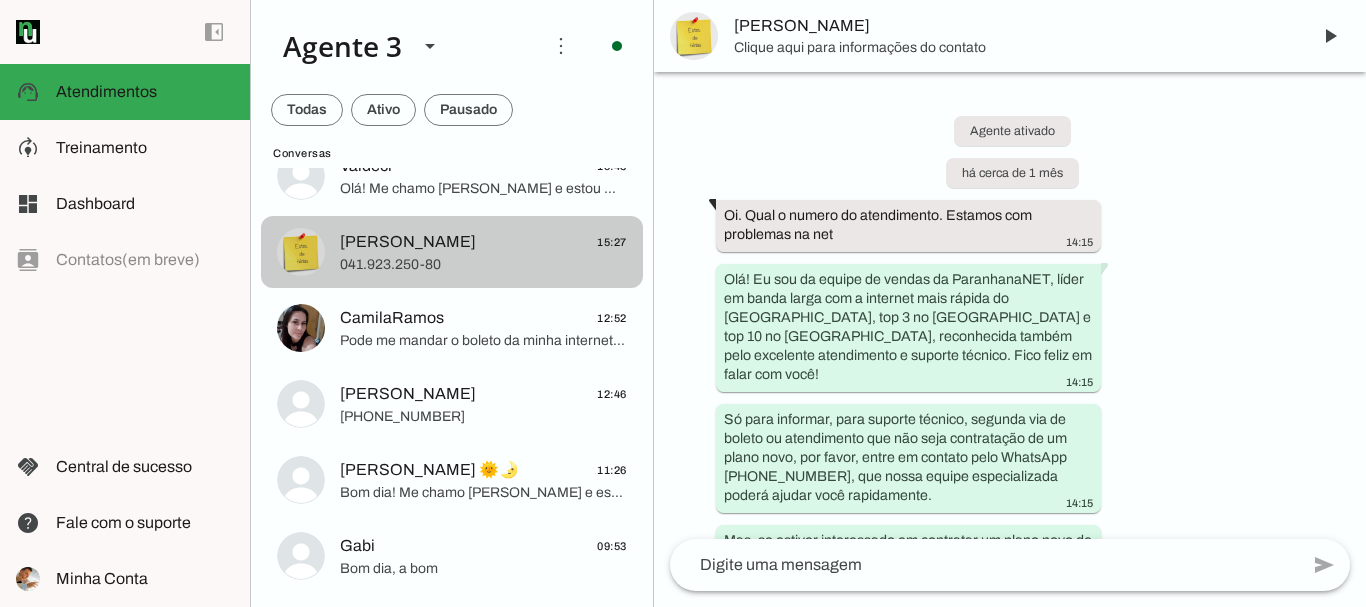scroll, scrollTop: 1833, scrollLeft: 0, axis: vertical 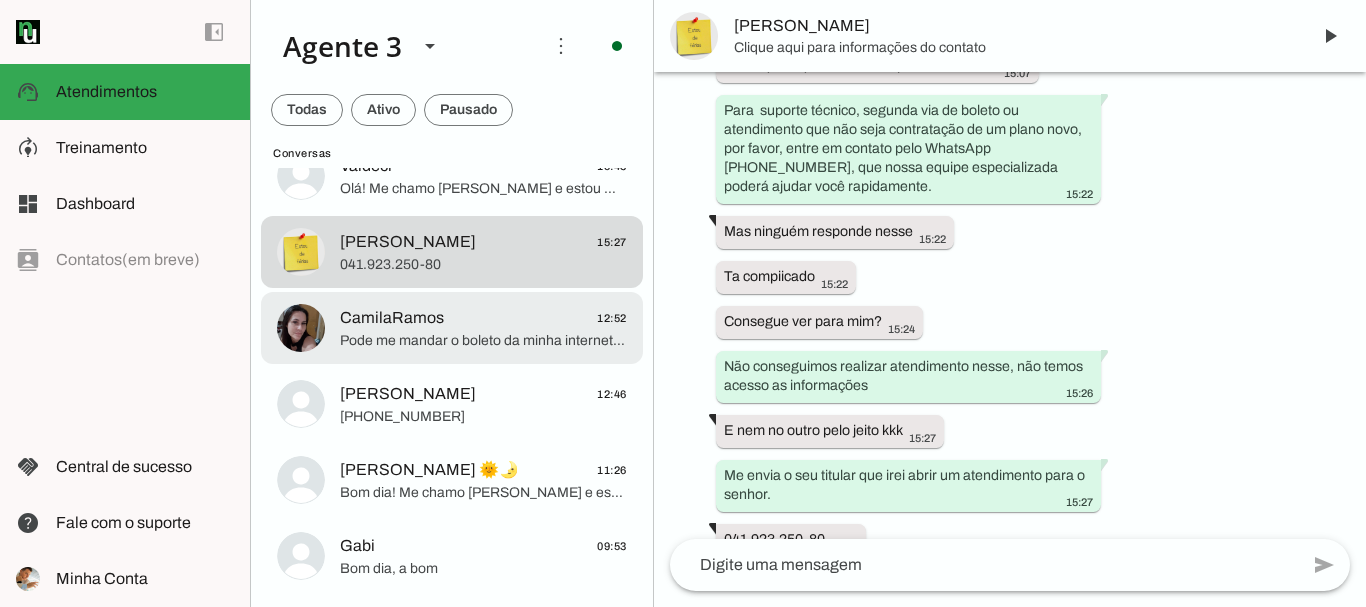 click on "Pode me mandar o boleto da minha internet por gentileza?" 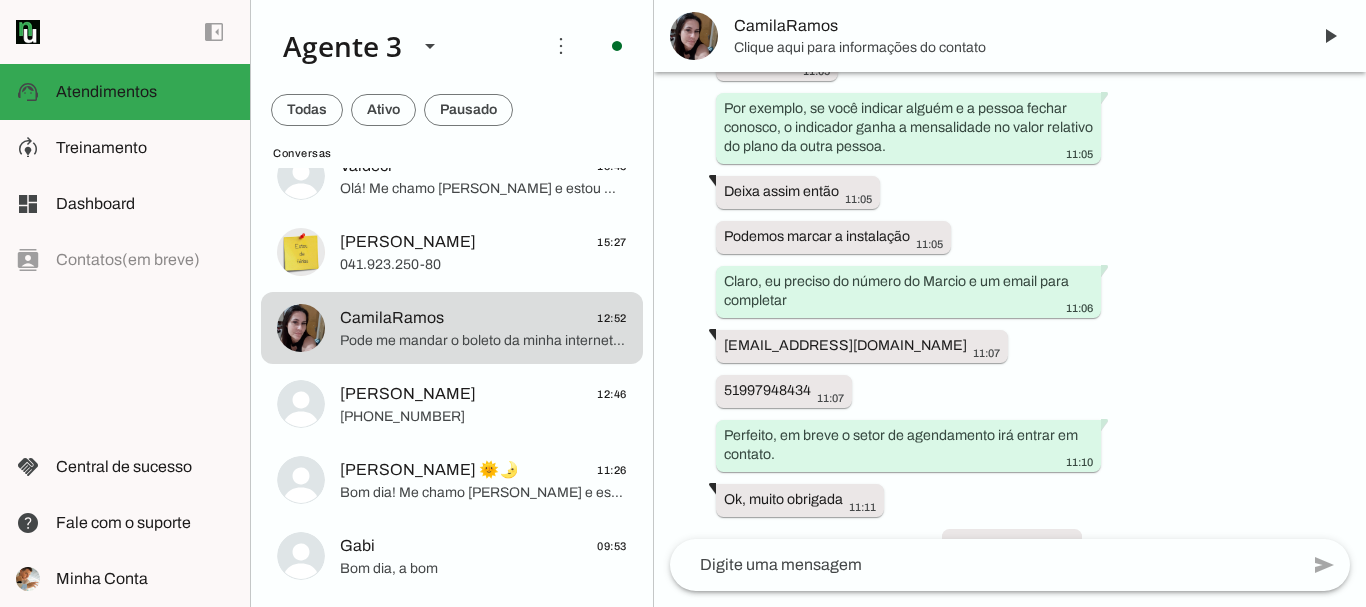 scroll, scrollTop: 16625, scrollLeft: 0, axis: vertical 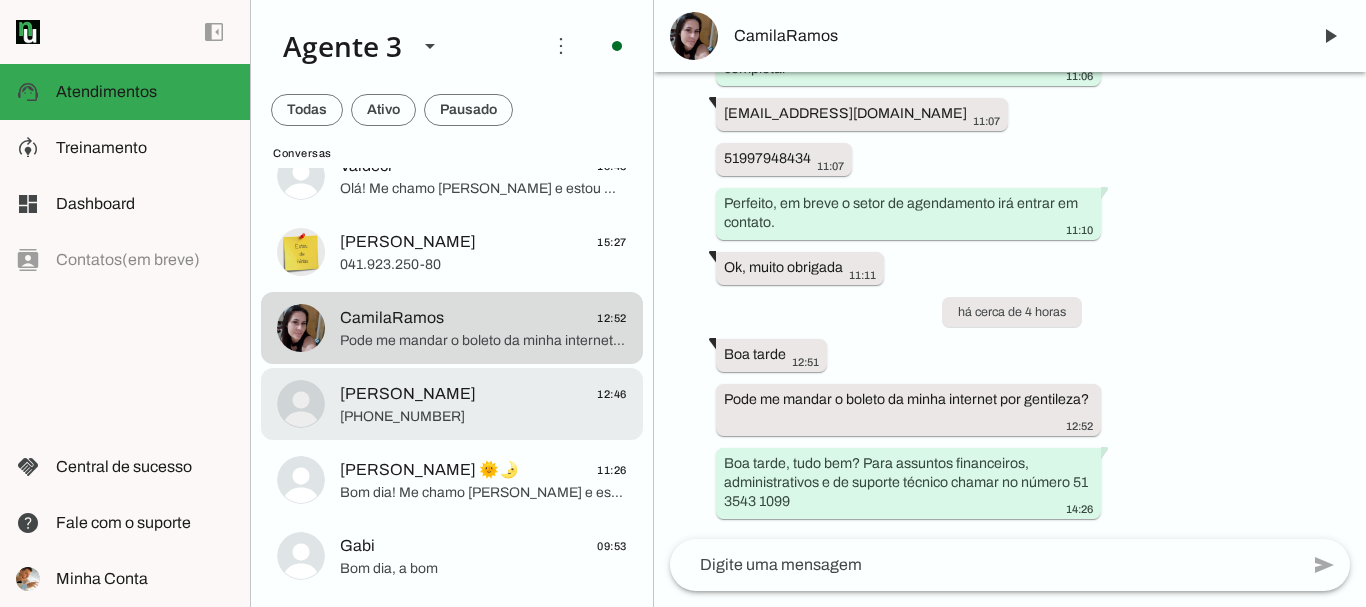 click on "[PHONE_NUMBER]" 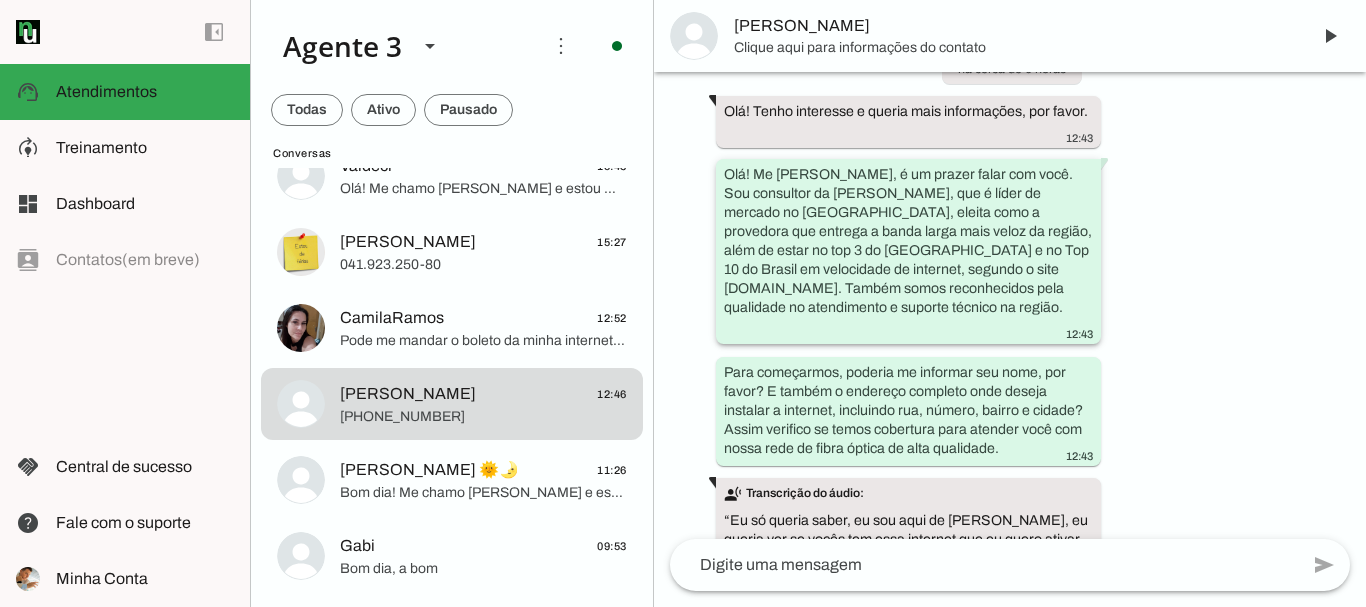 scroll, scrollTop: 0, scrollLeft: 0, axis: both 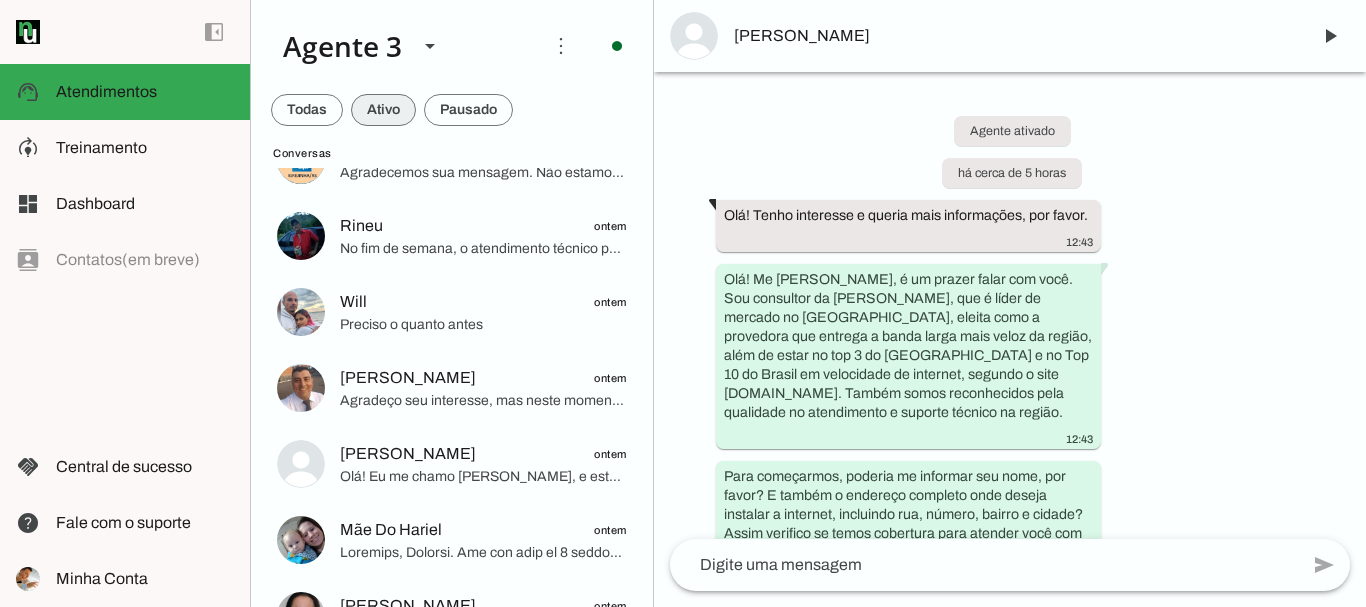 click at bounding box center (307, 110) 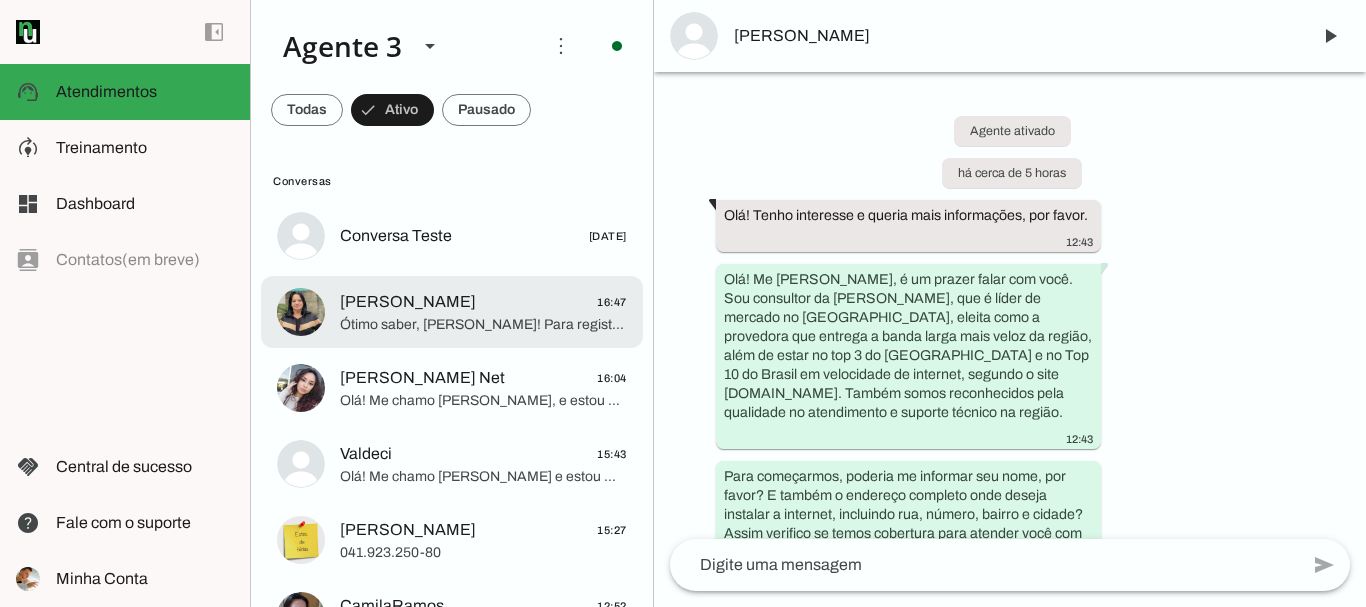 scroll, scrollTop: 0, scrollLeft: 0, axis: both 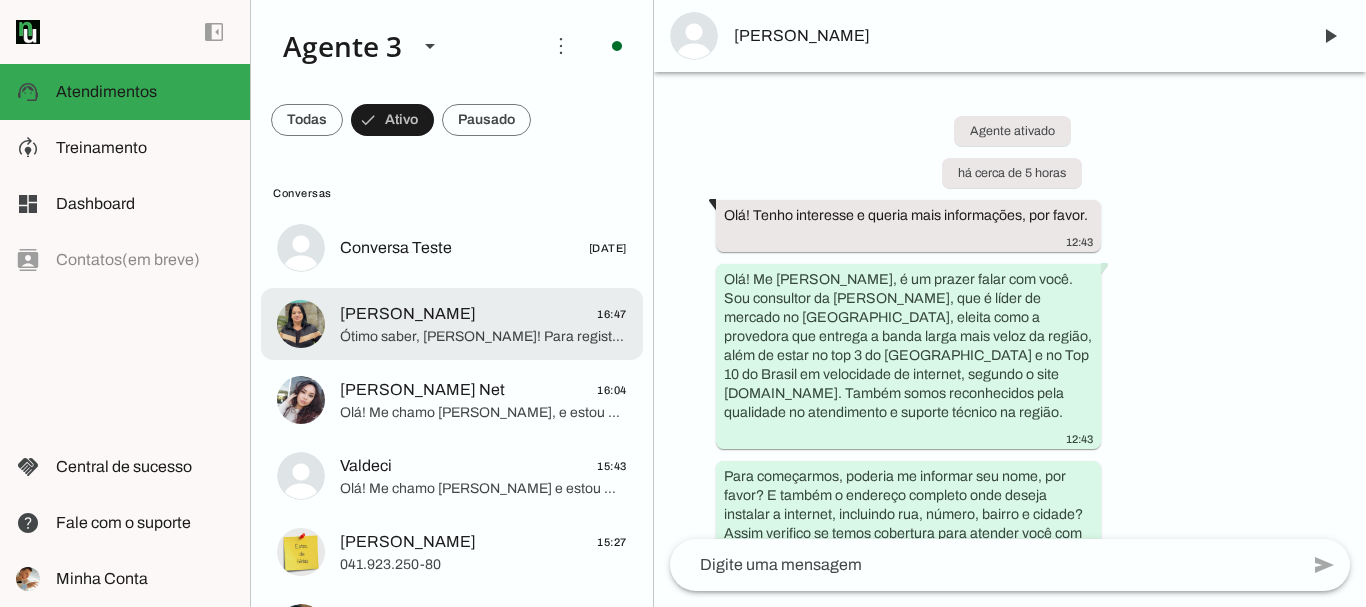 click on "Ótimo saber, [PERSON_NAME]! Para registro do pedido e garantia dos benefícios, preciso do seu CPF, pois o cadastro deve estar no nome do responsável pela contratação. Pode me informar seu CPF, por favor? Assim podemos seguir com a análise da disponibilidade e oferecer o melhor plano para o sítio do seu pai." 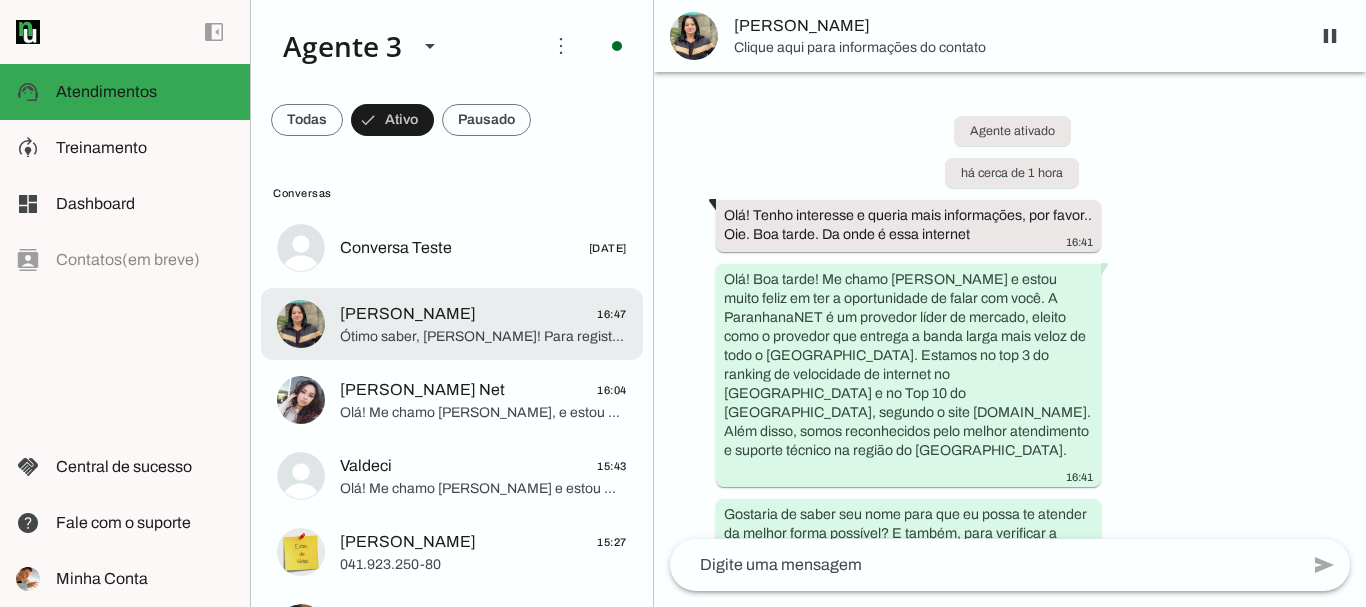 scroll, scrollTop: 1109, scrollLeft: 0, axis: vertical 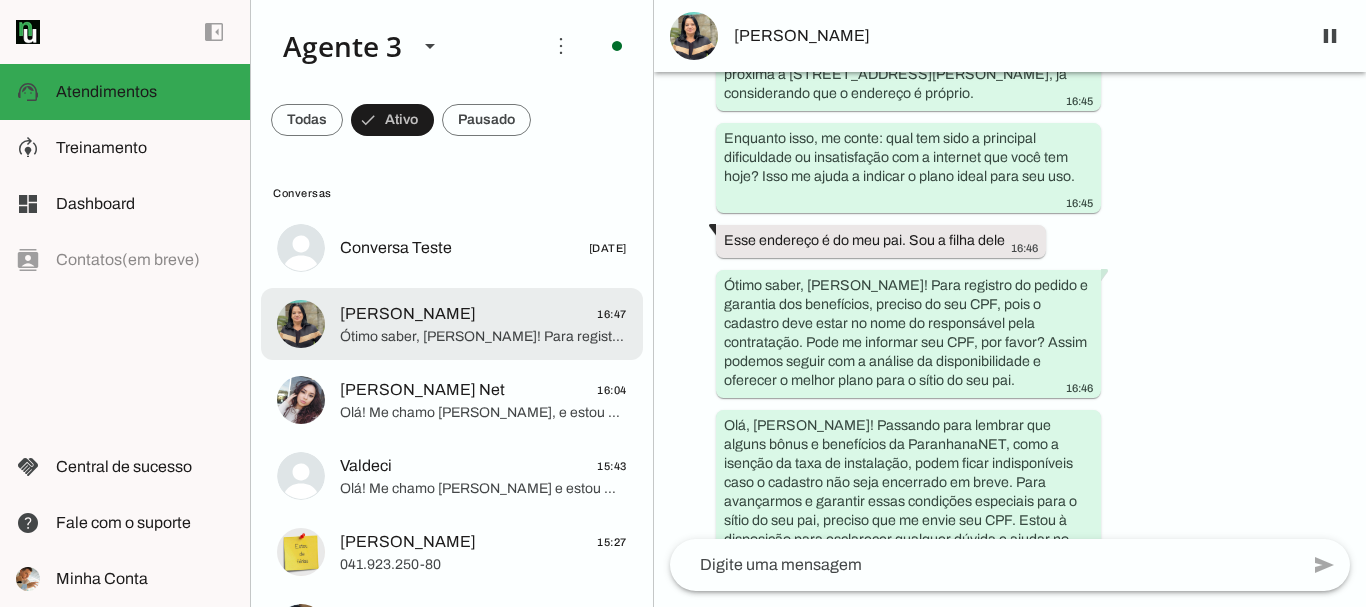 click on "Ótimo saber, [PERSON_NAME]! Para registro do pedido e garantia dos benefícios, preciso do seu CPF, pois o cadastro deve estar no nome do responsável pela contratação. Pode me informar seu CPF, por favor? Assim podemos seguir com a análise da disponibilidade e oferecer o melhor plano para o sítio do seu pai." 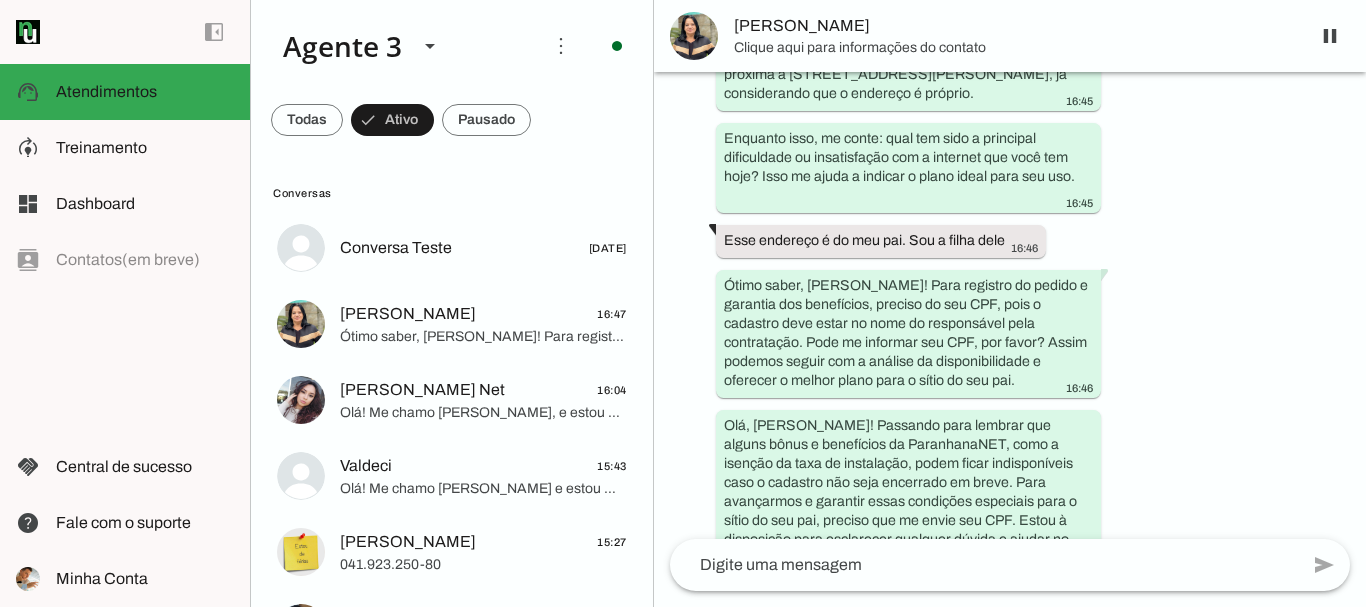 click on "Clique aqui para informações do contato" at bounding box center (1014, 48) 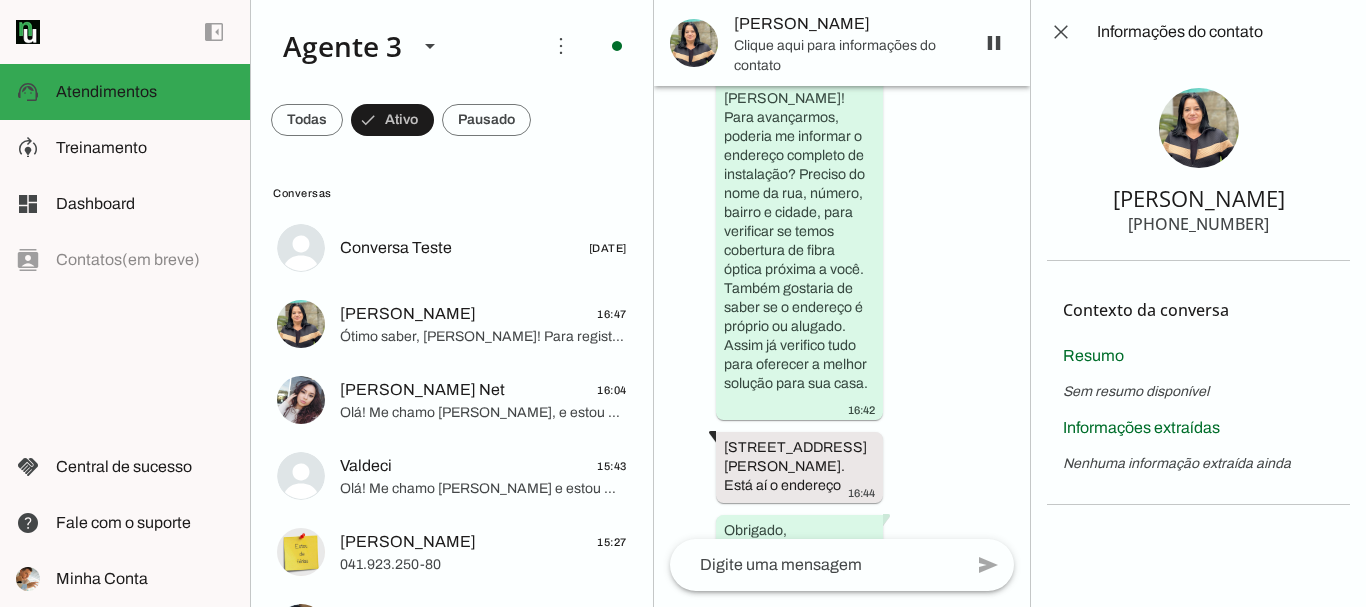 scroll, scrollTop: 2914, scrollLeft: 0, axis: vertical 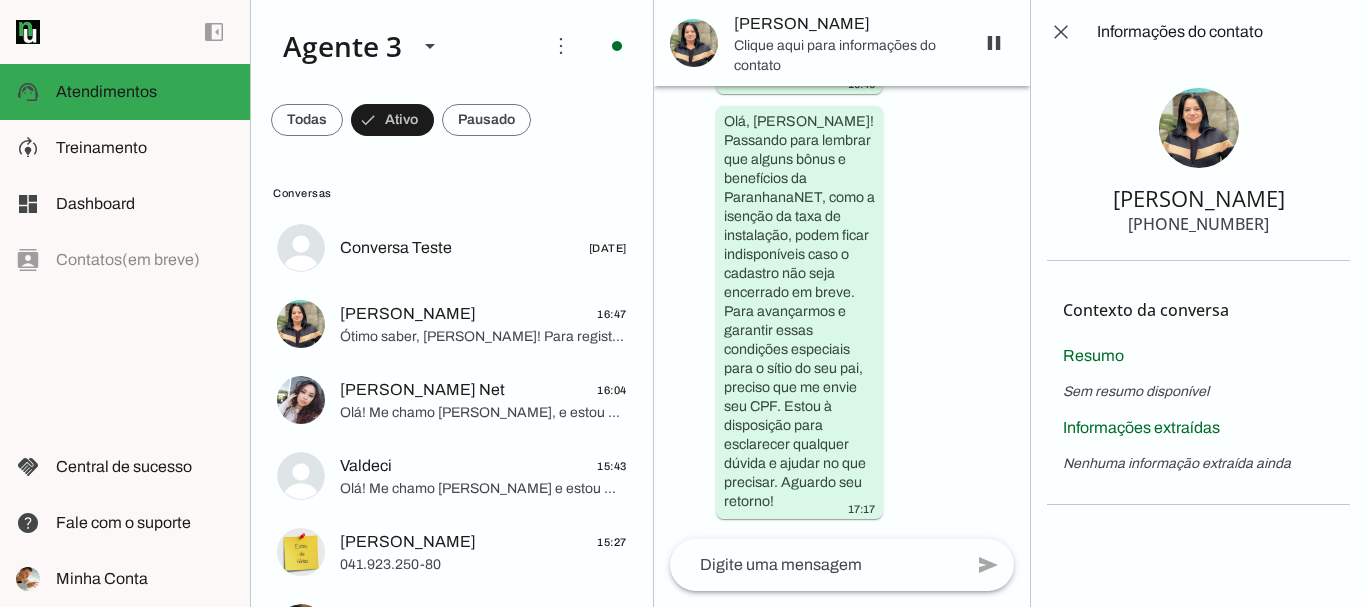 click on "[PHONE_NUMBER]" at bounding box center [1198, 224] 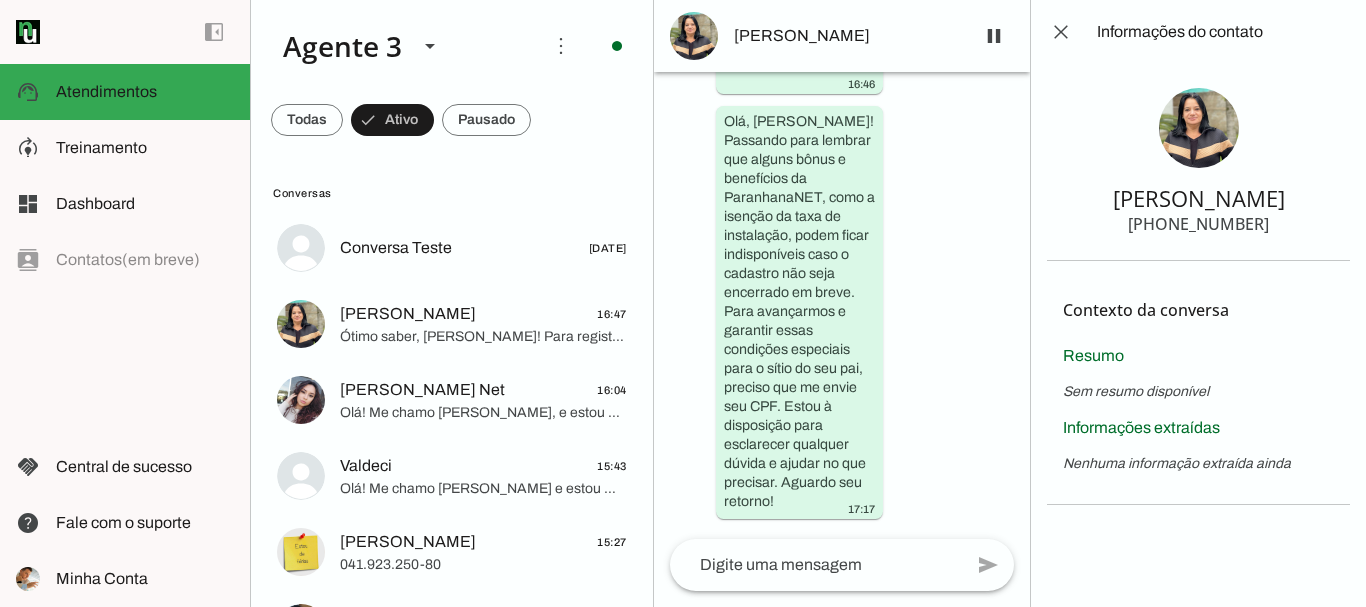 click on "[PHONE_NUMBER]" at bounding box center [1198, 224] 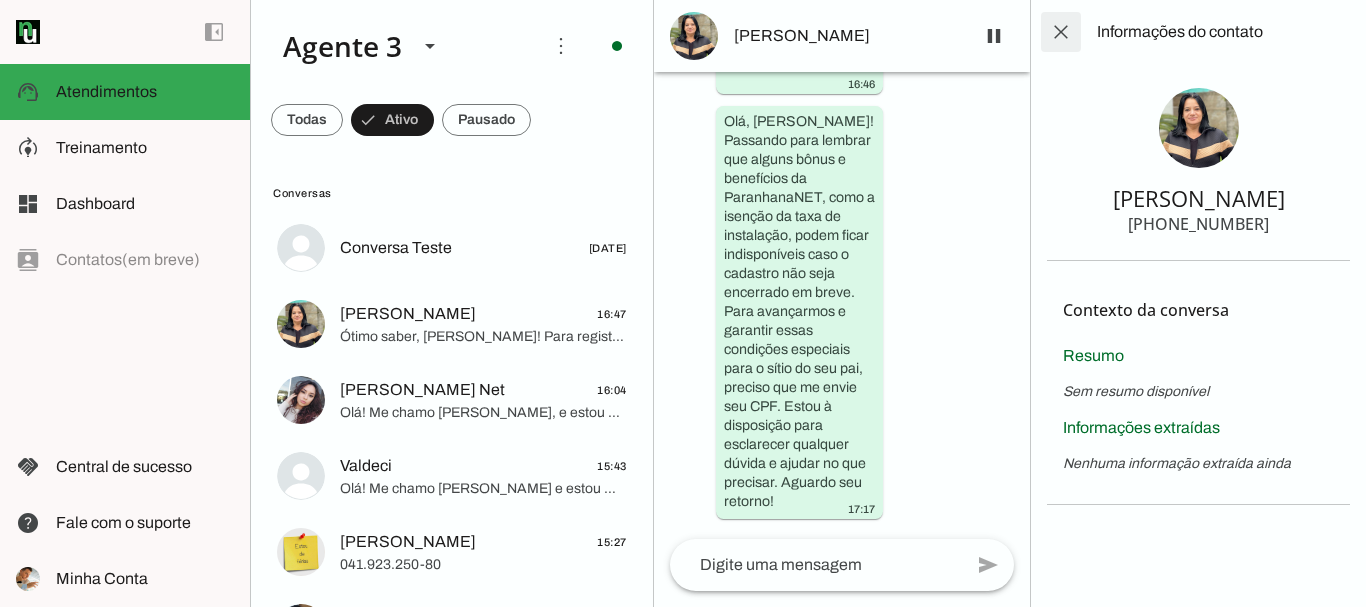 click at bounding box center (1061, 32) 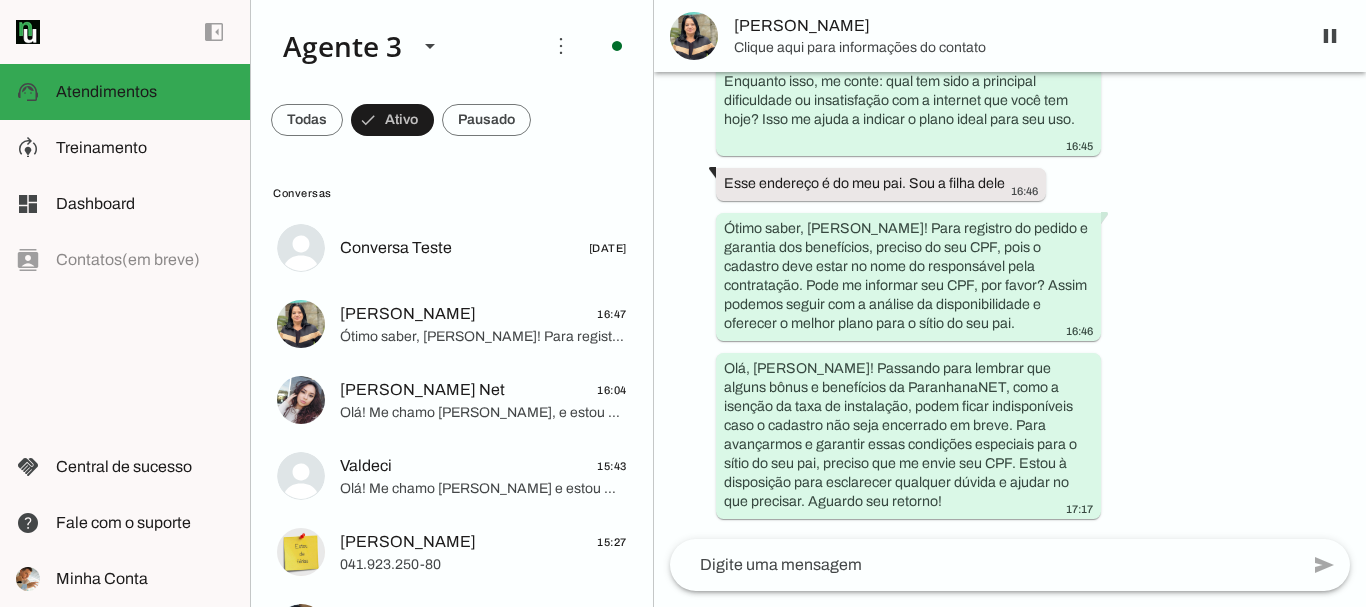 scroll, scrollTop: 1109, scrollLeft: 0, axis: vertical 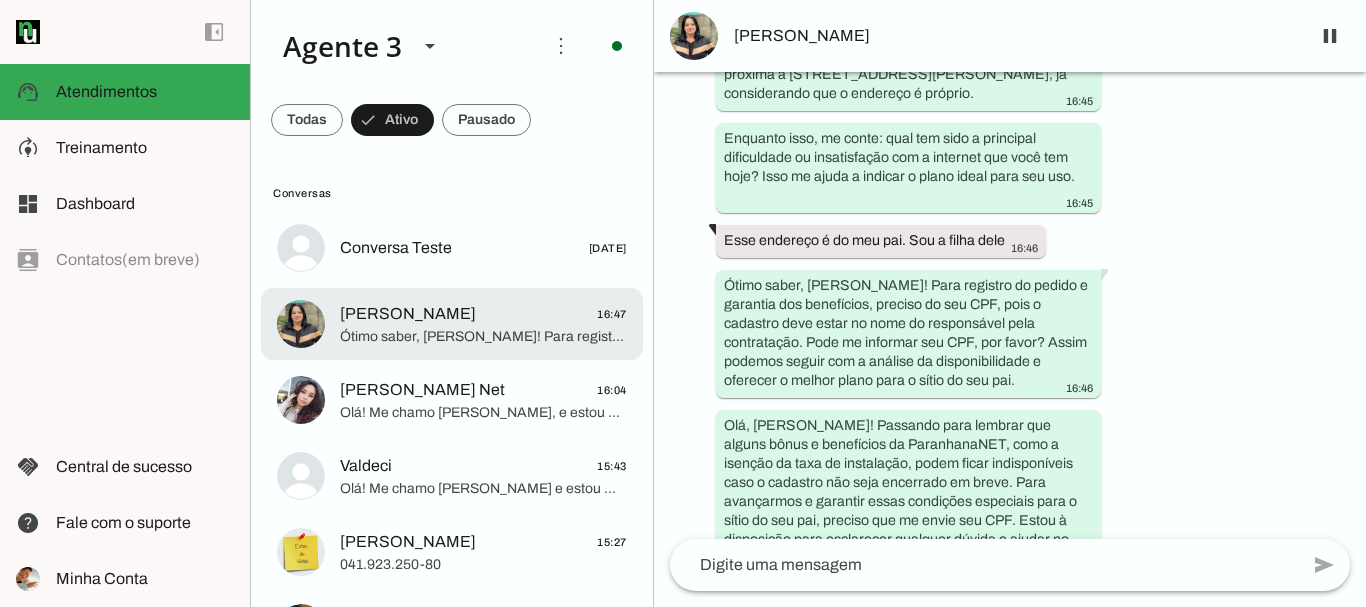 click on "Ótimo saber, [PERSON_NAME]! Para registro do pedido e garantia dos benefícios, preciso do seu CPF, pois o cadastro deve estar no nome do responsável pela contratação. Pode me informar seu CPF, por favor? Assim podemos seguir com a análise da disponibilidade e oferecer o melhor plano para o sítio do seu pai." 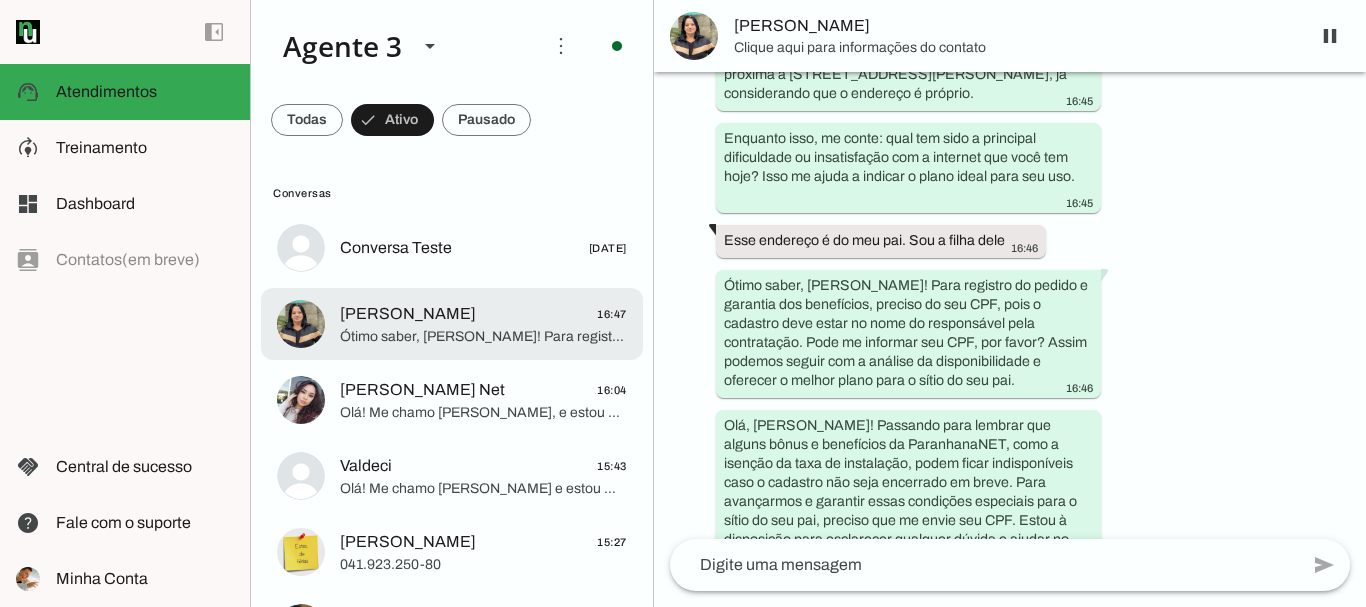 click on "[PERSON_NAME]" 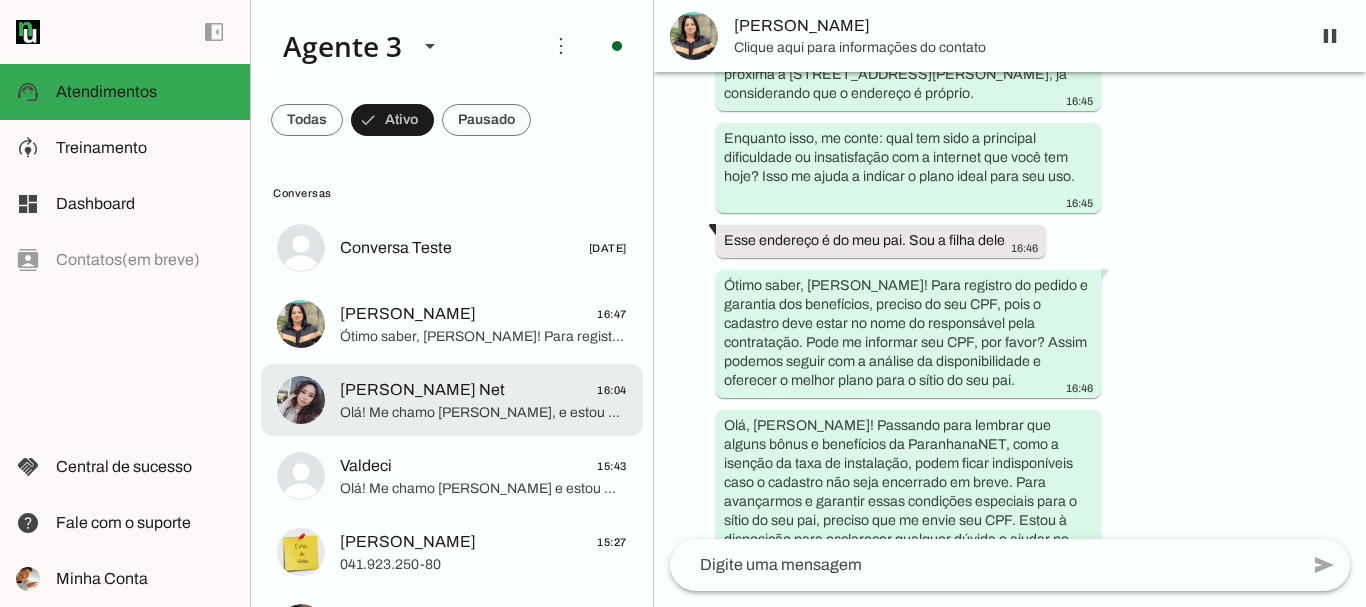 click on "[PERSON_NAME] Net" 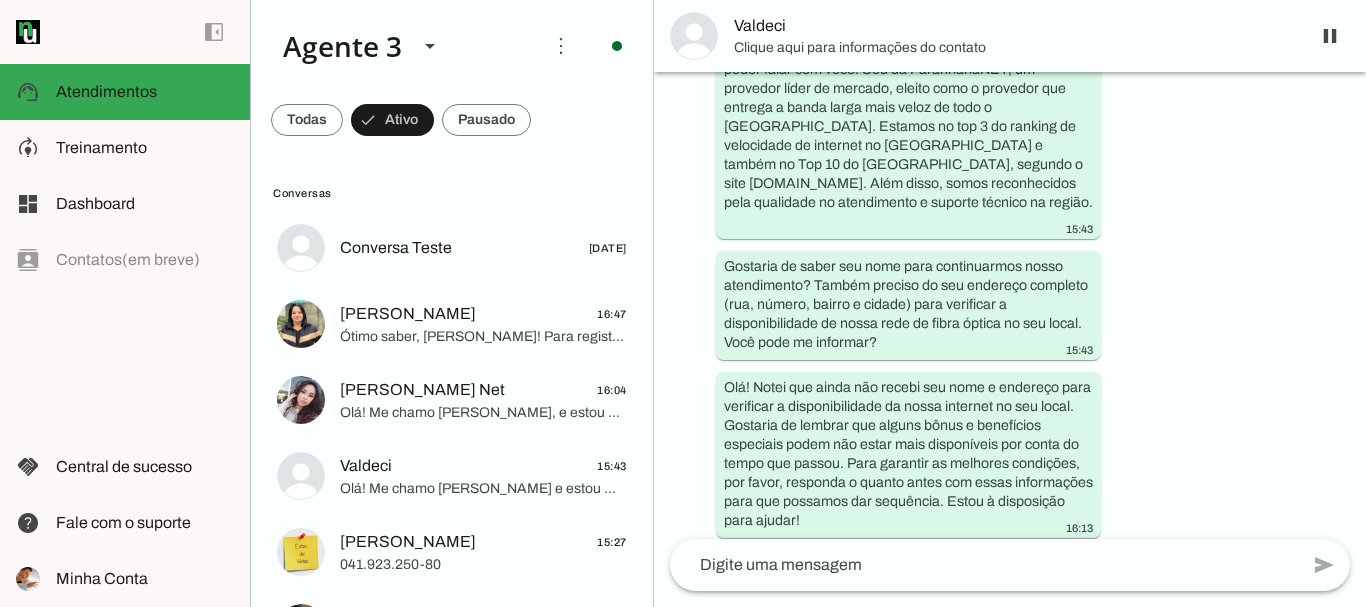 scroll, scrollTop: 0, scrollLeft: 0, axis: both 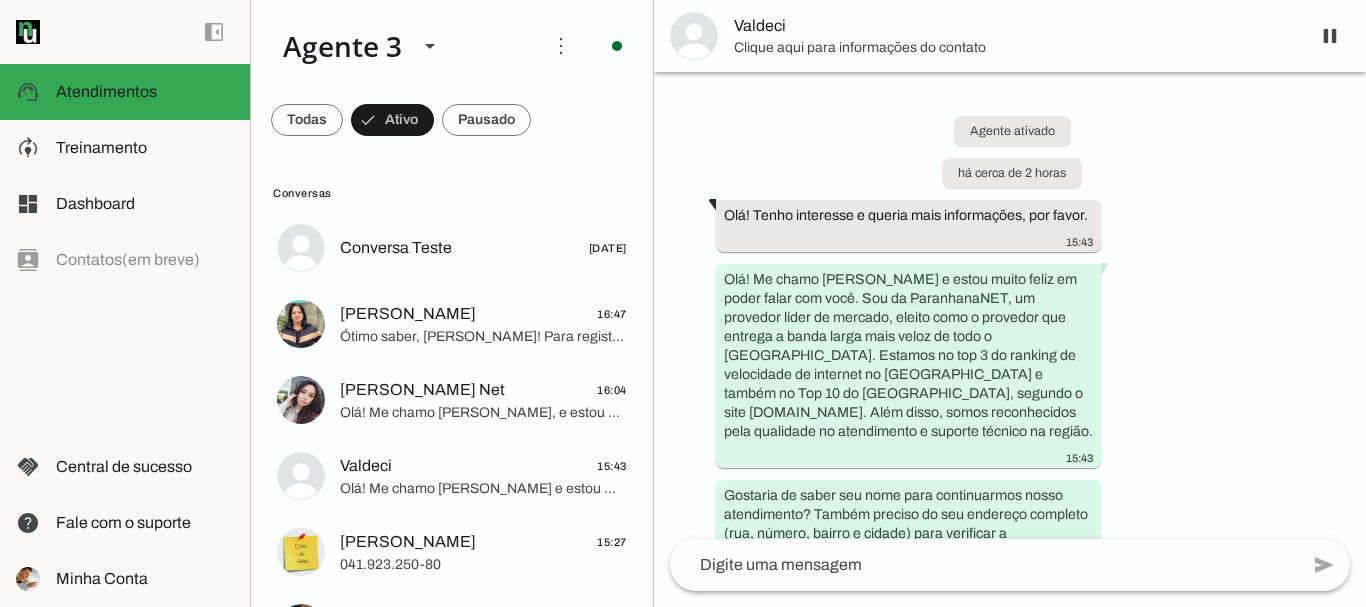 click on "Valdeci" at bounding box center (1014, 26) 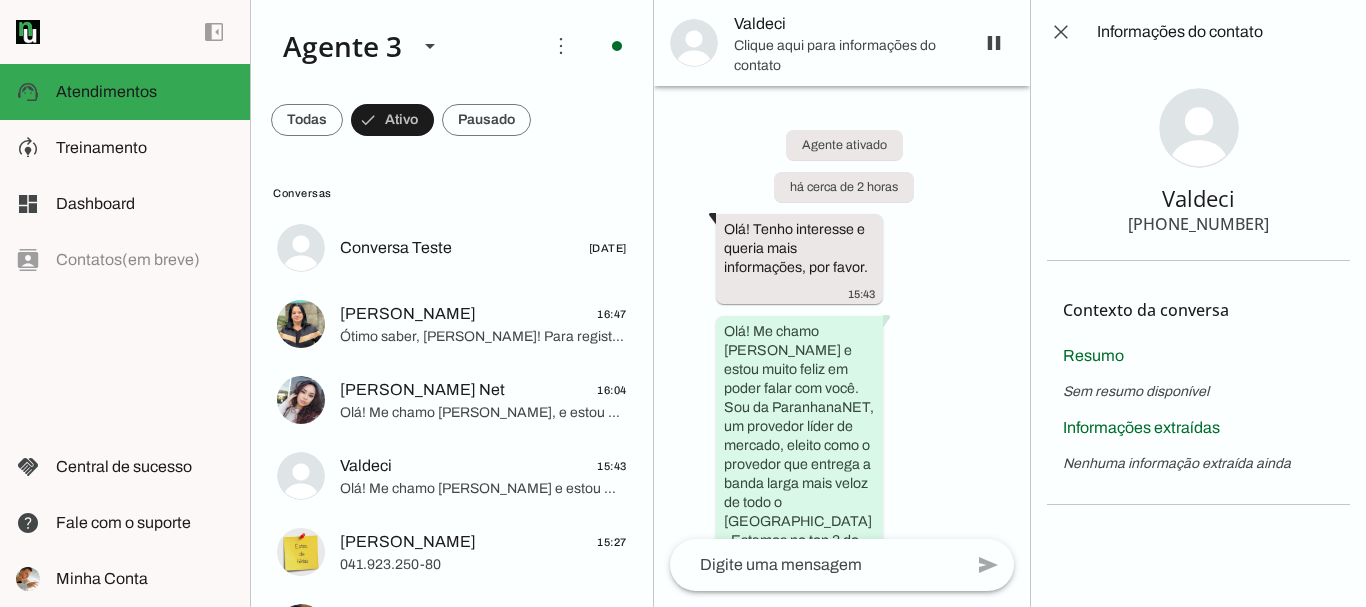 click on "[PHONE_NUMBER]" at bounding box center [1198, 224] 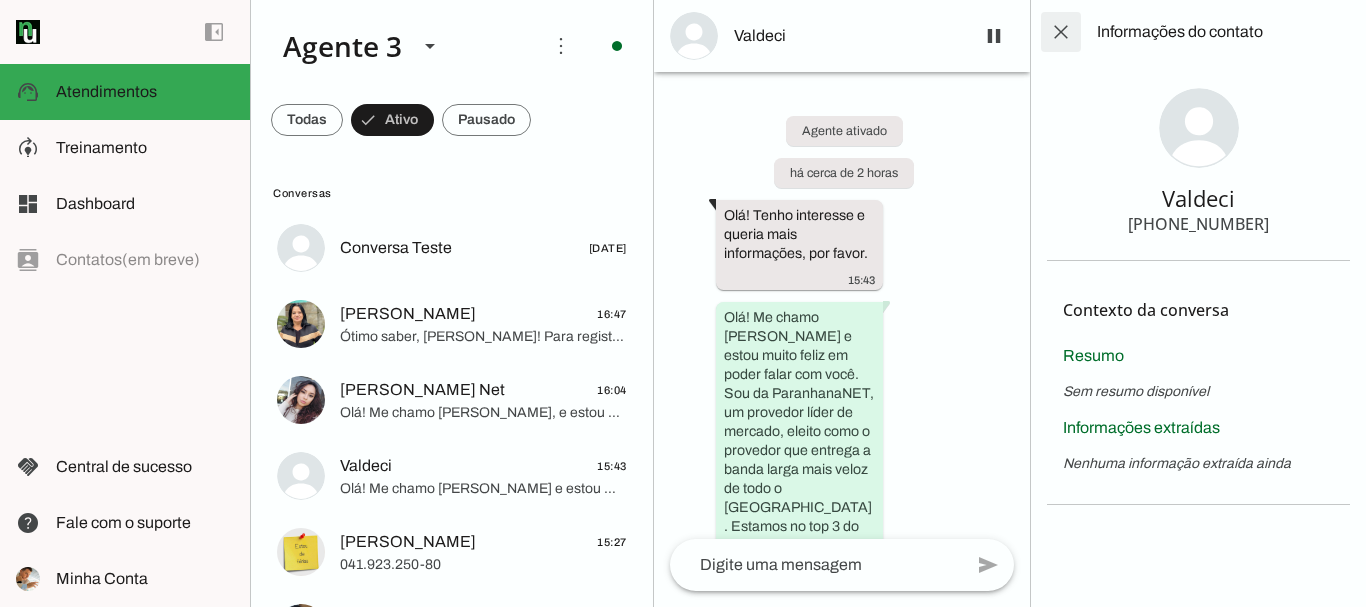 click at bounding box center (1061, 32) 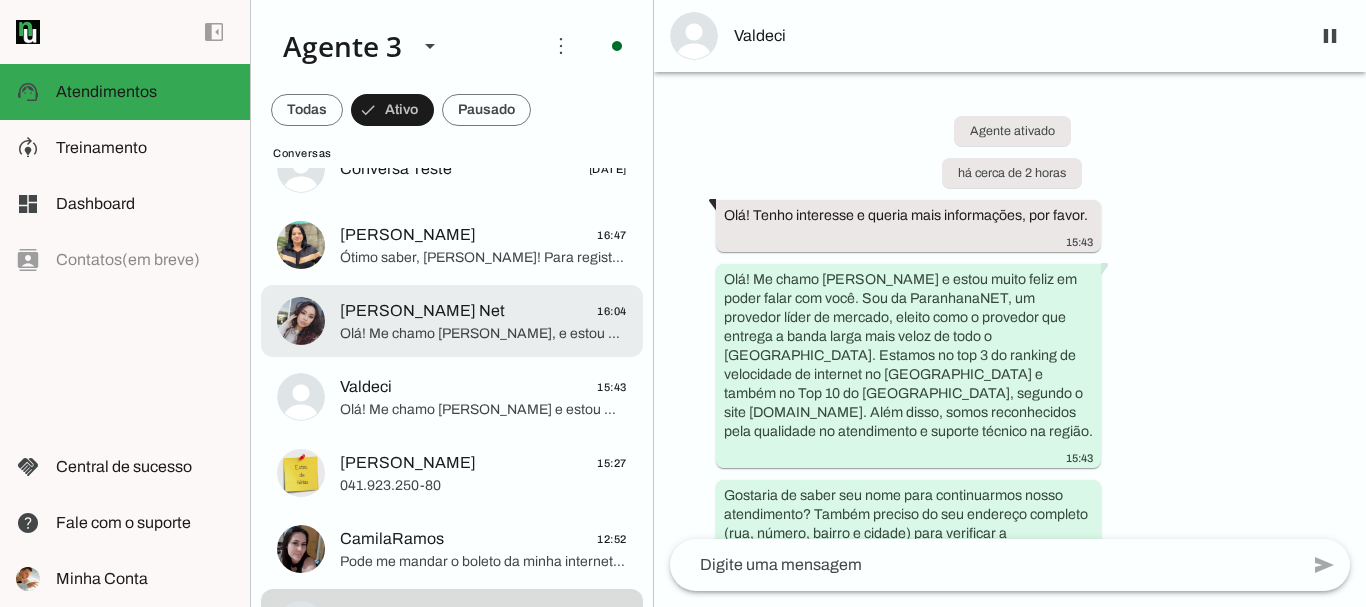 scroll, scrollTop: 148, scrollLeft: 0, axis: vertical 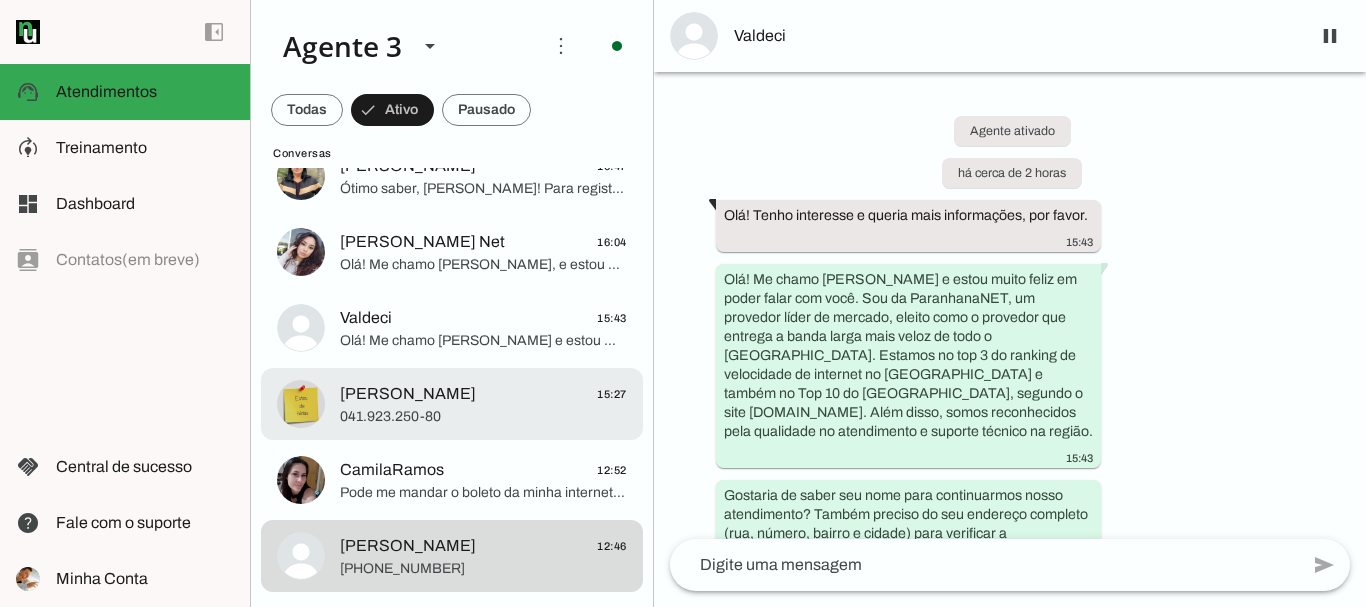 drag, startPoint x: 403, startPoint y: 405, endPoint x: 475, endPoint y: 415, distance: 72.691124 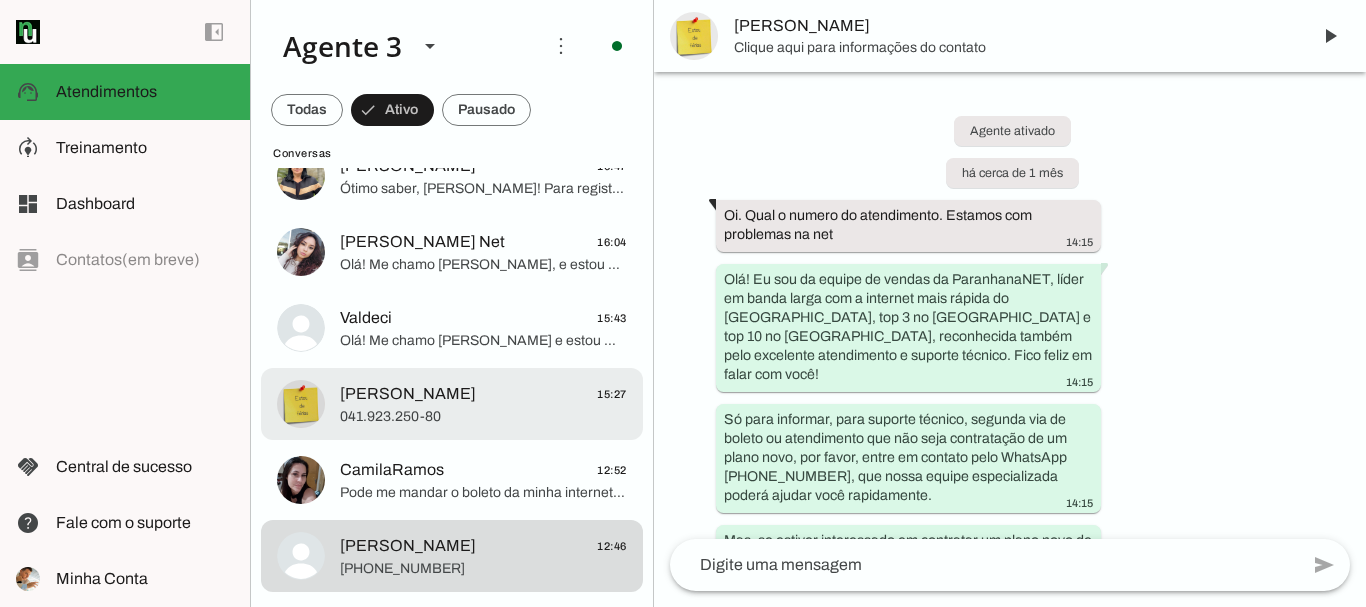 scroll, scrollTop: 1833, scrollLeft: 0, axis: vertical 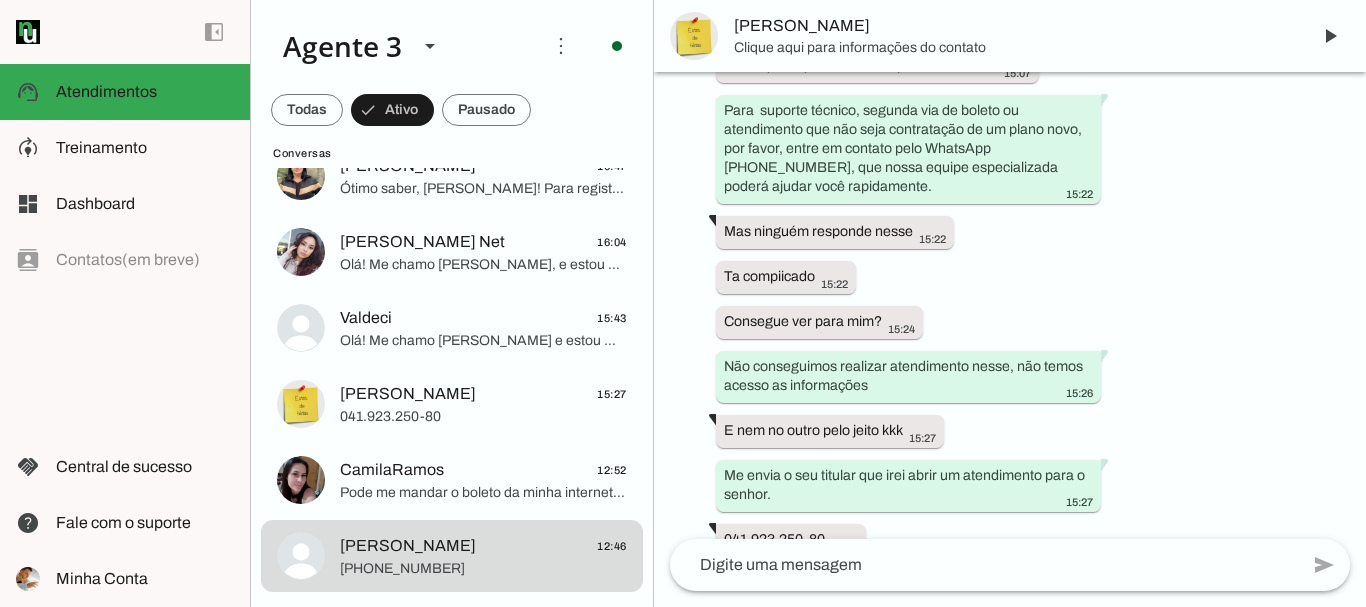 click on "Agente ativado
há cerca de 1 mês
Oi. Qual o numero do atendimento. Estamos com problemas na net 14:15
Olá! Eu sou da equipe de vendas da ParanhanaNET, líder em banda larga com a internet mais rápida do [GEOGRAPHIC_DATA], top 3 no [GEOGRAPHIC_DATA] e top 10 no [GEOGRAPHIC_DATA], reconhecida também pelo excelente atendimento e suporte técnico. Fico feliz em falar com você! 14:15 Só para informar, para suporte técnico, segunda via de boleto ou atendimento que não seja contratação de um plano novo, por favor, entre em contato pelo WhatsApp [PHONE_NUMBER], que nossa equipe especializada poderá ajudar você rapidamente. 14:15 Mas, se estiver interessado em contratar um plano novo de internet ou linha telefônica fixa, posso ajudar aqui mesmo. Posso saber seu nome? 14:15 17:15 19:15
há cerca de 1 mês
14:15
transcribe Transcrição do áudio: “ ” 14:23 14:23 Oi Oi" at bounding box center [1010, 305] 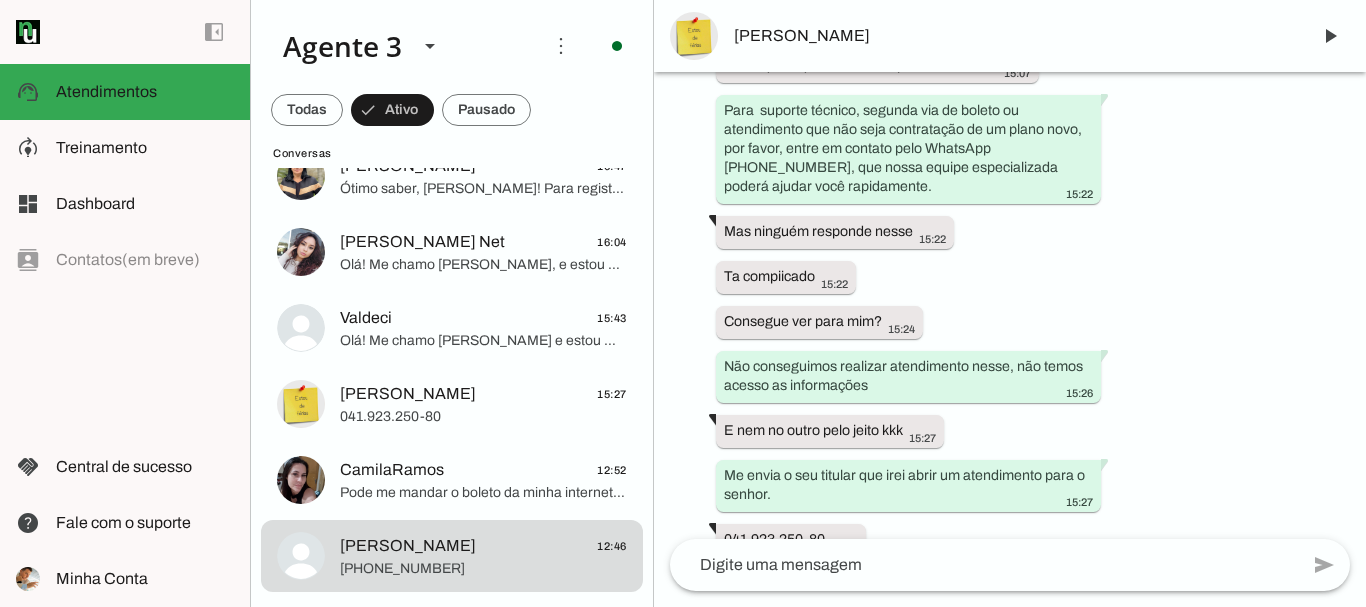 click on "[PERSON_NAME]" at bounding box center [1014, 36] 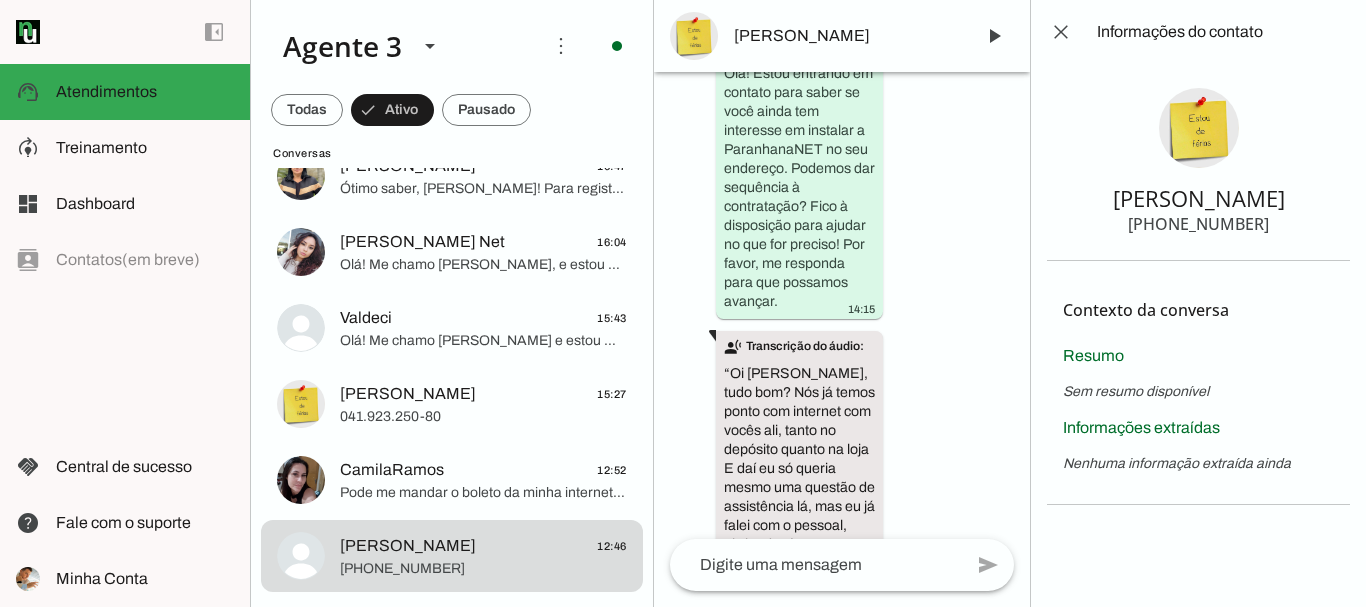 scroll, scrollTop: 1651, scrollLeft: 0, axis: vertical 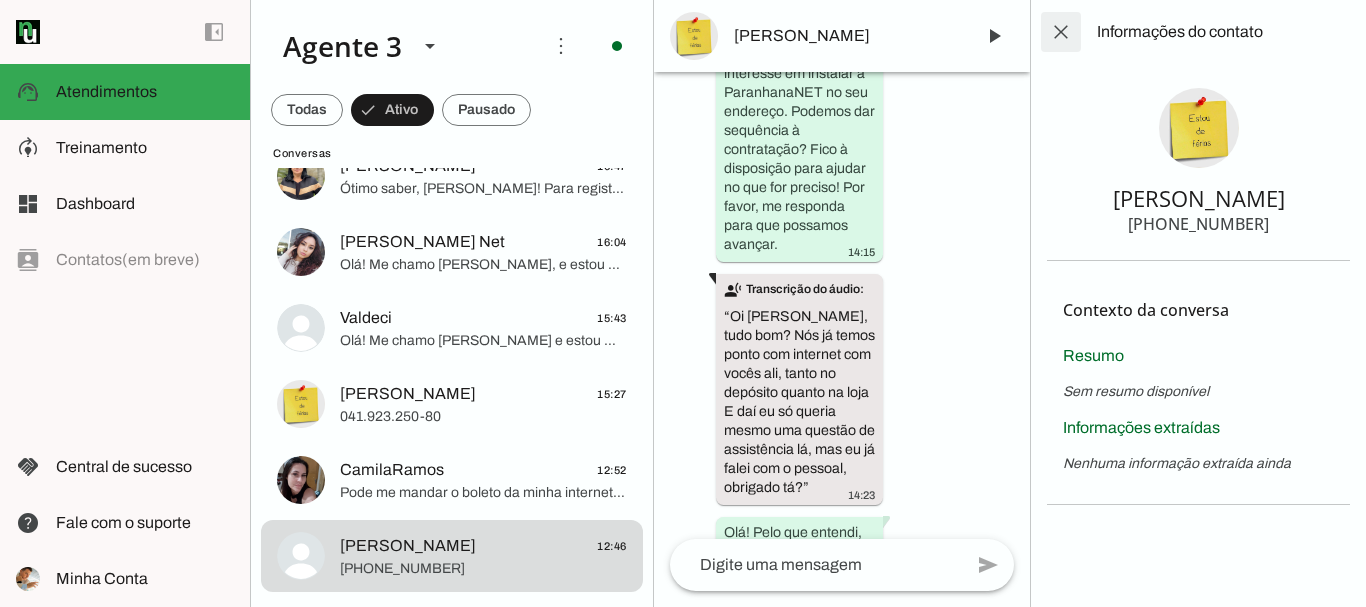click at bounding box center (1061, 32) 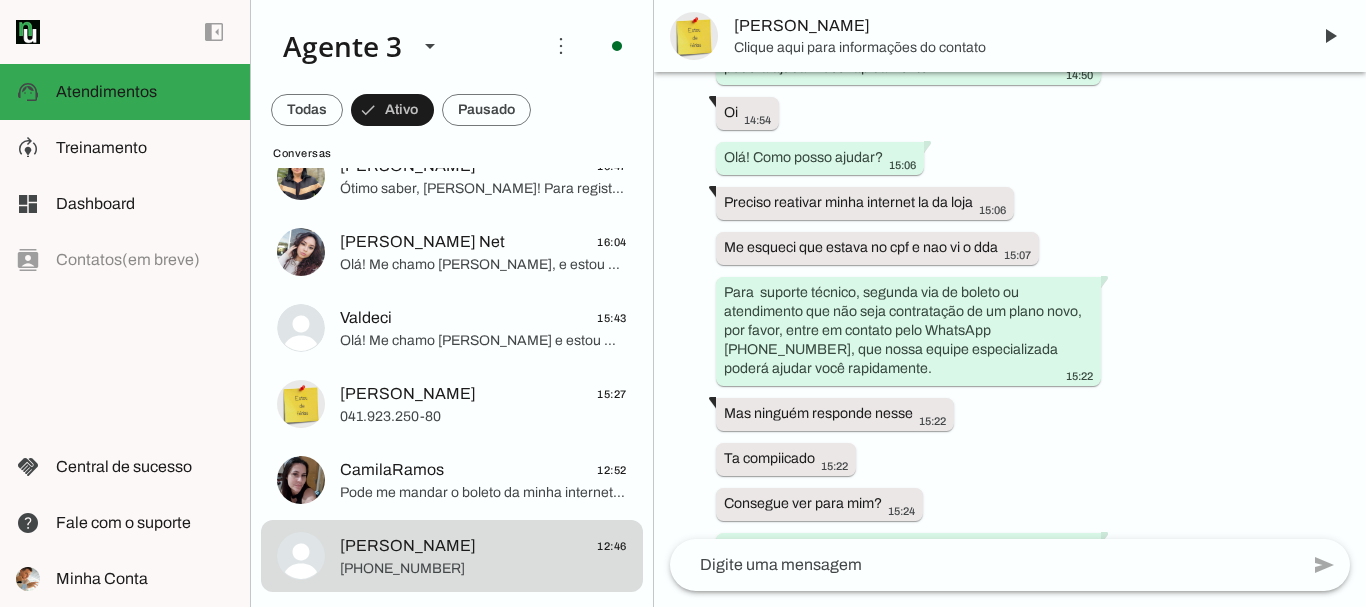 scroll, scrollTop: 0, scrollLeft: 0, axis: both 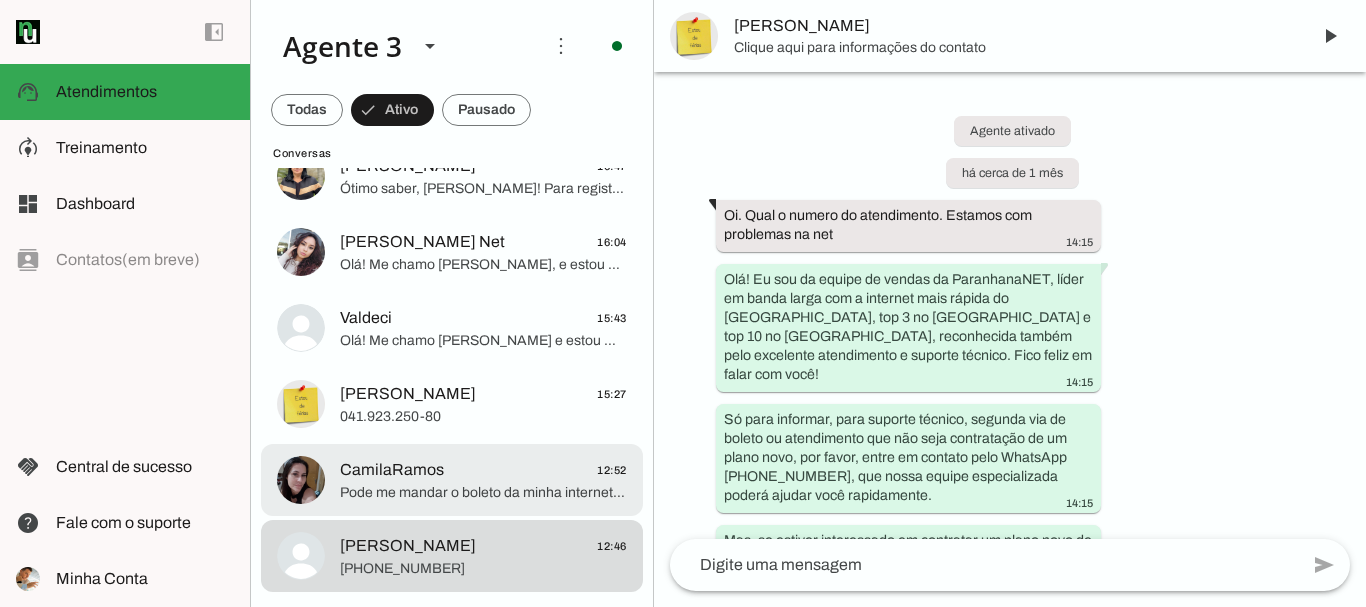 click on "CamilaRamos
12:52" 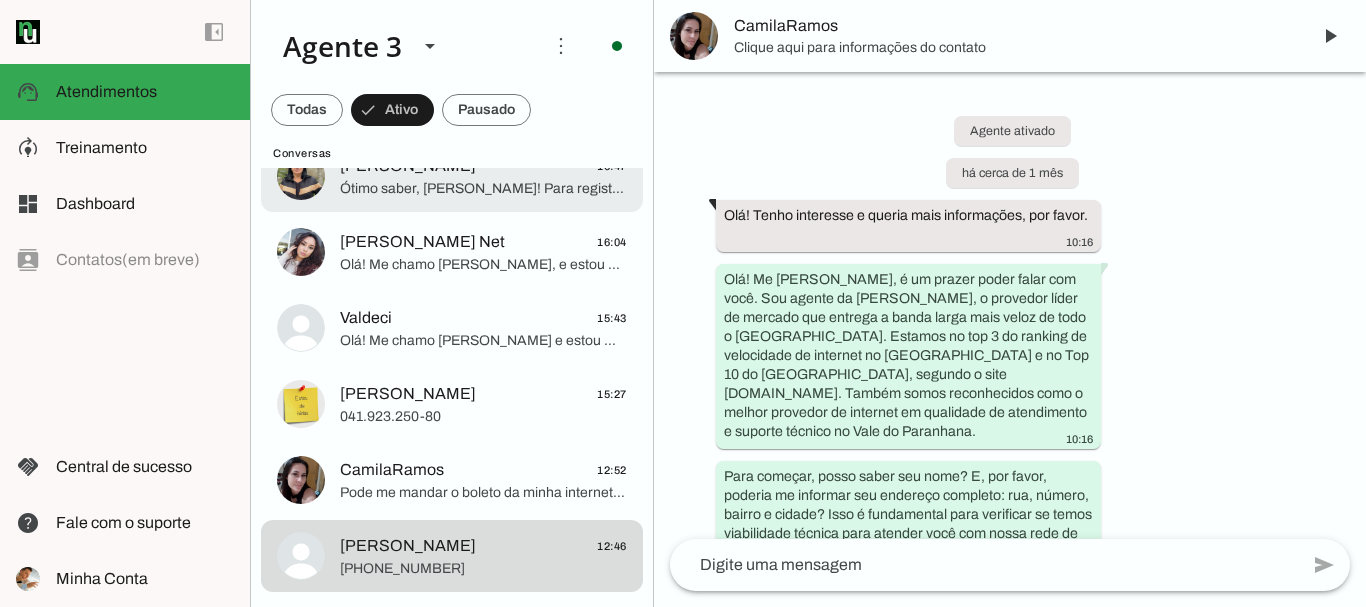 scroll, scrollTop: 16393, scrollLeft: 0, axis: vertical 